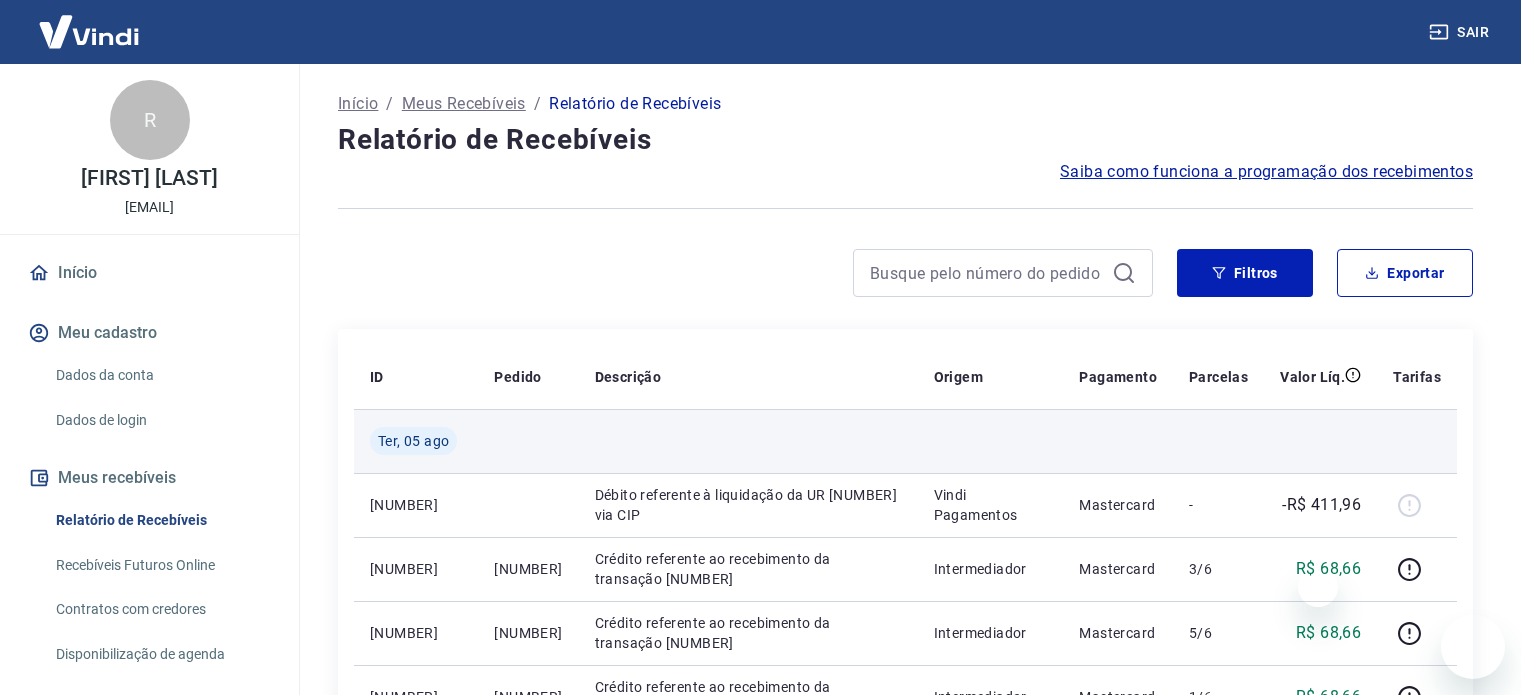 scroll, scrollTop: 100, scrollLeft: 0, axis: vertical 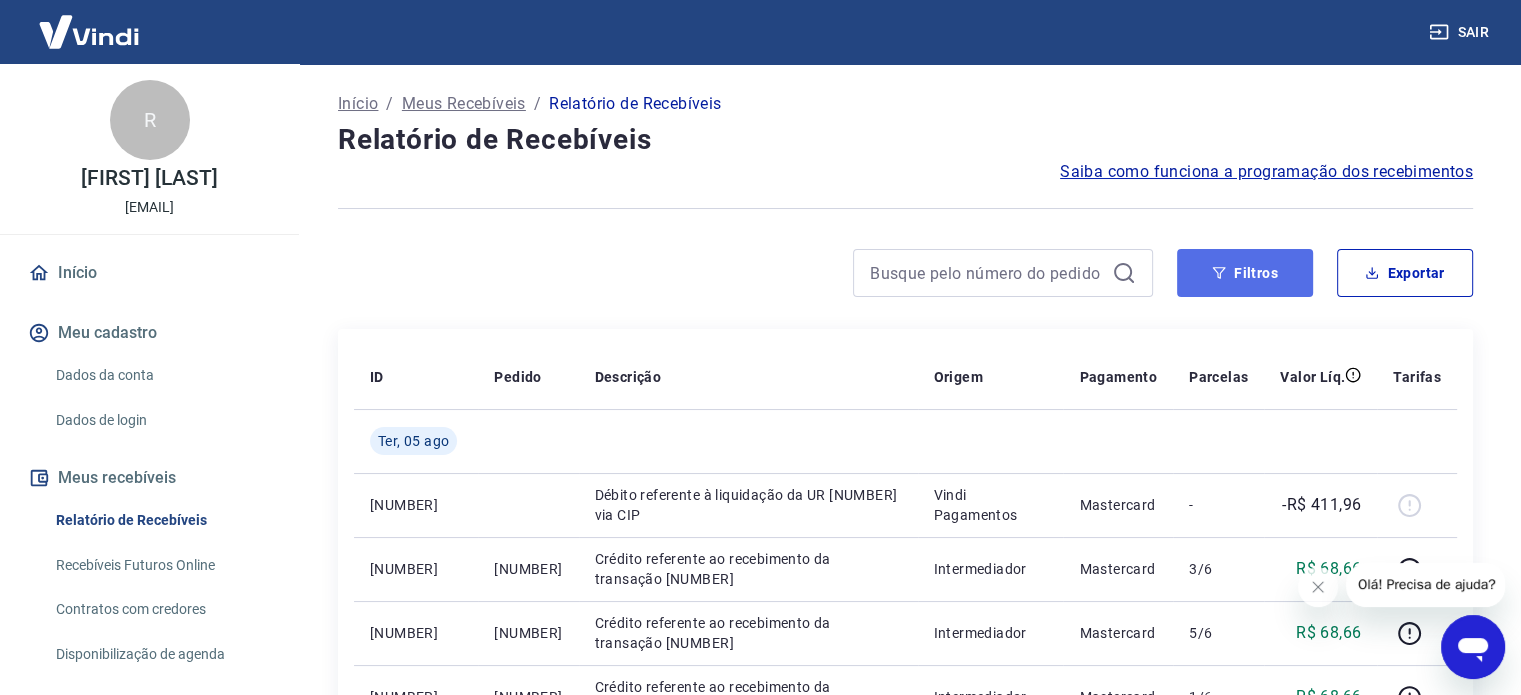 click on "Filtros" at bounding box center [1245, 273] 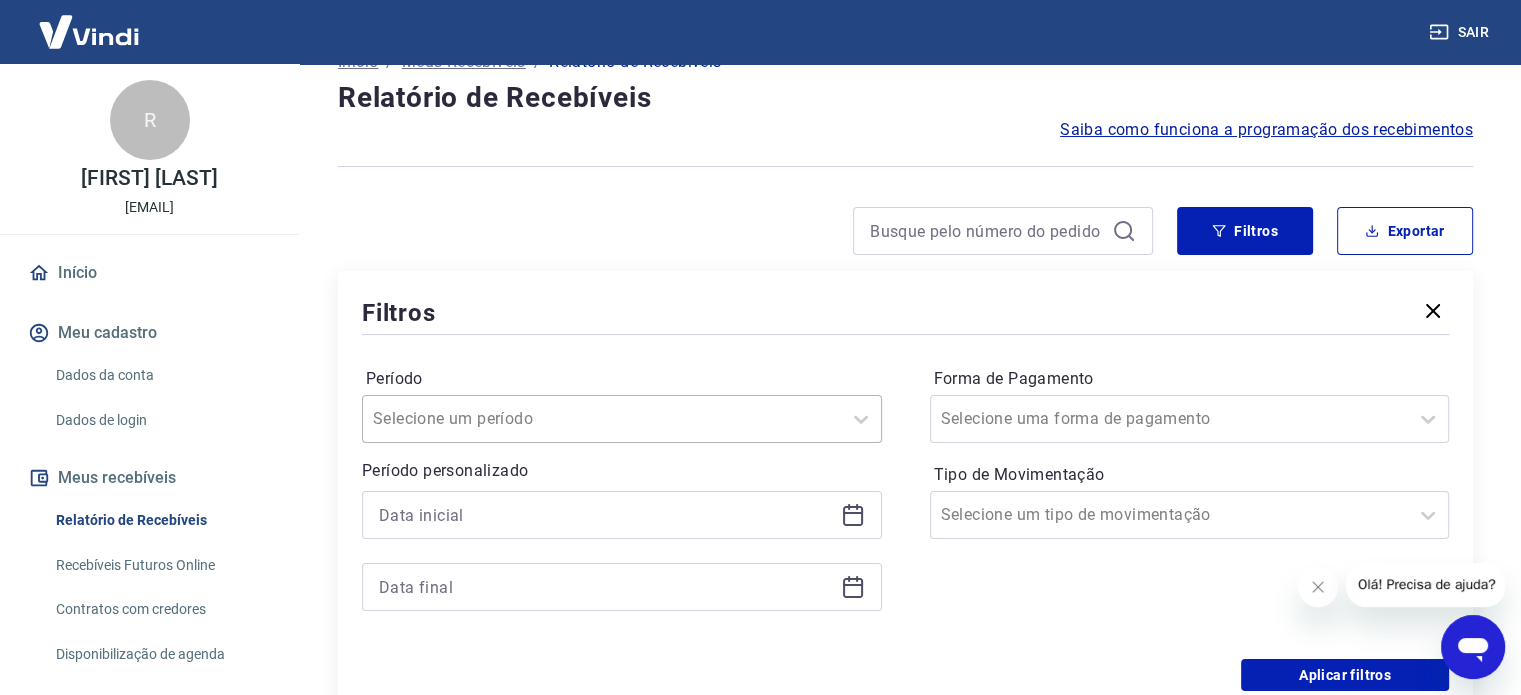 click on "Selecione um período" at bounding box center [622, 419] 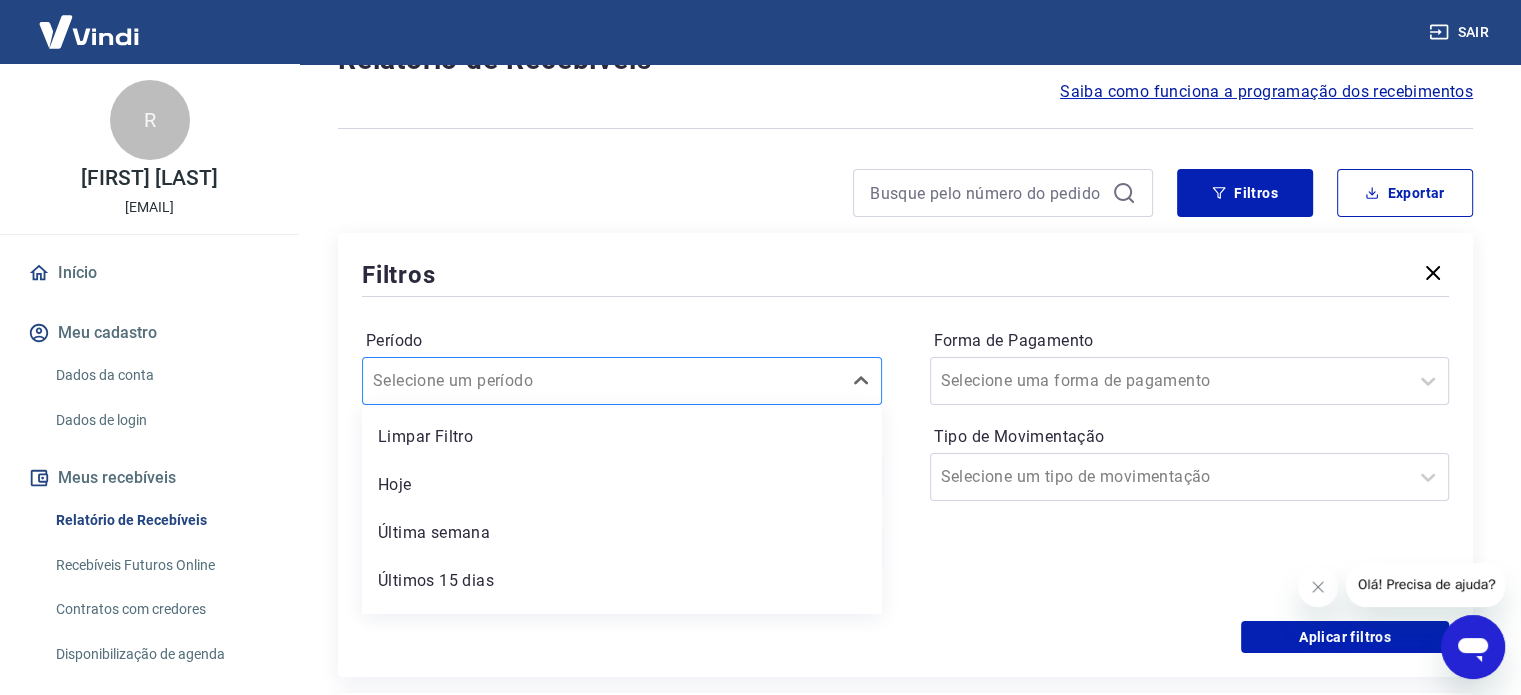 scroll, scrollTop: 91, scrollLeft: 0, axis: vertical 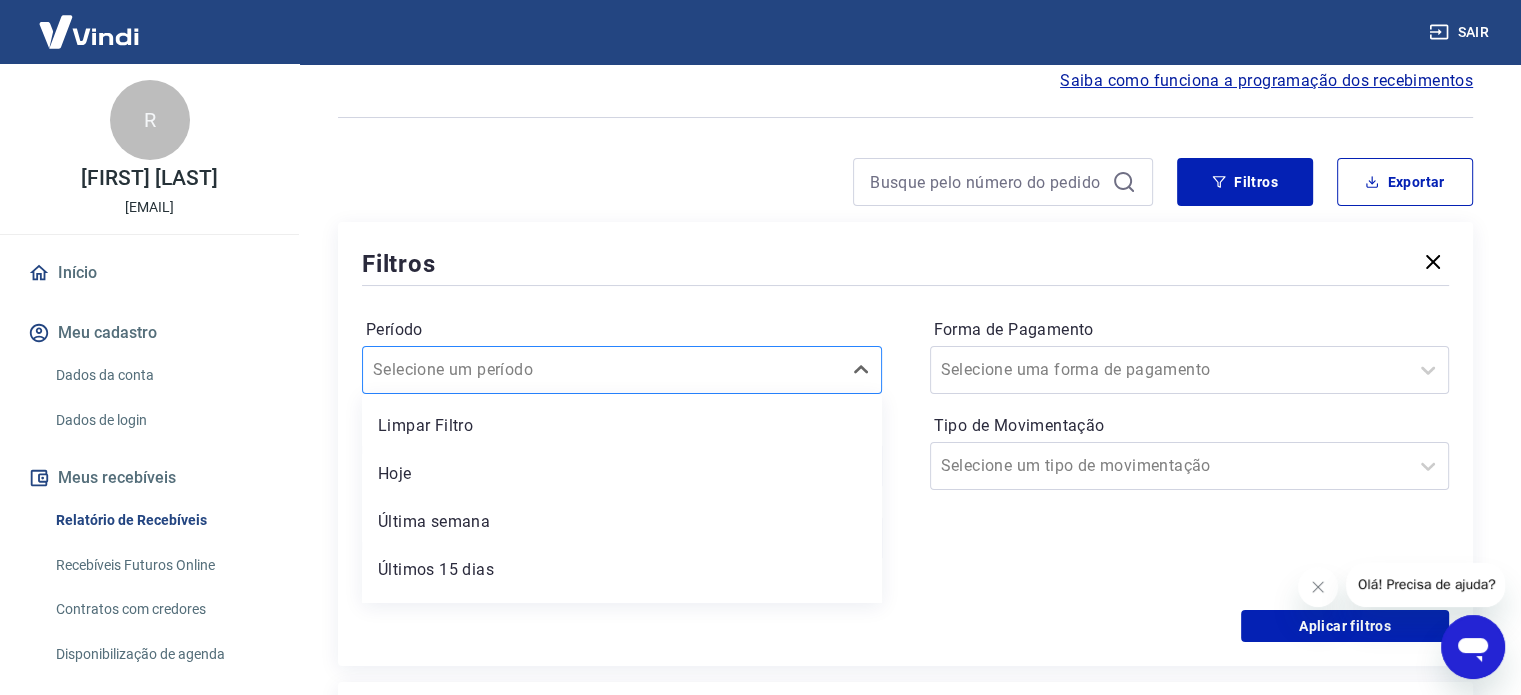 click at bounding box center [602, 370] 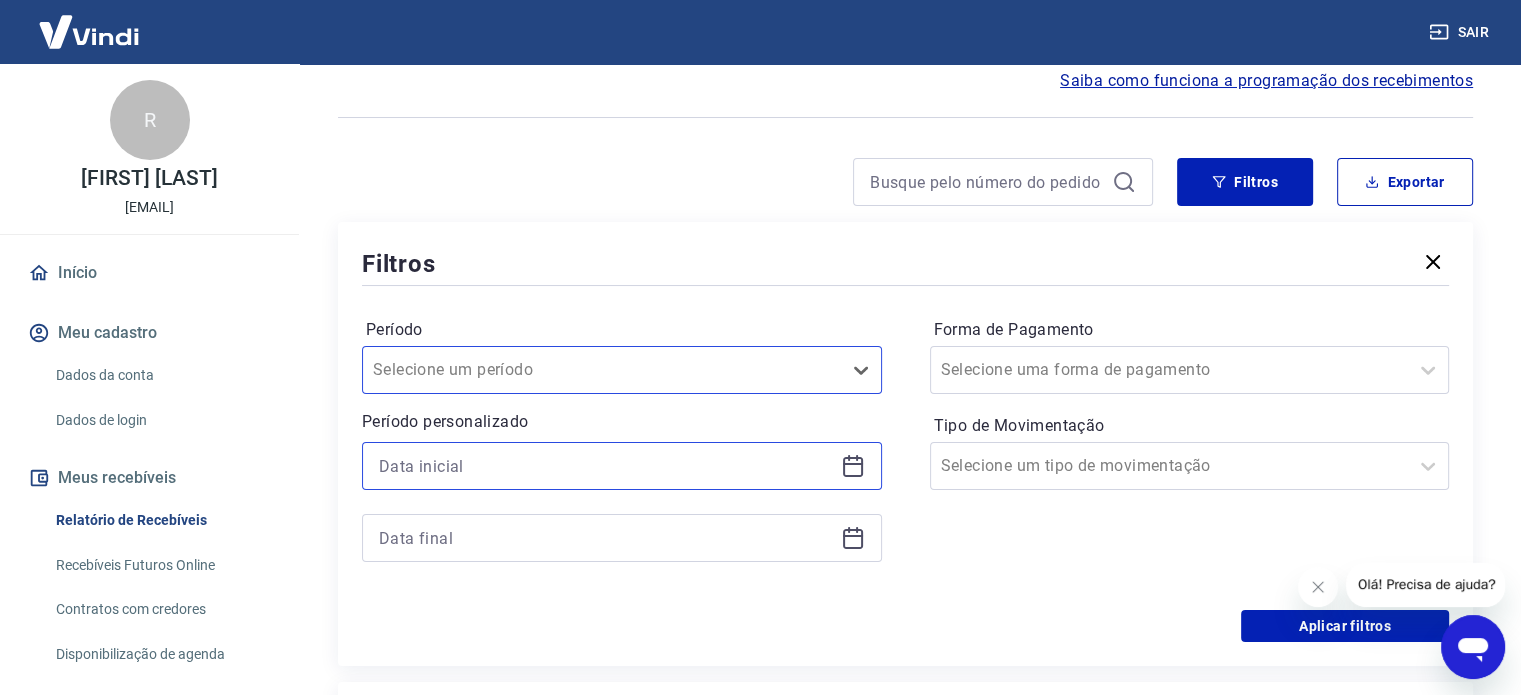 click at bounding box center [606, 466] 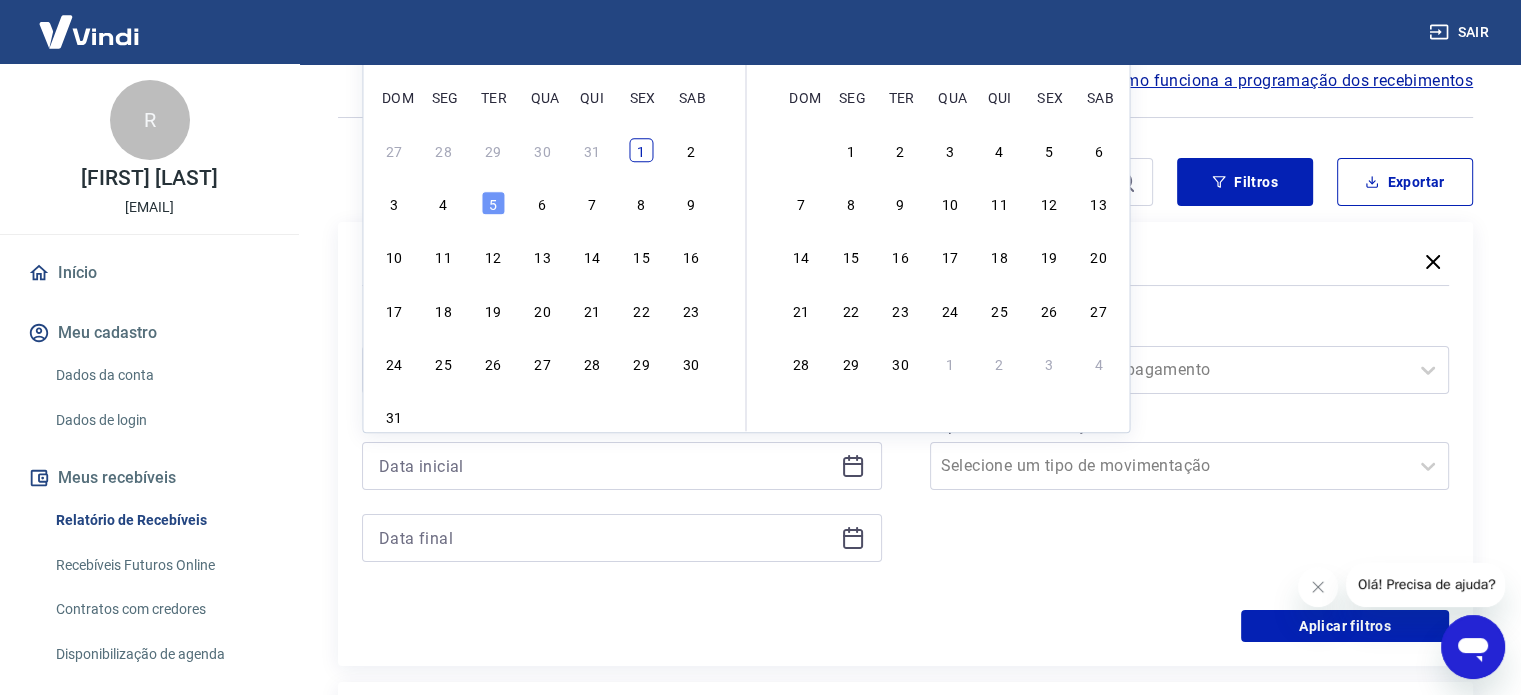 click on "1" at bounding box center [641, 150] 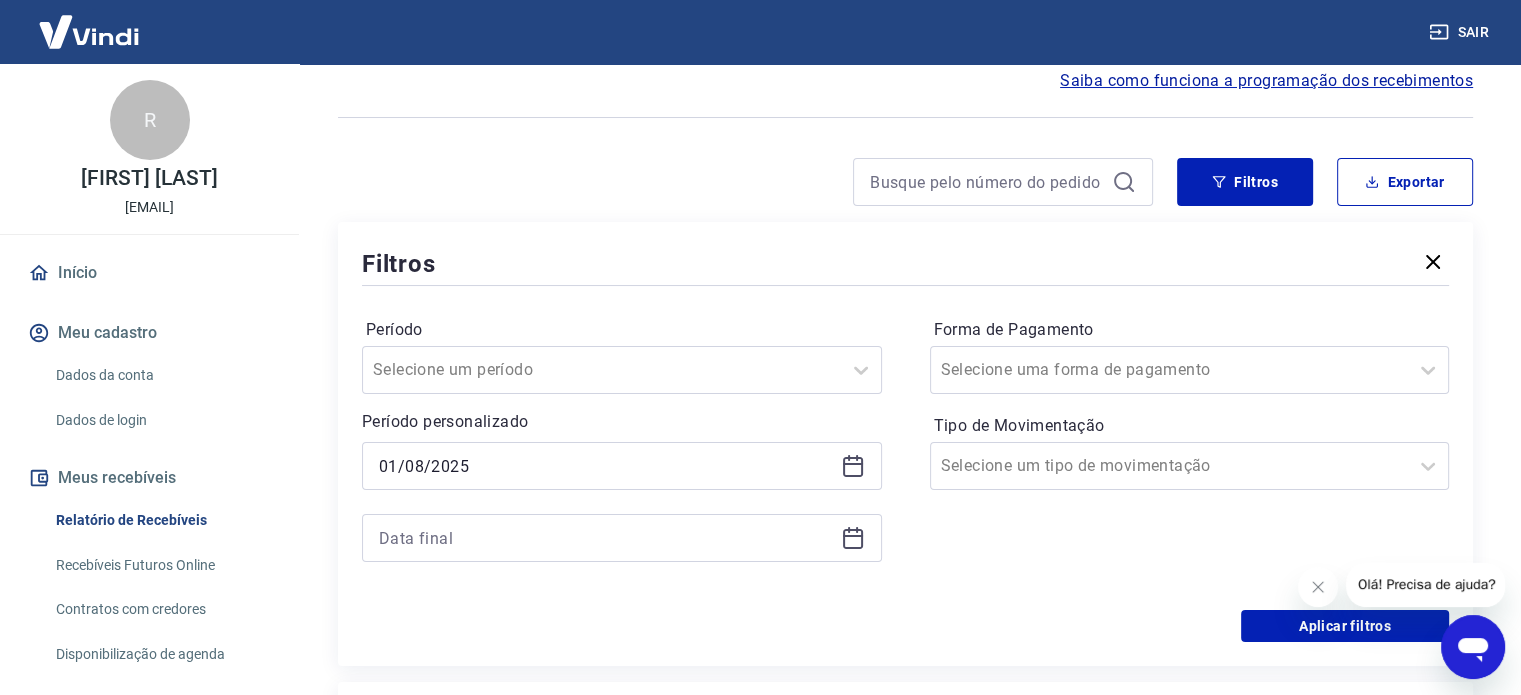 type on "01/08/2025" 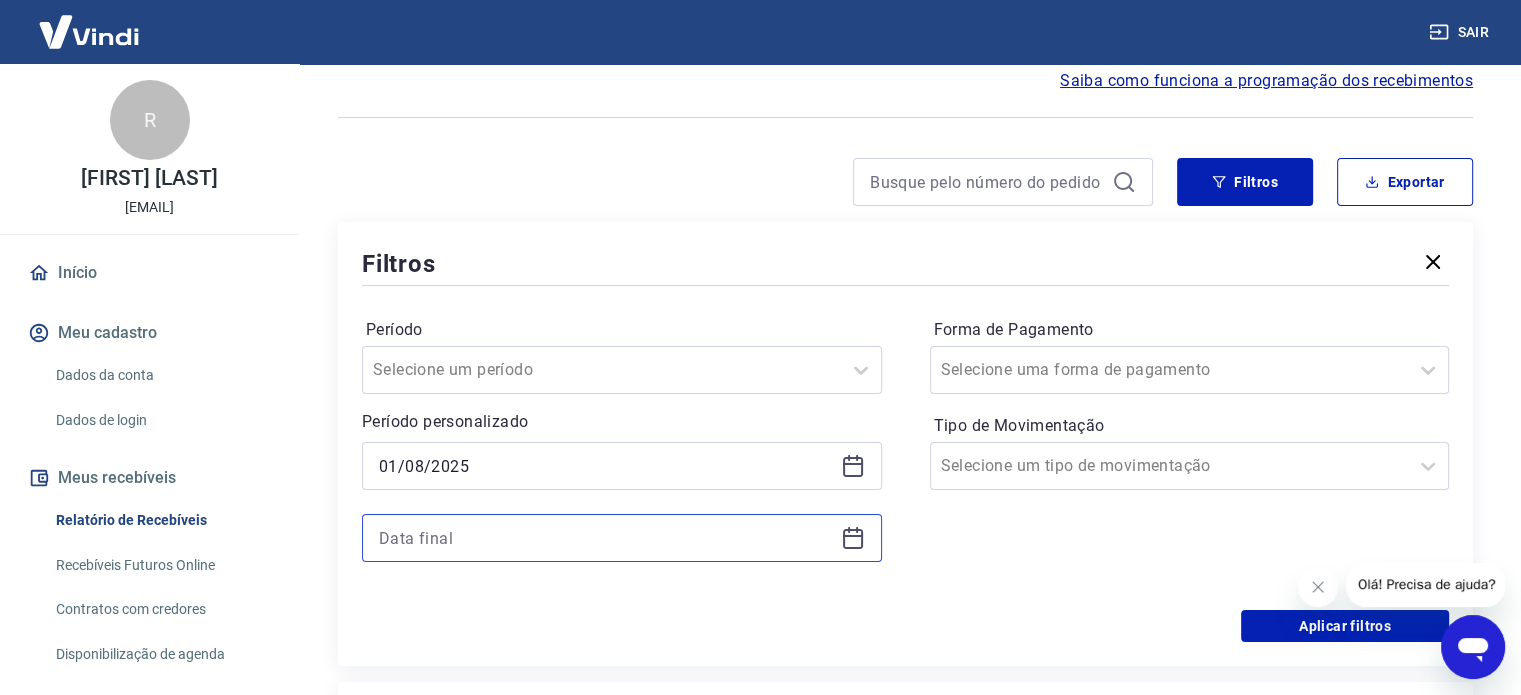 click at bounding box center [606, 538] 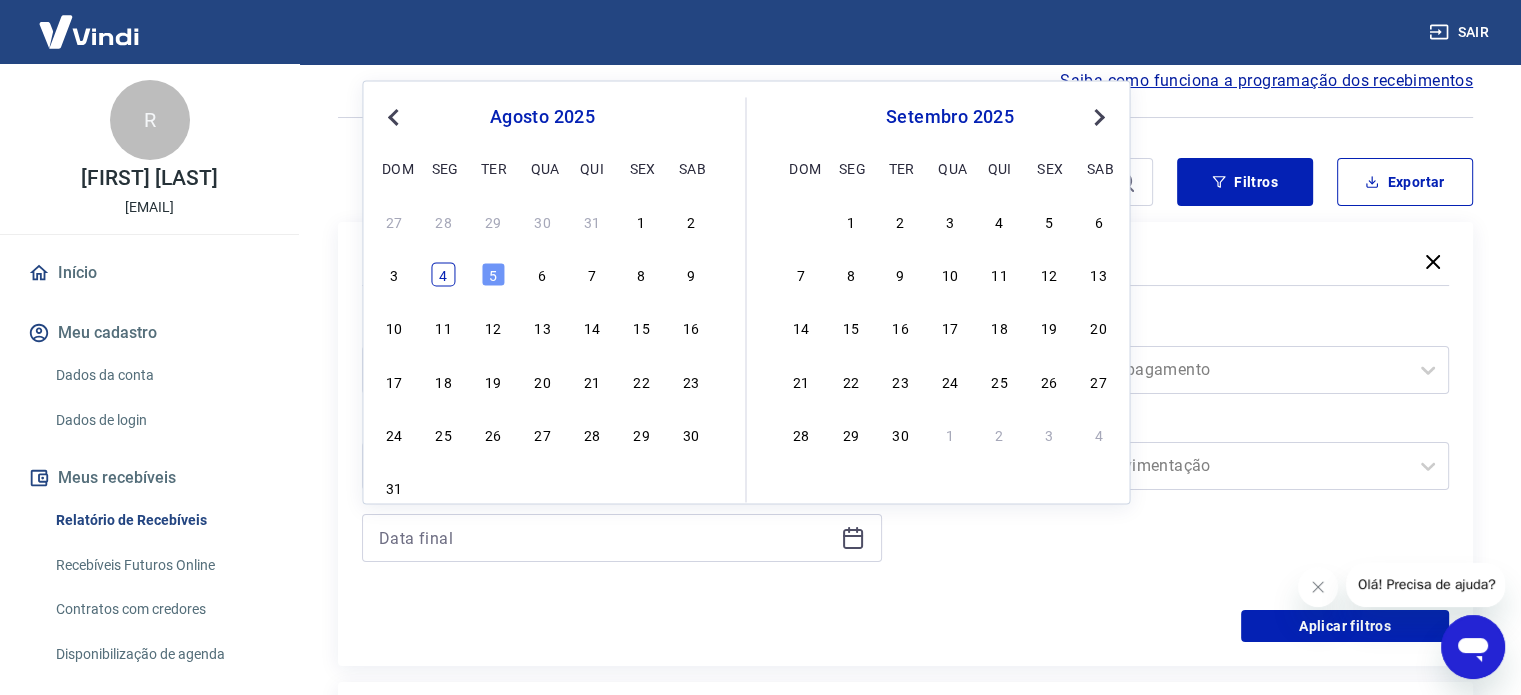 click on "4" at bounding box center [444, 275] 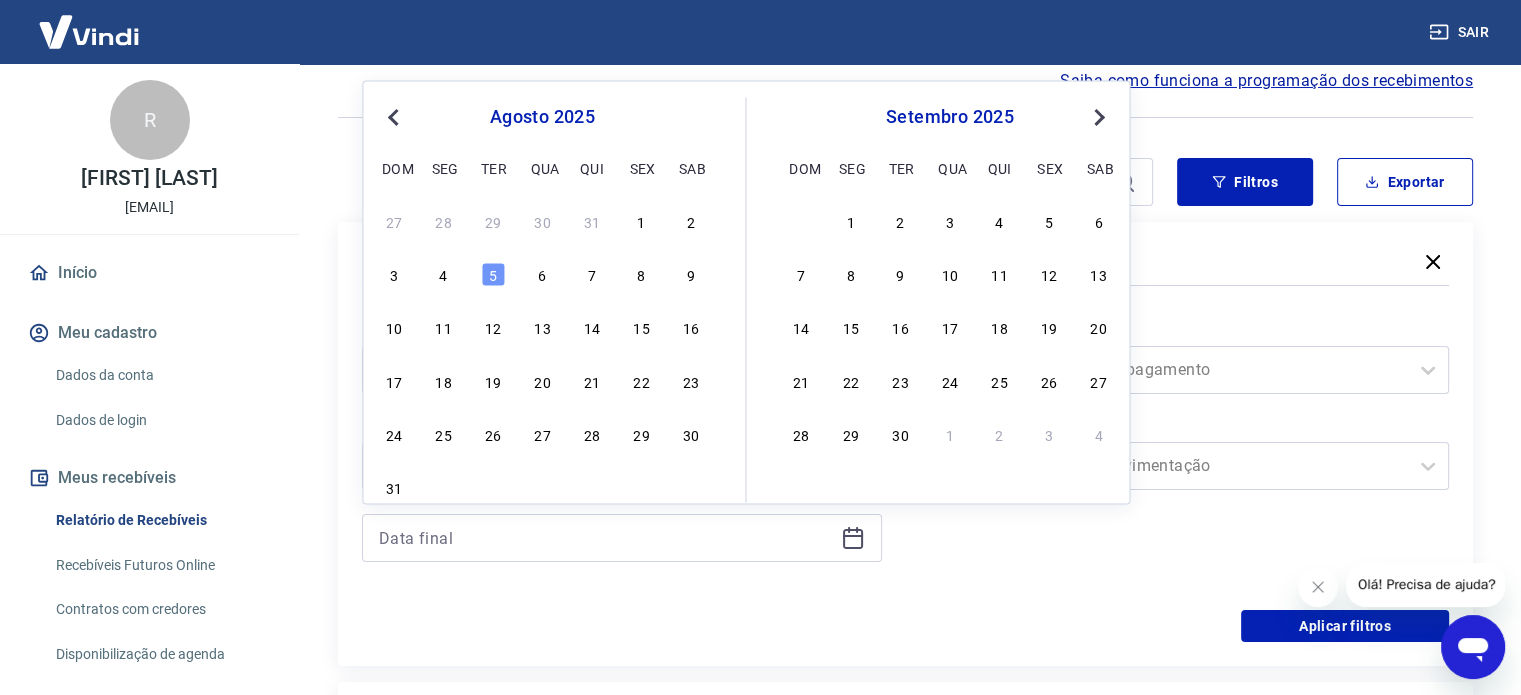 type on "04/08/2025" 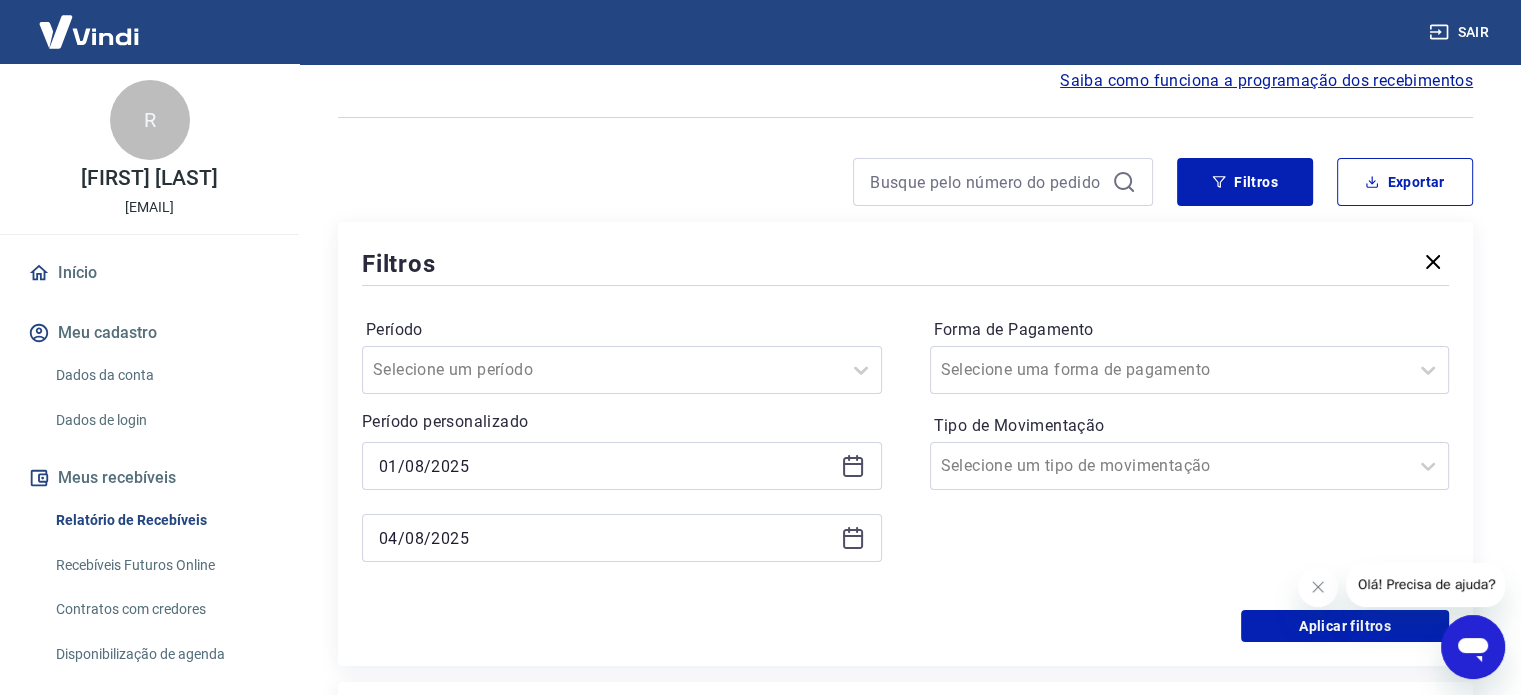click on "Período Selecione um período Período personalizado Selected date: sexta-feira, 1 de agosto de [YEAR] 01/08/[YEAR] Selected date: segunda-feira, 4 de agosto de [YEAR] 04/08/[YEAR]" at bounding box center (622, 450) 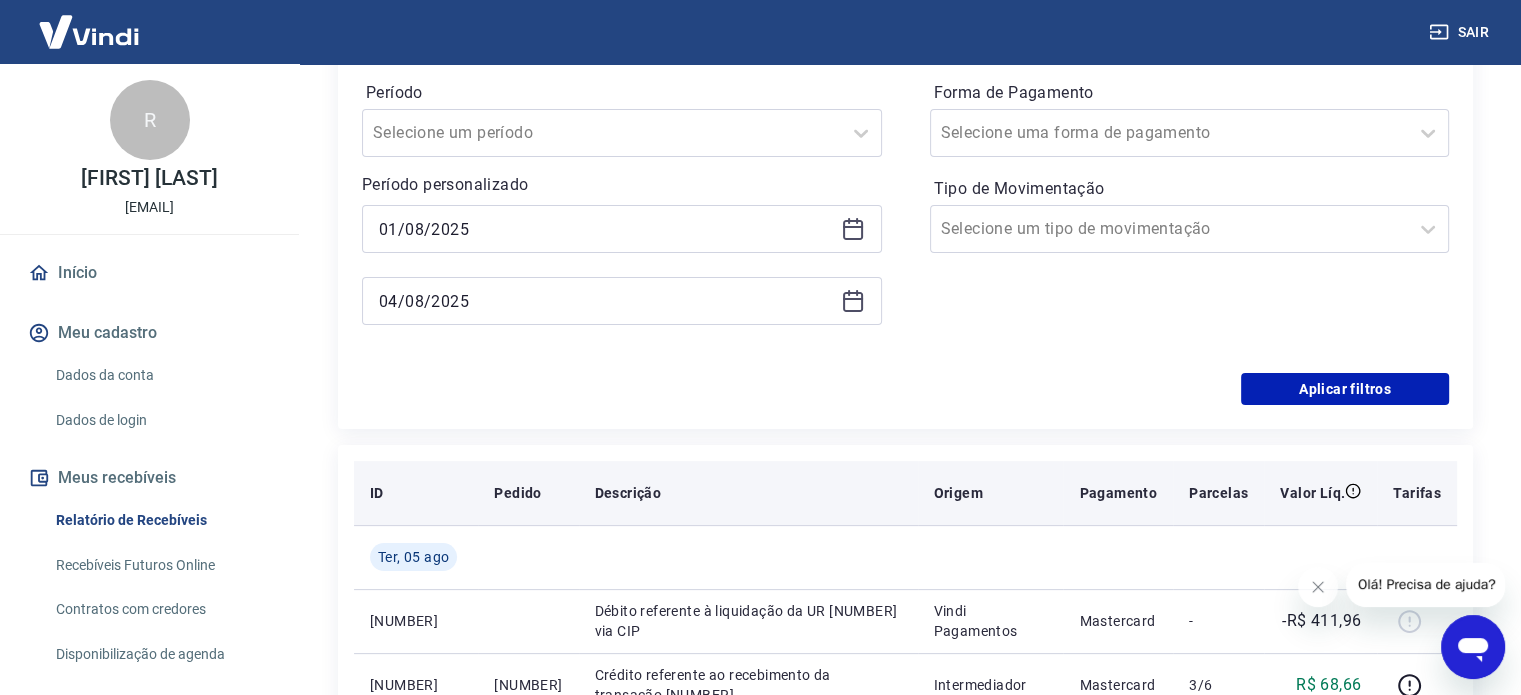 scroll, scrollTop: 391, scrollLeft: 0, axis: vertical 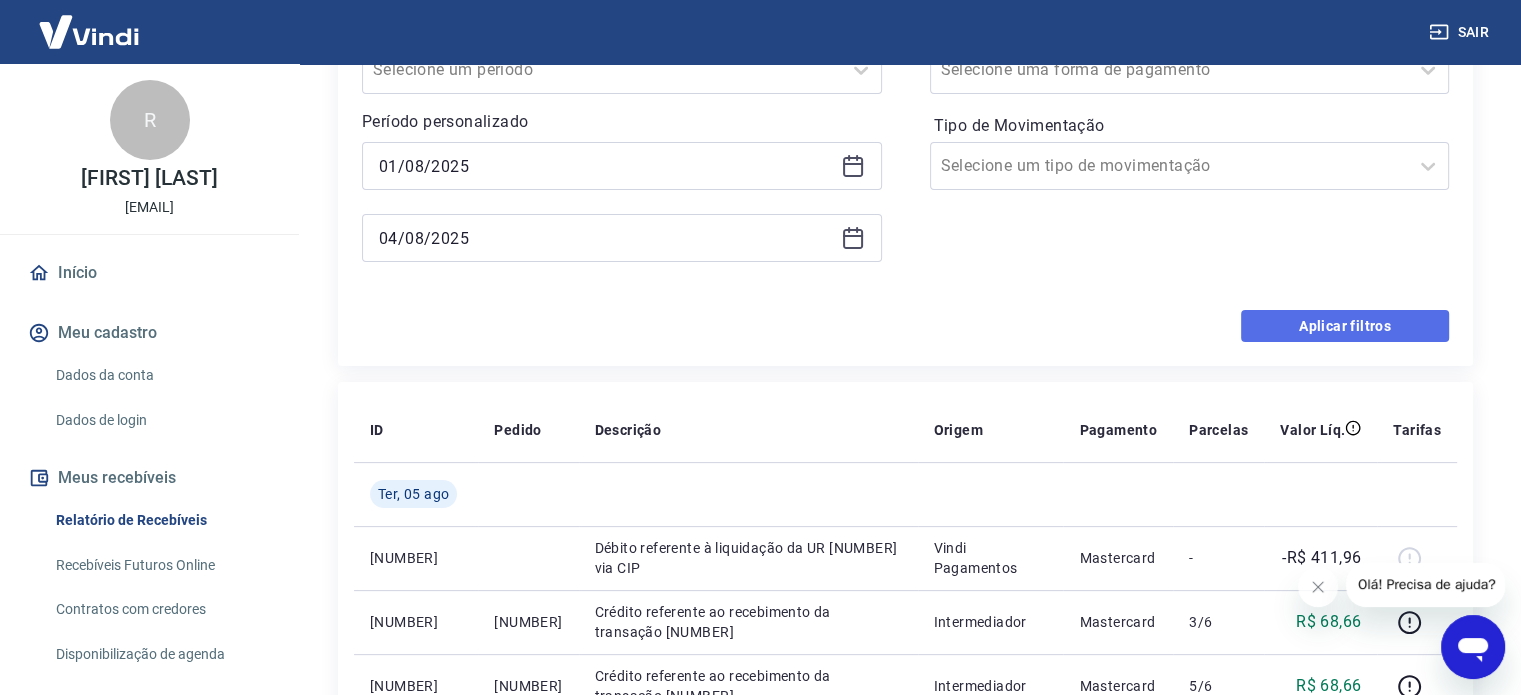 click on "Aplicar filtros" at bounding box center (1345, 326) 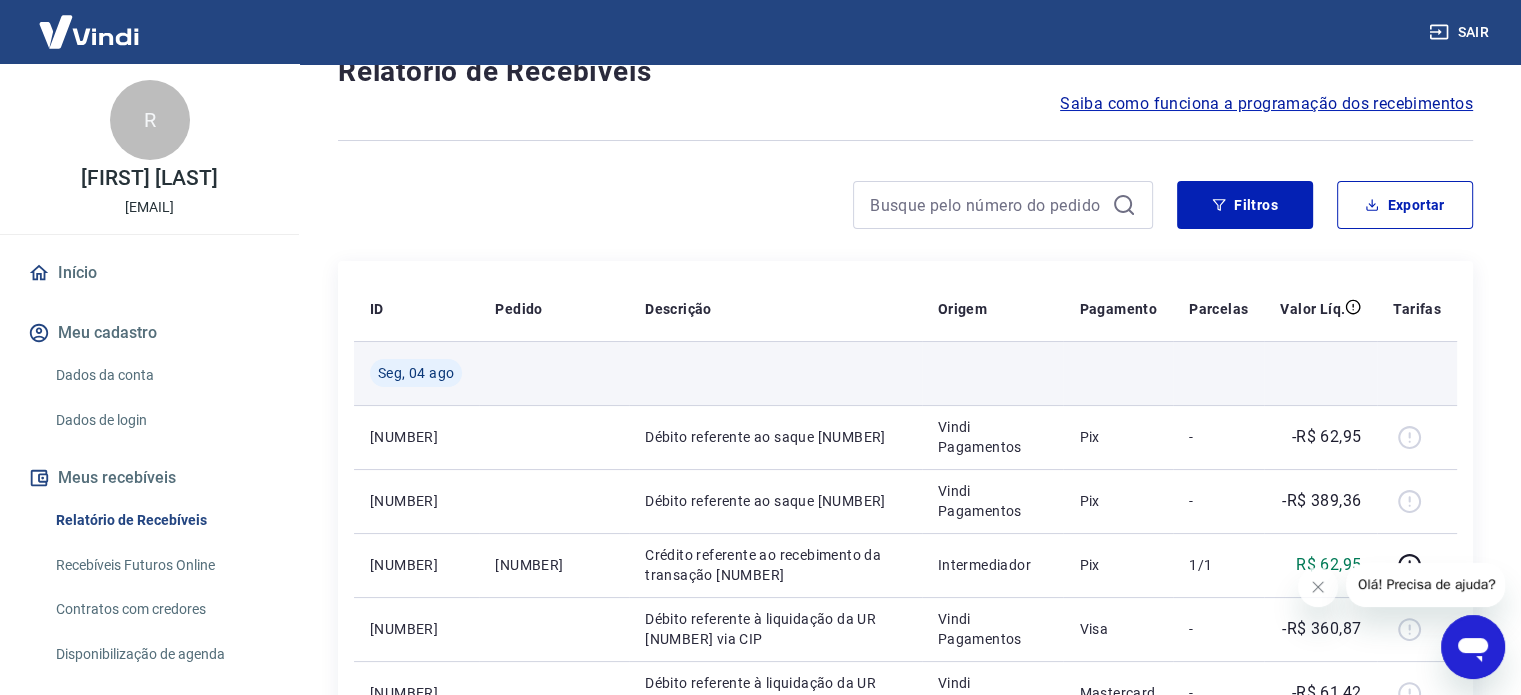 scroll, scrollTop: 100, scrollLeft: 0, axis: vertical 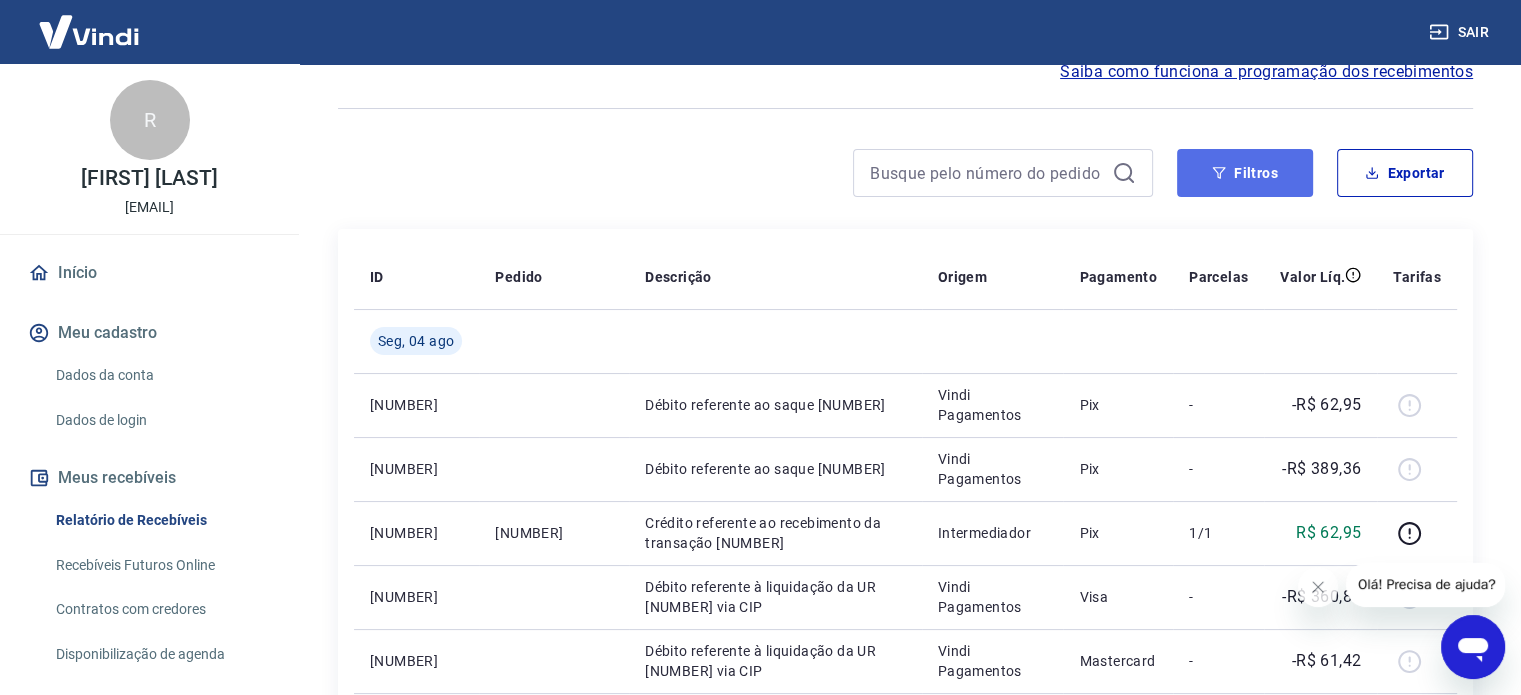 click on "Filtros" at bounding box center [1245, 173] 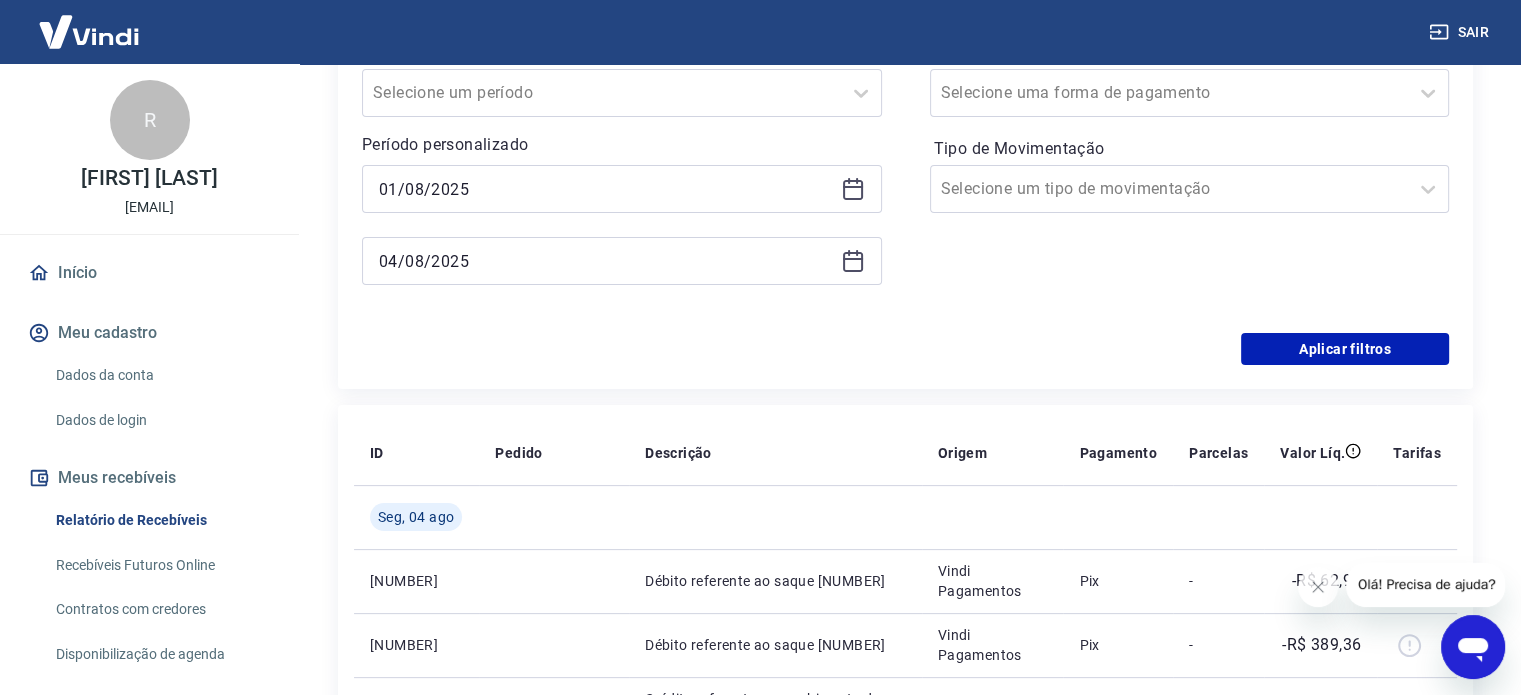 scroll, scrollTop: 93, scrollLeft: 0, axis: vertical 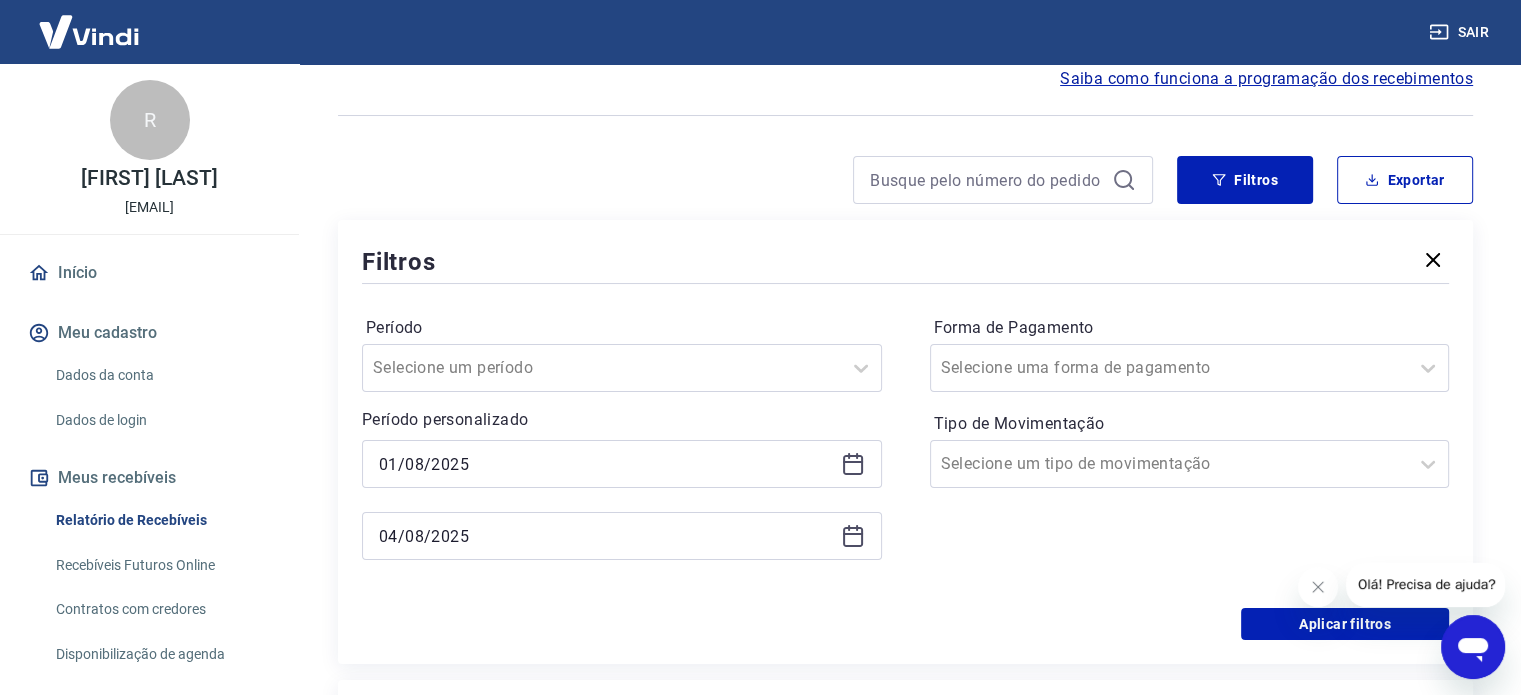 click on "Filtros Período Selecione um período Período personalizado 01/08/[YEAR] 04/08/[YEAR] Forma de Pagamento Selecione uma forma de pagamento Tipo de Movimentação Selecione um tipo de movimentação Aplicar filtros" at bounding box center (905, 442) 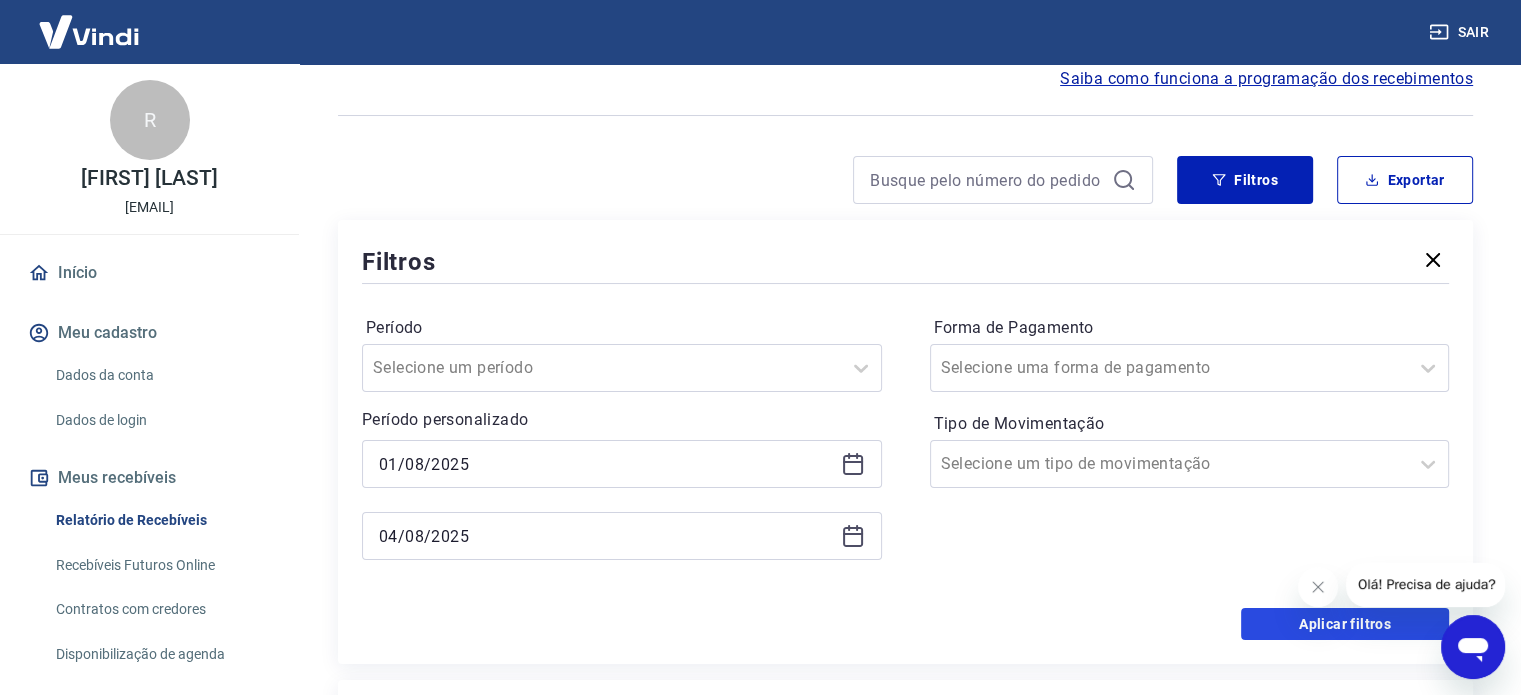 click on "Aplicar filtros" at bounding box center (1345, 624) 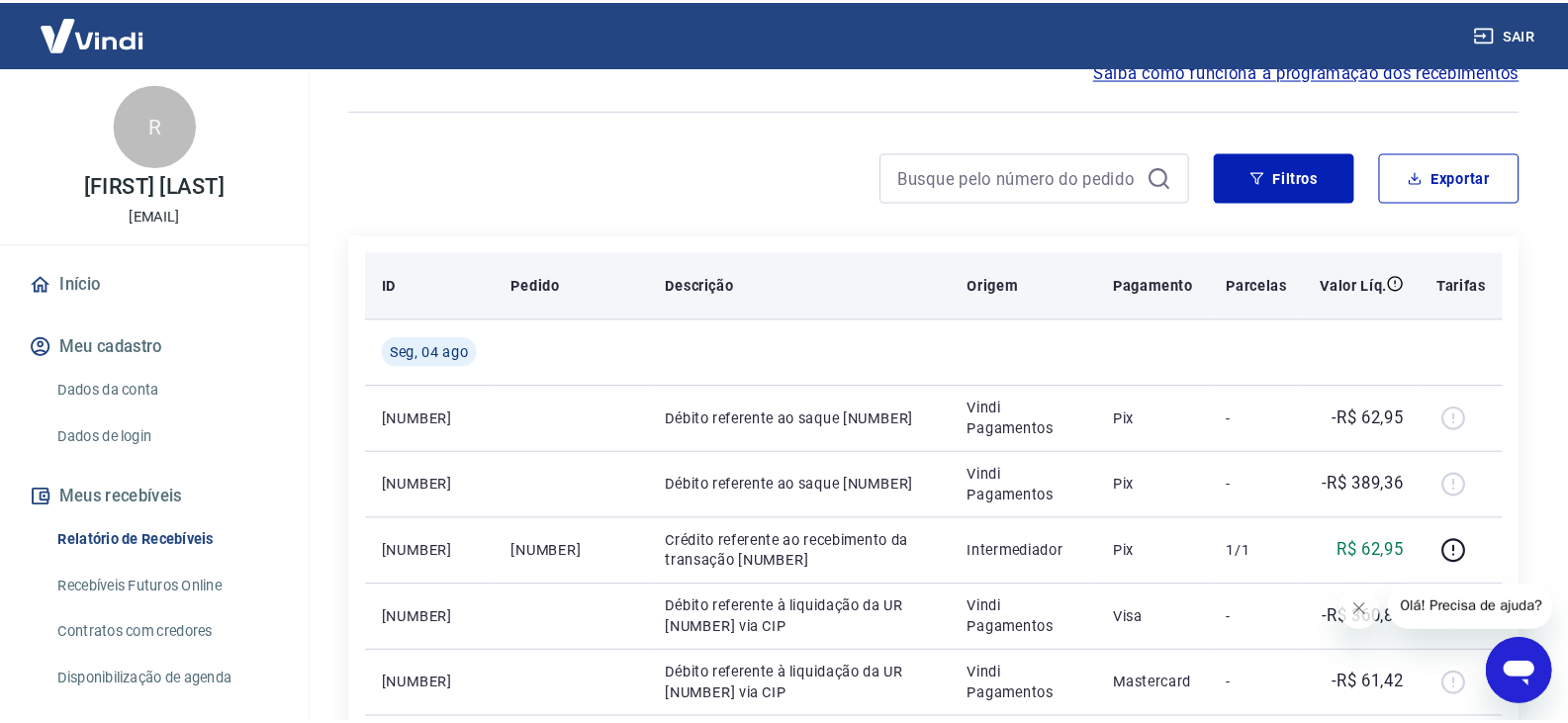 scroll, scrollTop: 0, scrollLeft: 0, axis: both 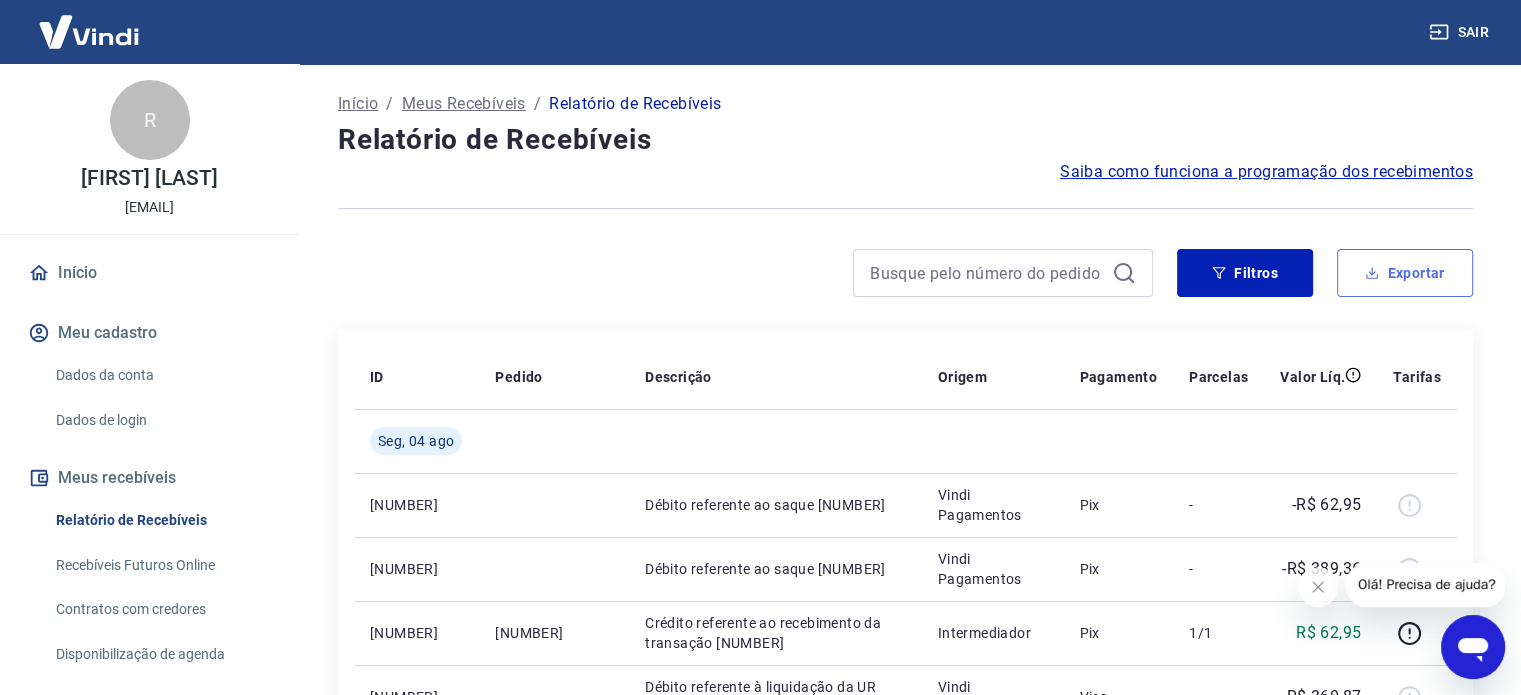 click on "Exportar" at bounding box center (1405, 273) 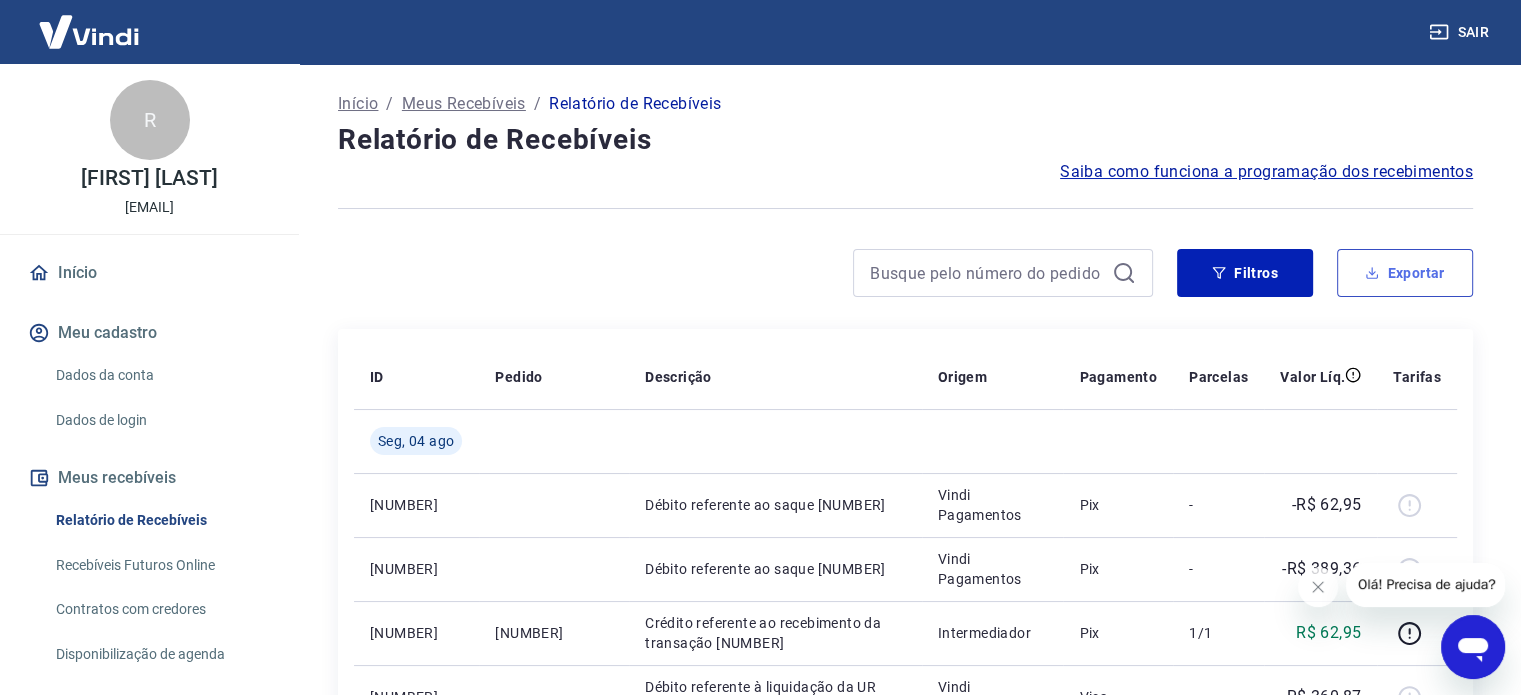 type on "01/08/2025" 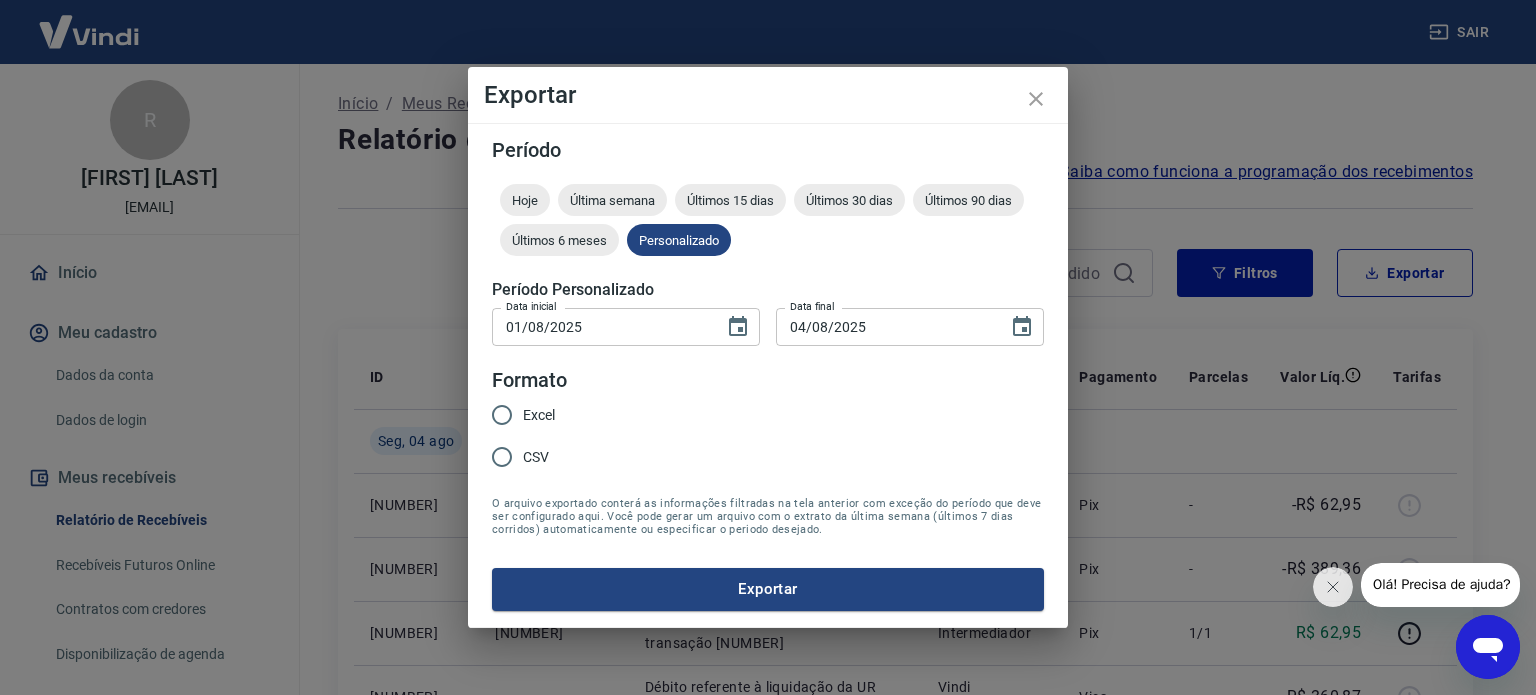 click on "Excel" at bounding box center [518, 415] 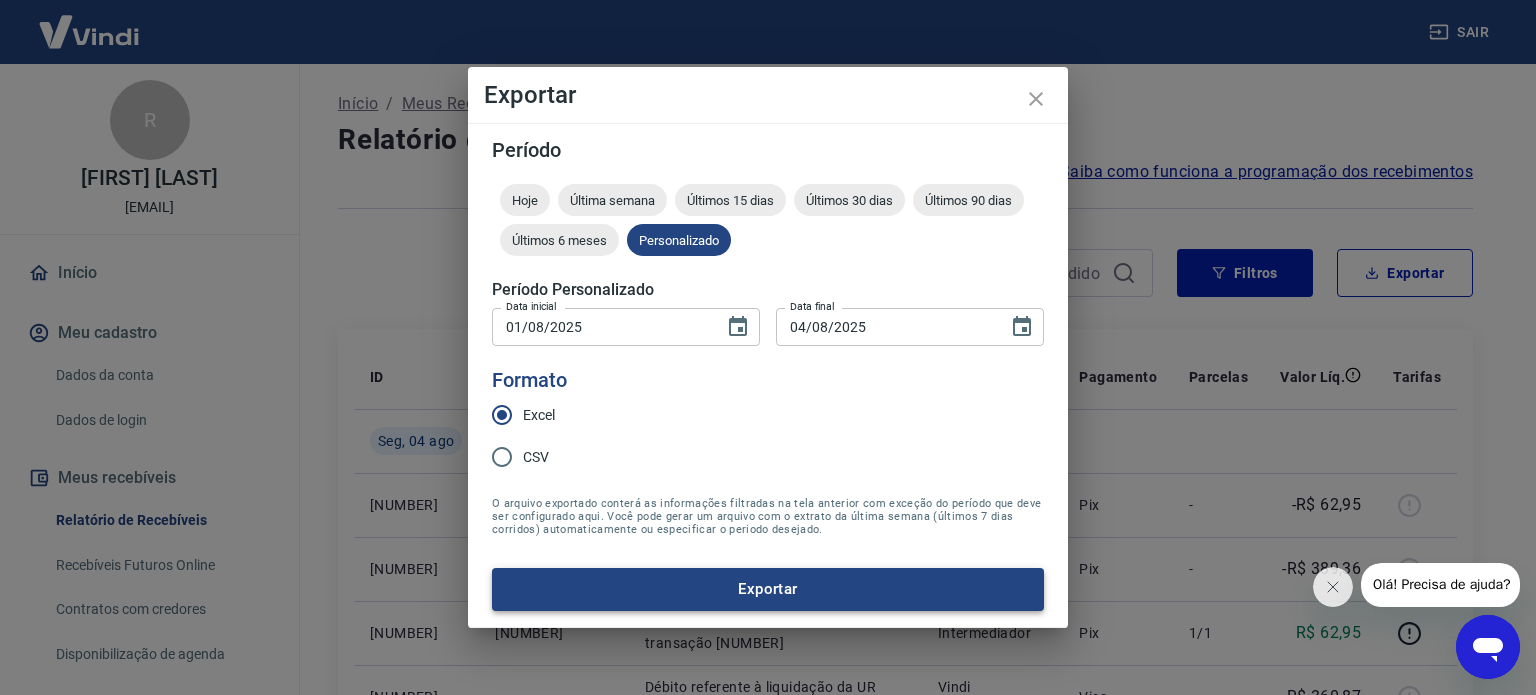 click on "Exportar" at bounding box center (768, 589) 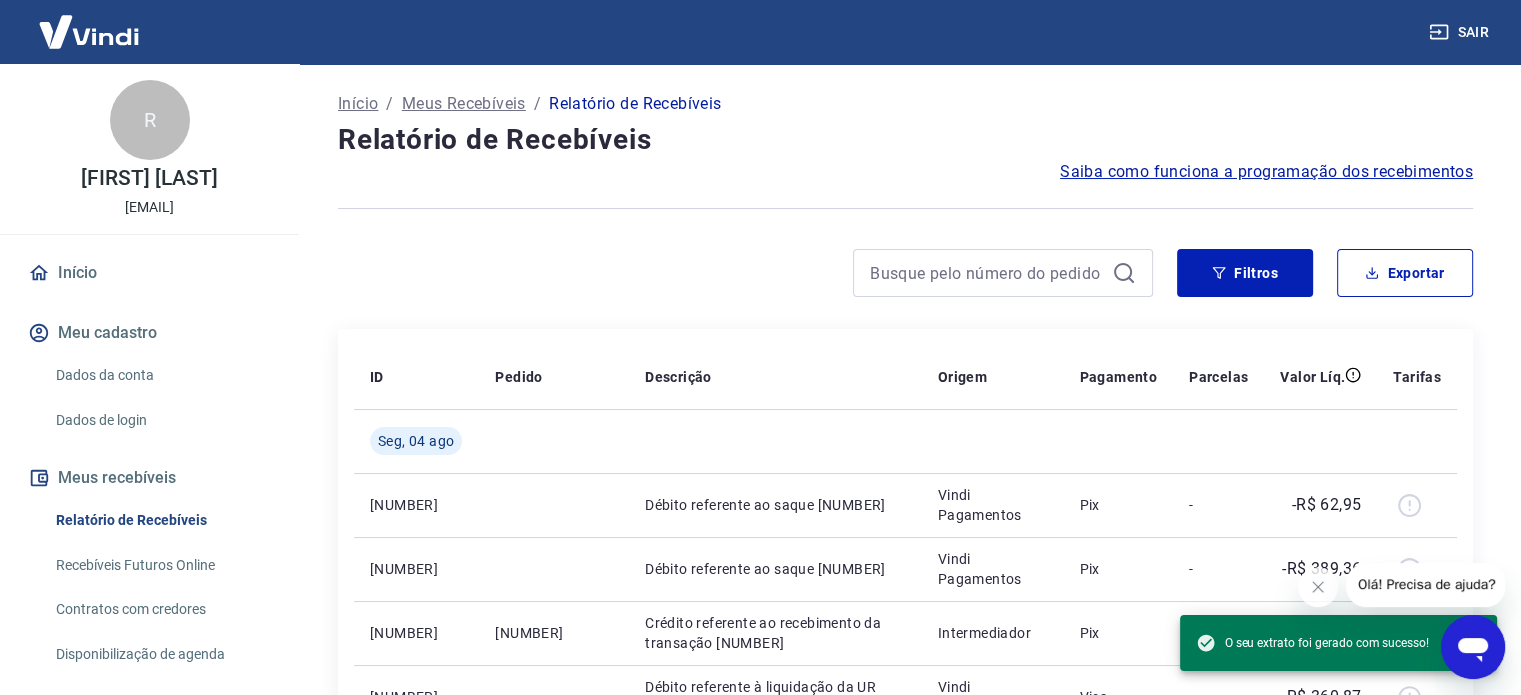click on "Início / Meus Recebíveis / Relatório de Recebíveis Relatório de Recebíveis Saiba como funciona a programação dos recebimentos Saiba como funciona a programação dos recebimentos Filtros Exportar Filtros Período Selecione um período Período personalizado 01/08/[YEAR] Previous Month Next Month agosto [YEAR] dom seg ter qua qui sex sab 27 28 29 30 31 1 2 3 4 5 6 7 8 9 10 11 12 13 14 15 16 17 18 19 20 21 22 23 24 25 26 27 28 29 30 31 setembro [YEAR] dom seg ter qua qui sex sab 1 2 3 4 5 6 7 8 9 10 11 12 13 14 15 16 17 18 19 20 21 22 23 24 25 26 27 28 29 30 1 2 3 4 04/08/[YEAR] Forma de Pagamento Selecione uma forma de pagamento Tipo de Movimentação Selecione um tipo de movimentação Aplicar filtros ID Pedido Descrição Origem Pagamento Parcelas Valor Líq." at bounding box center [905, 1062] 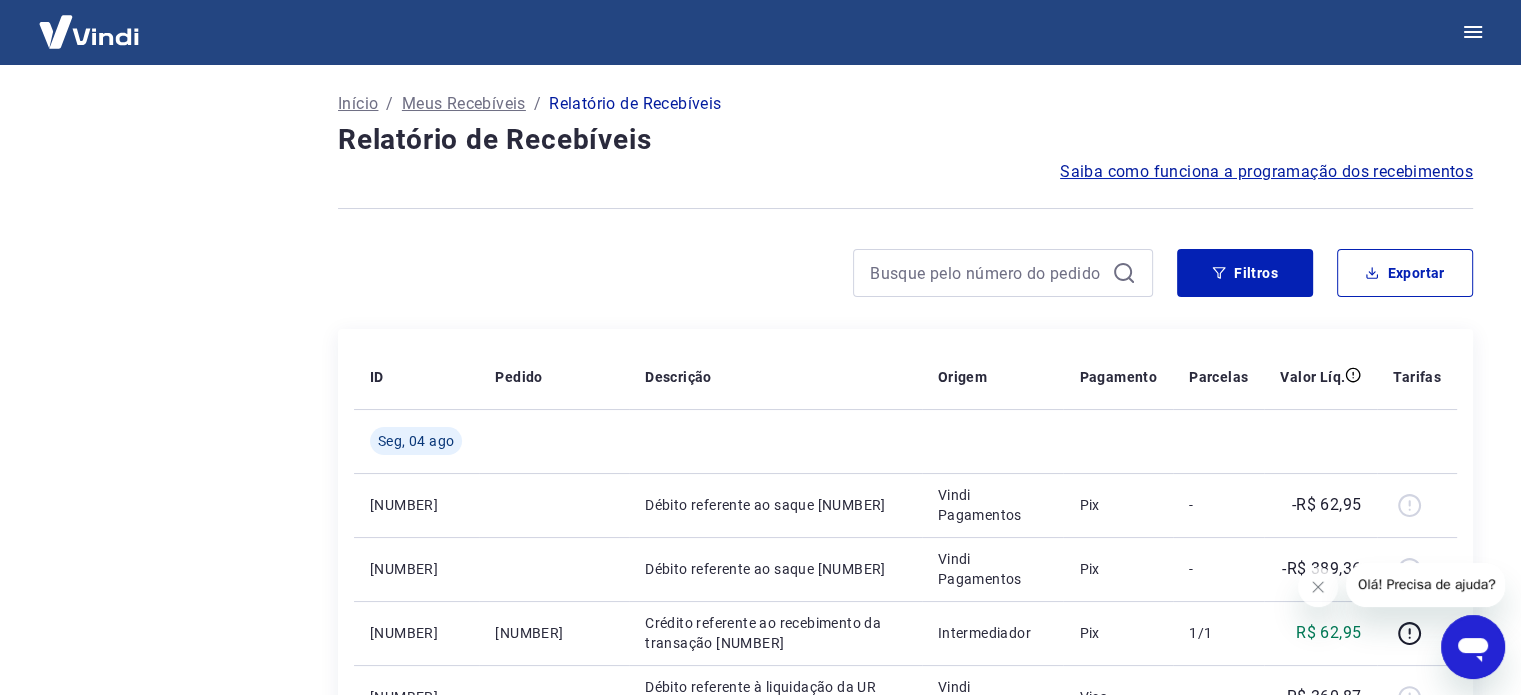 click at bounding box center (745, 273) 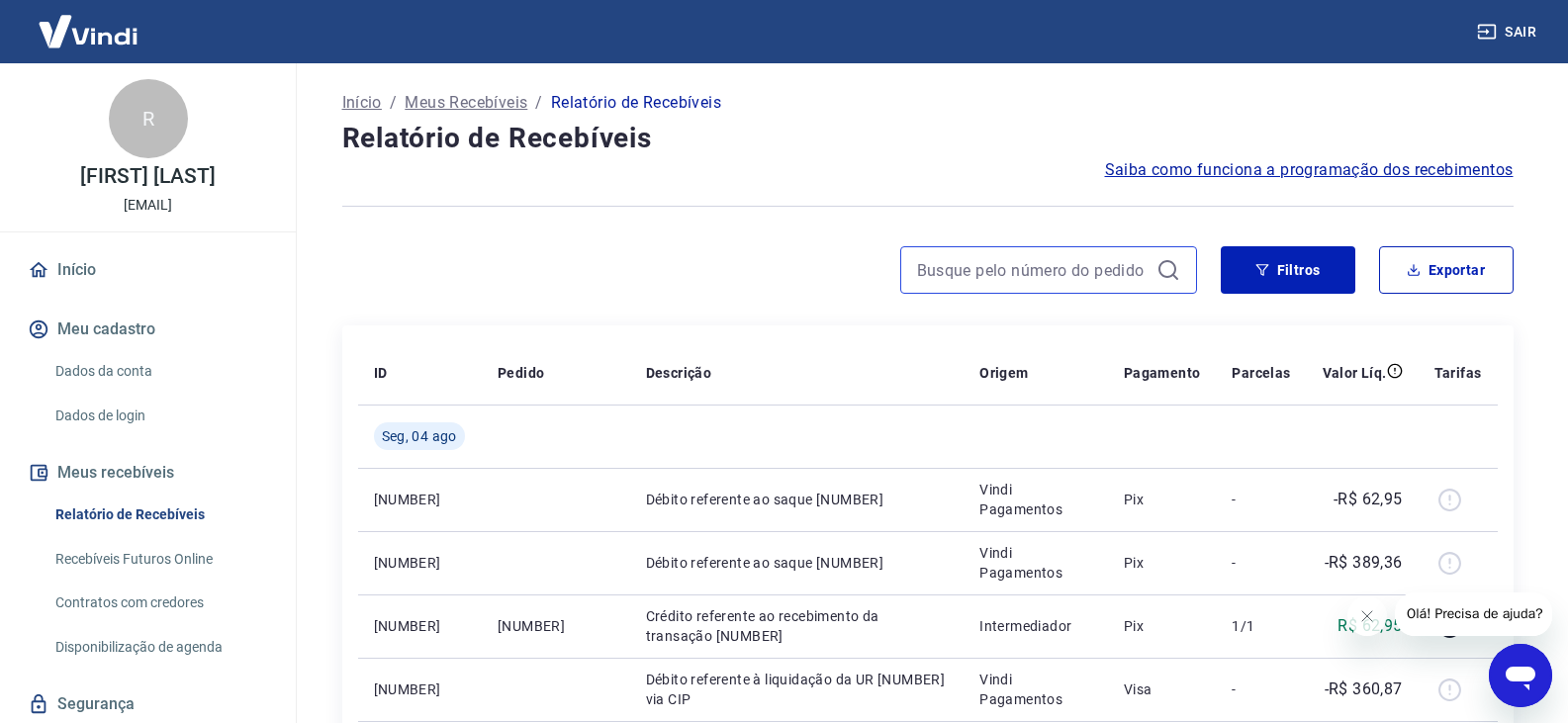 click at bounding box center (1033, 270) 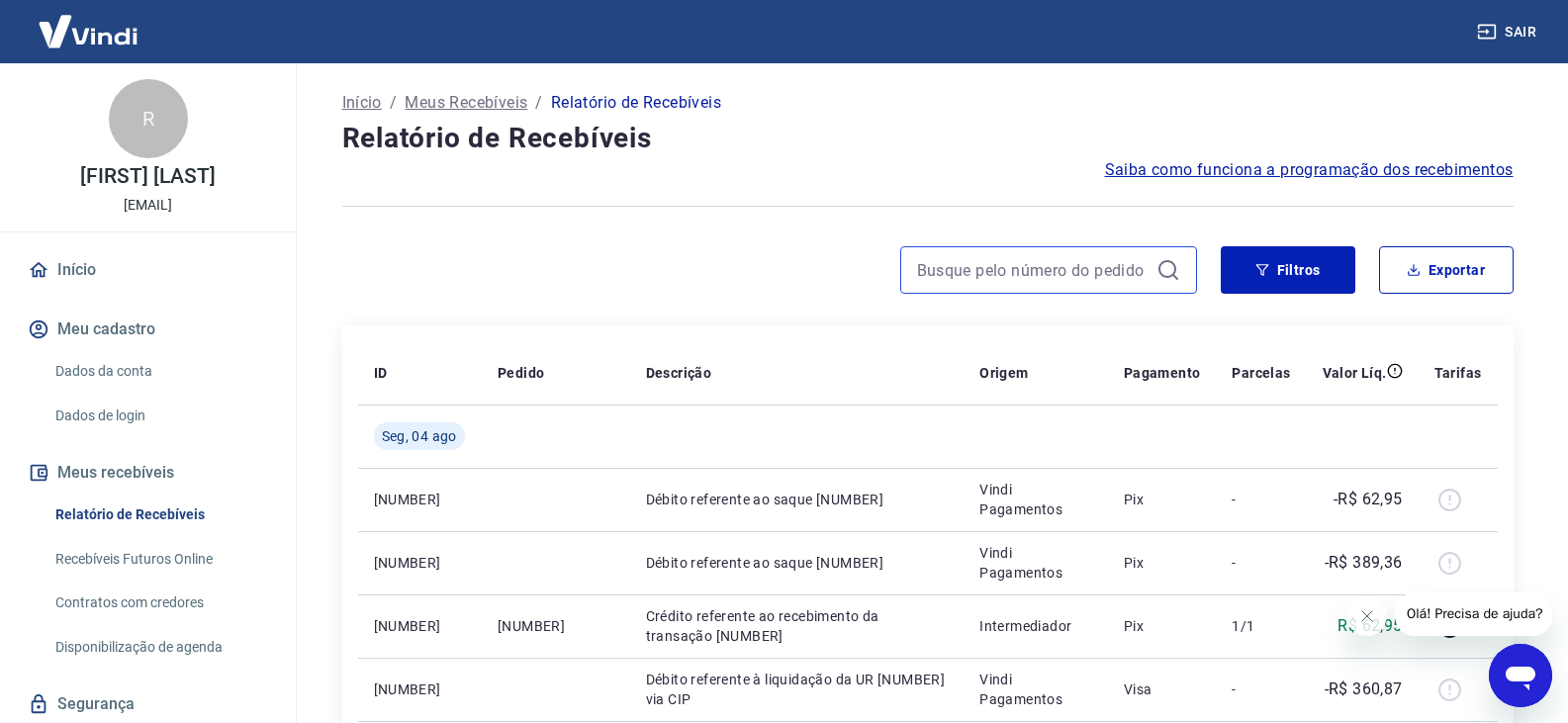 click at bounding box center [1033, 270] 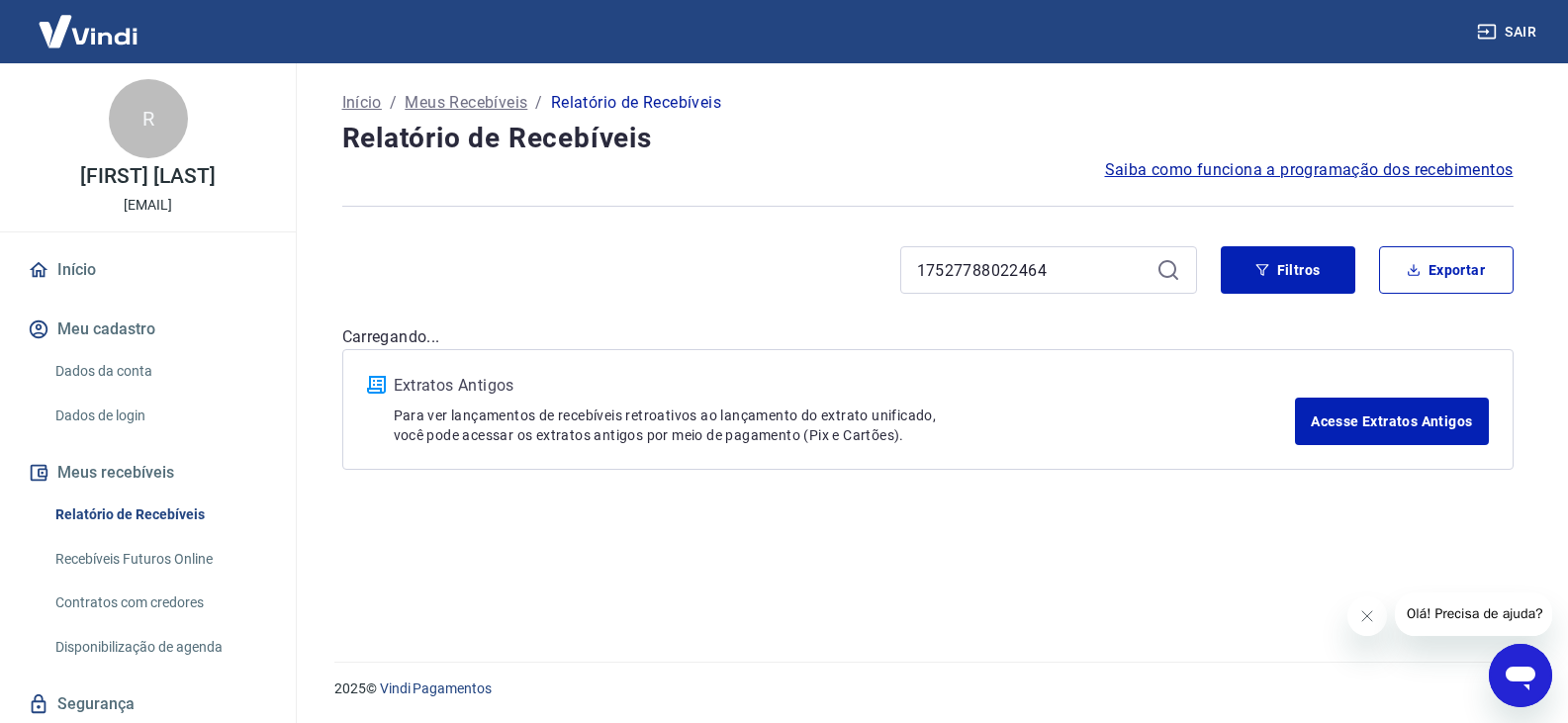 click 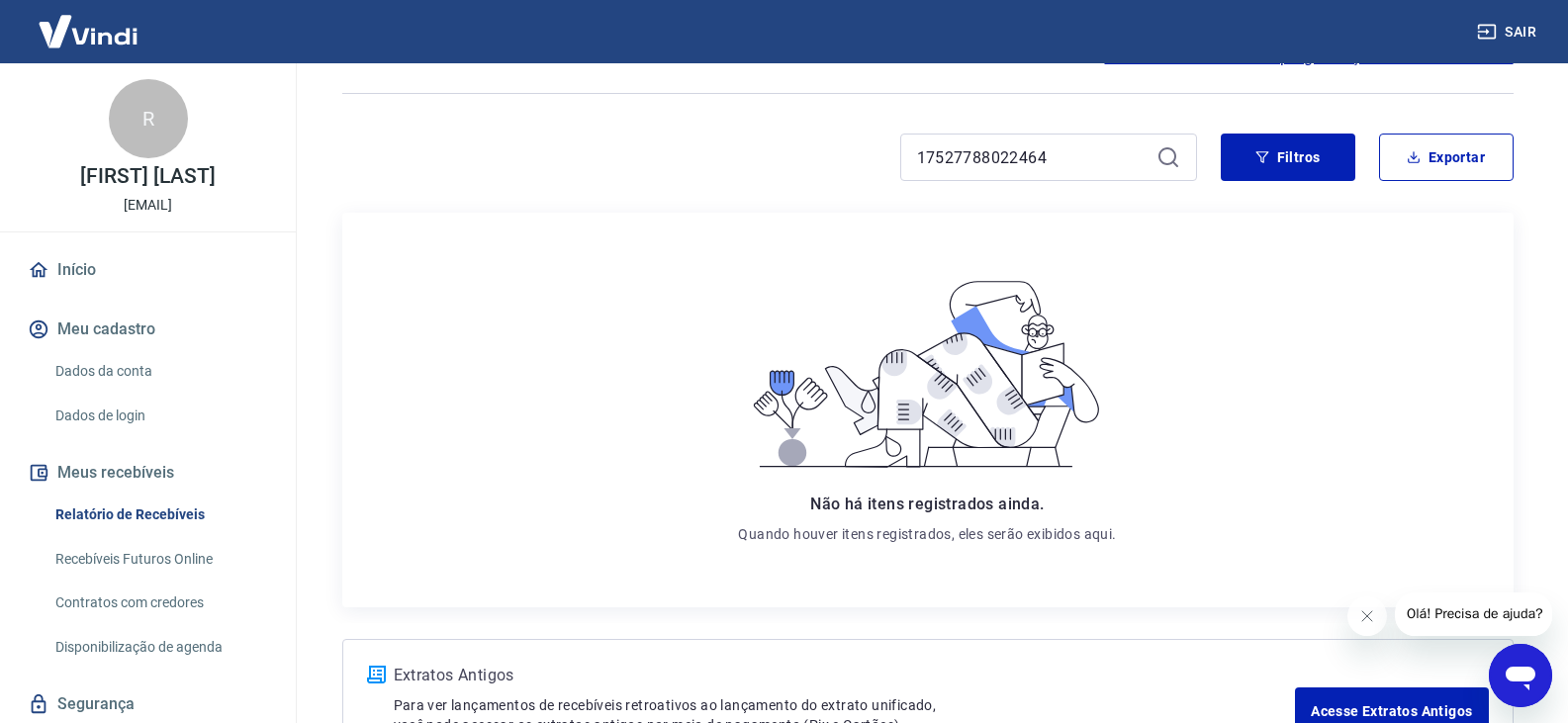 scroll, scrollTop: 0, scrollLeft: 0, axis: both 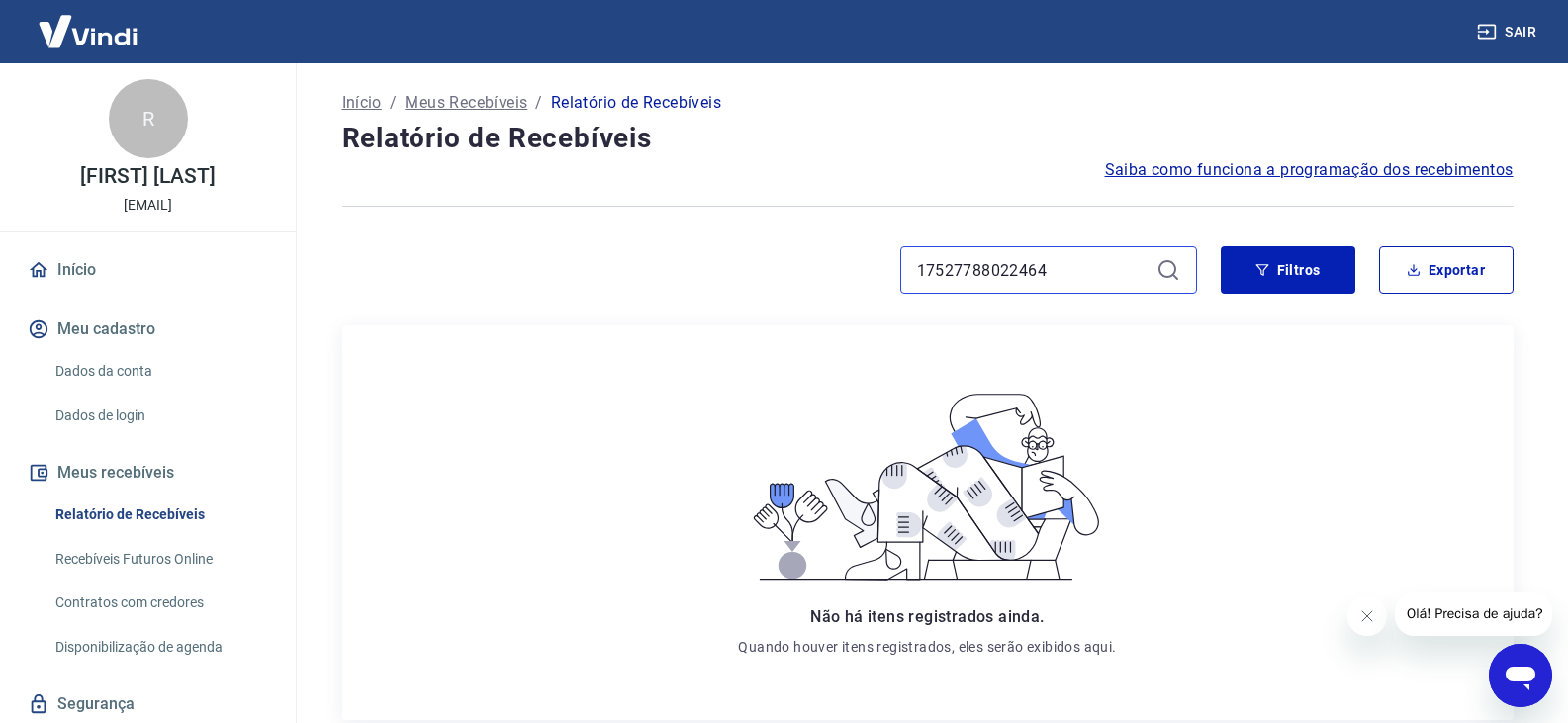 drag, startPoint x: 1039, startPoint y: 273, endPoint x: 848, endPoint y: 274, distance: 191.0026 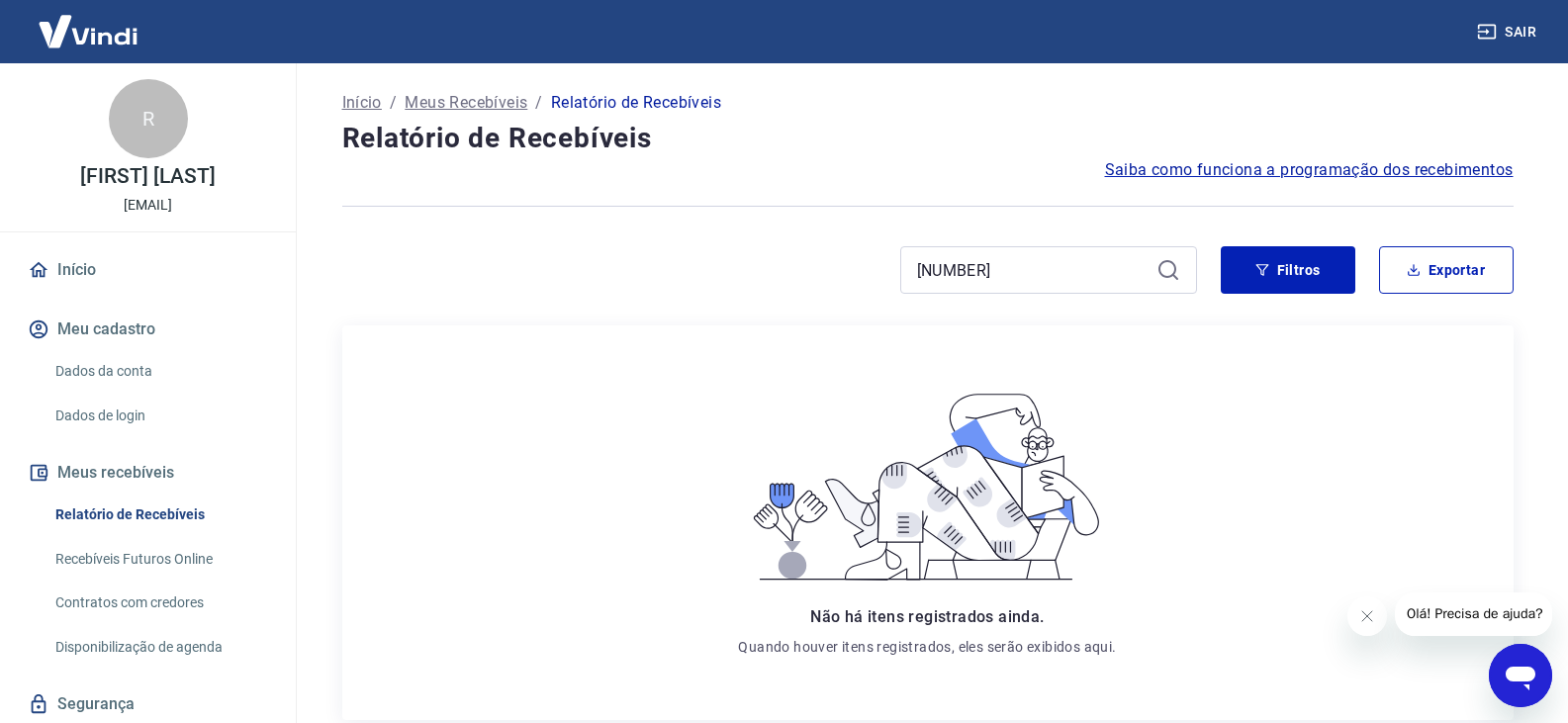 click 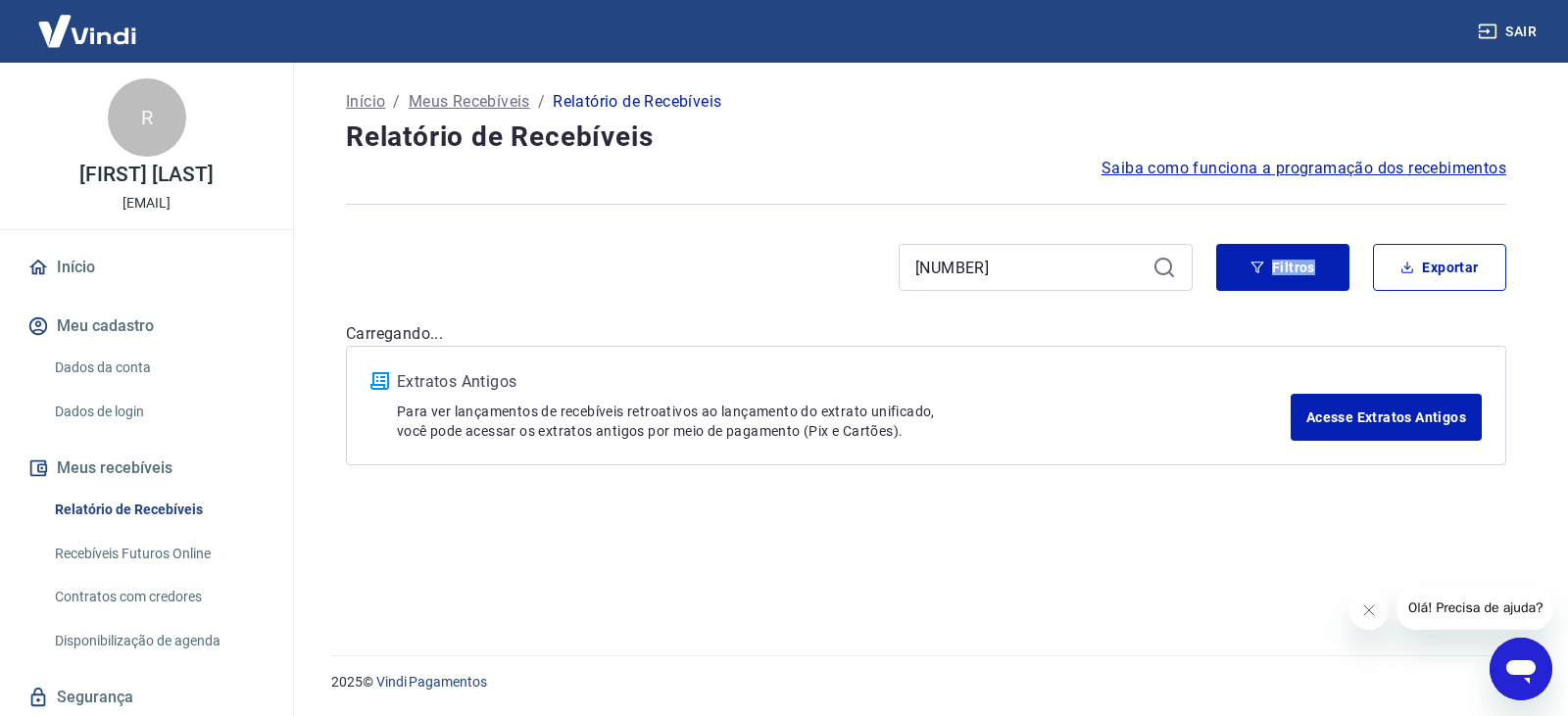 click 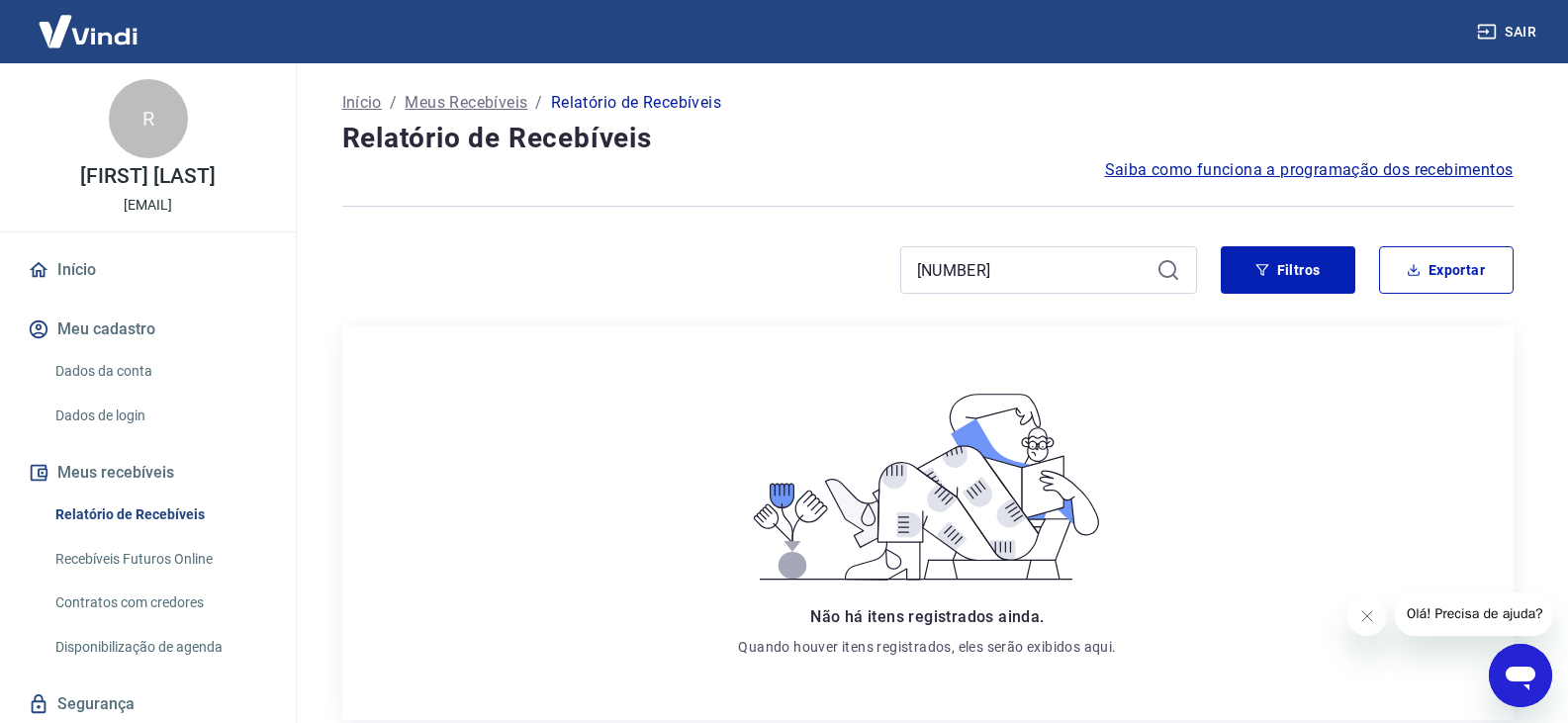 click 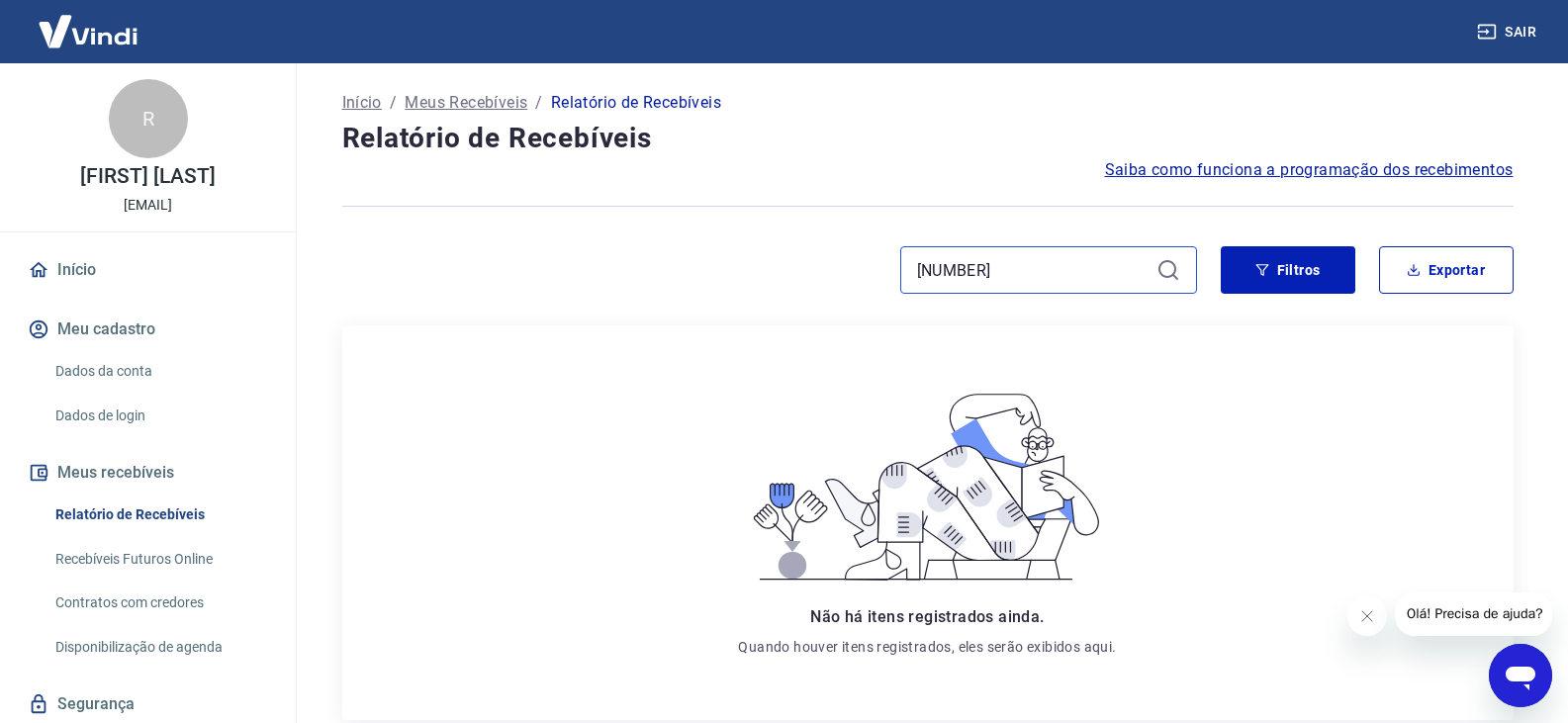 drag, startPoint x: 1062, startPoint y: 269, endPoint x: 887, endPoint y: 271, distance: 175.01143 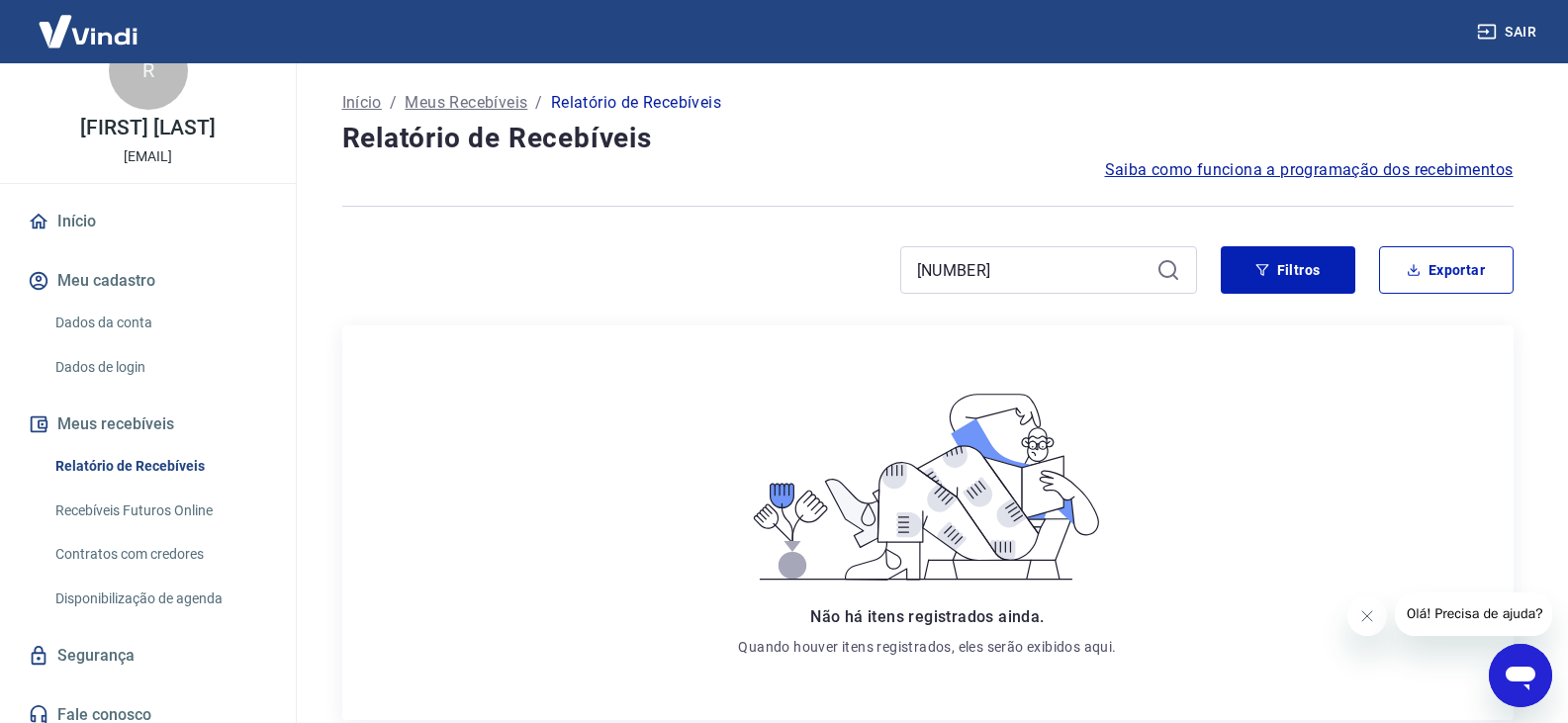 scroll, scrollTop: 62, scrollLeft: 0, axis: vertical 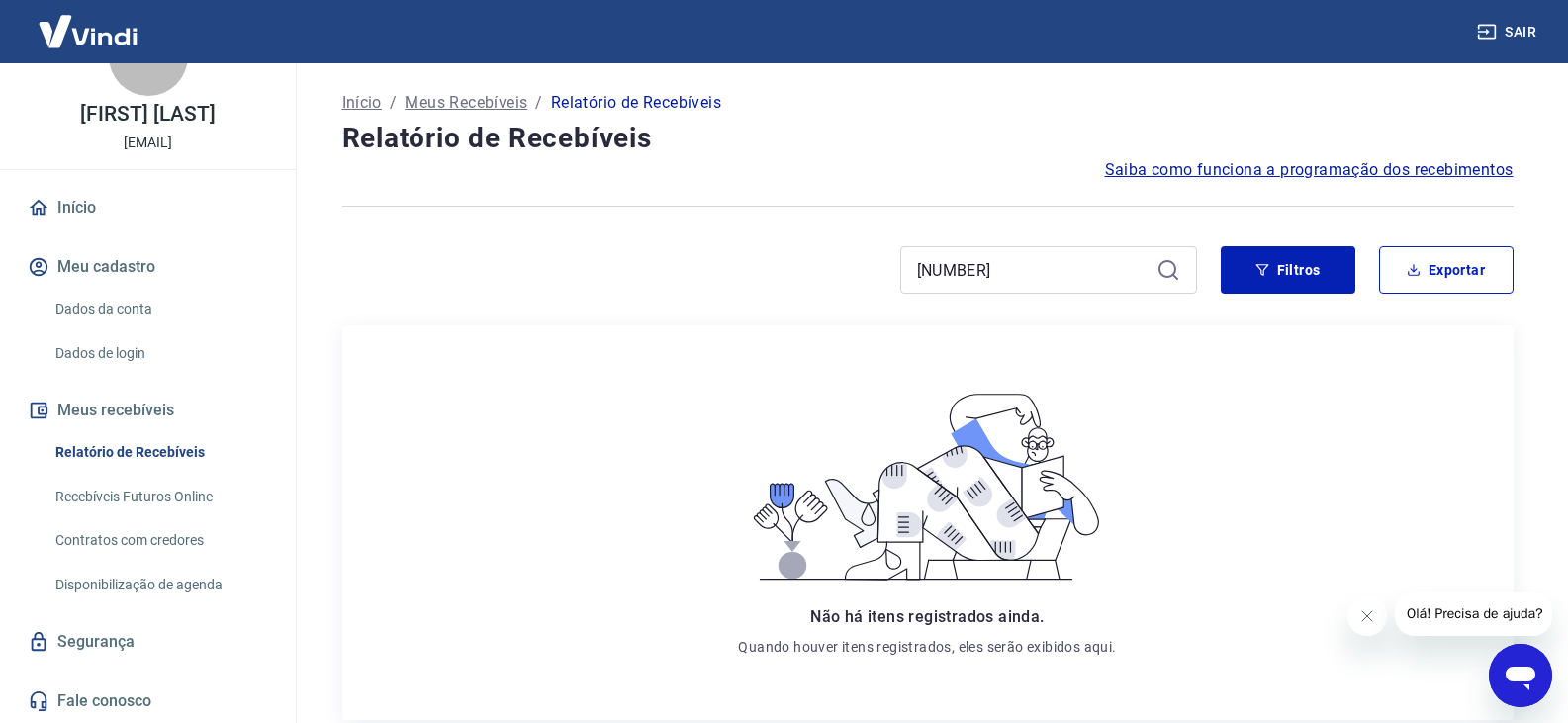 click on "Meus recebíveis" at bounding box center [147, 410] 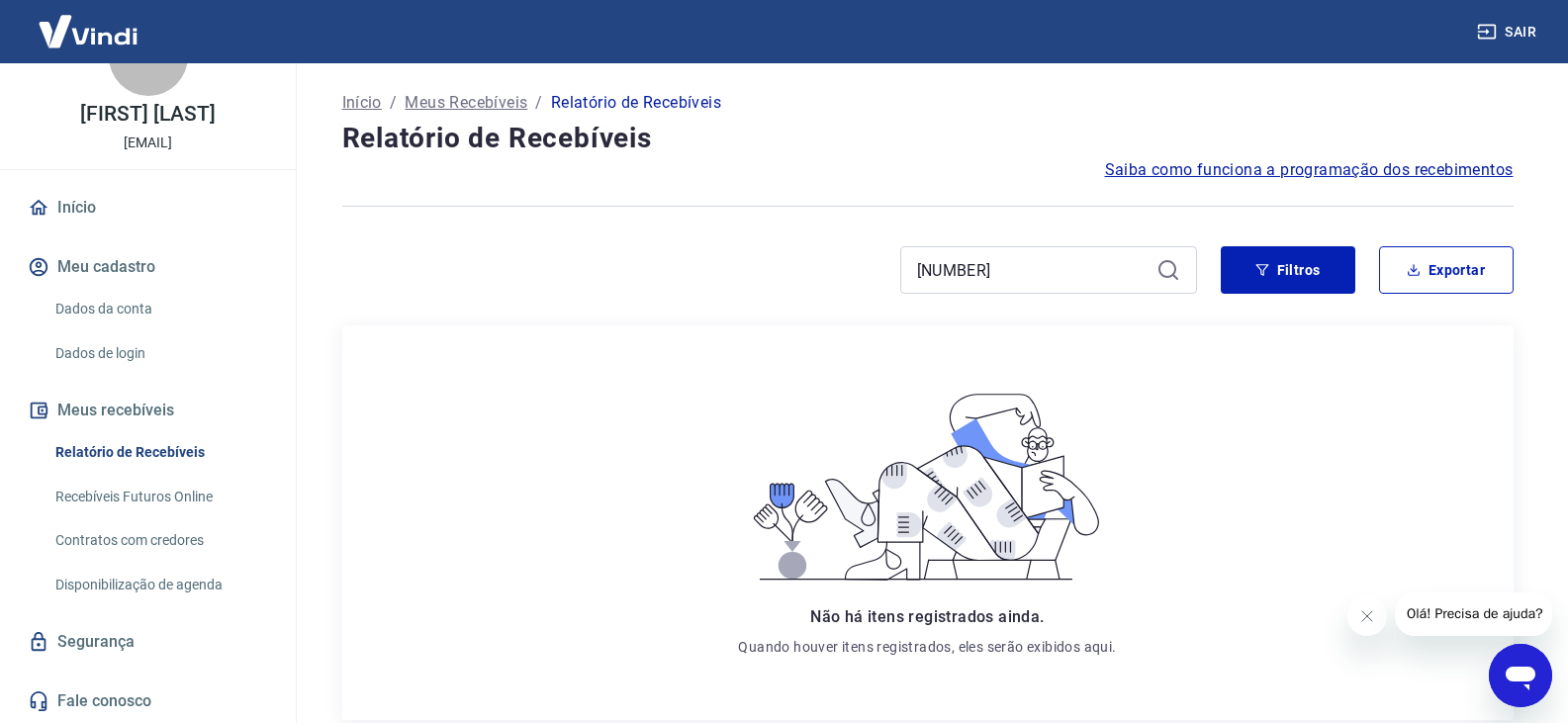 click on "Relatório de Recebíveis" at bounding box center (159, 452) 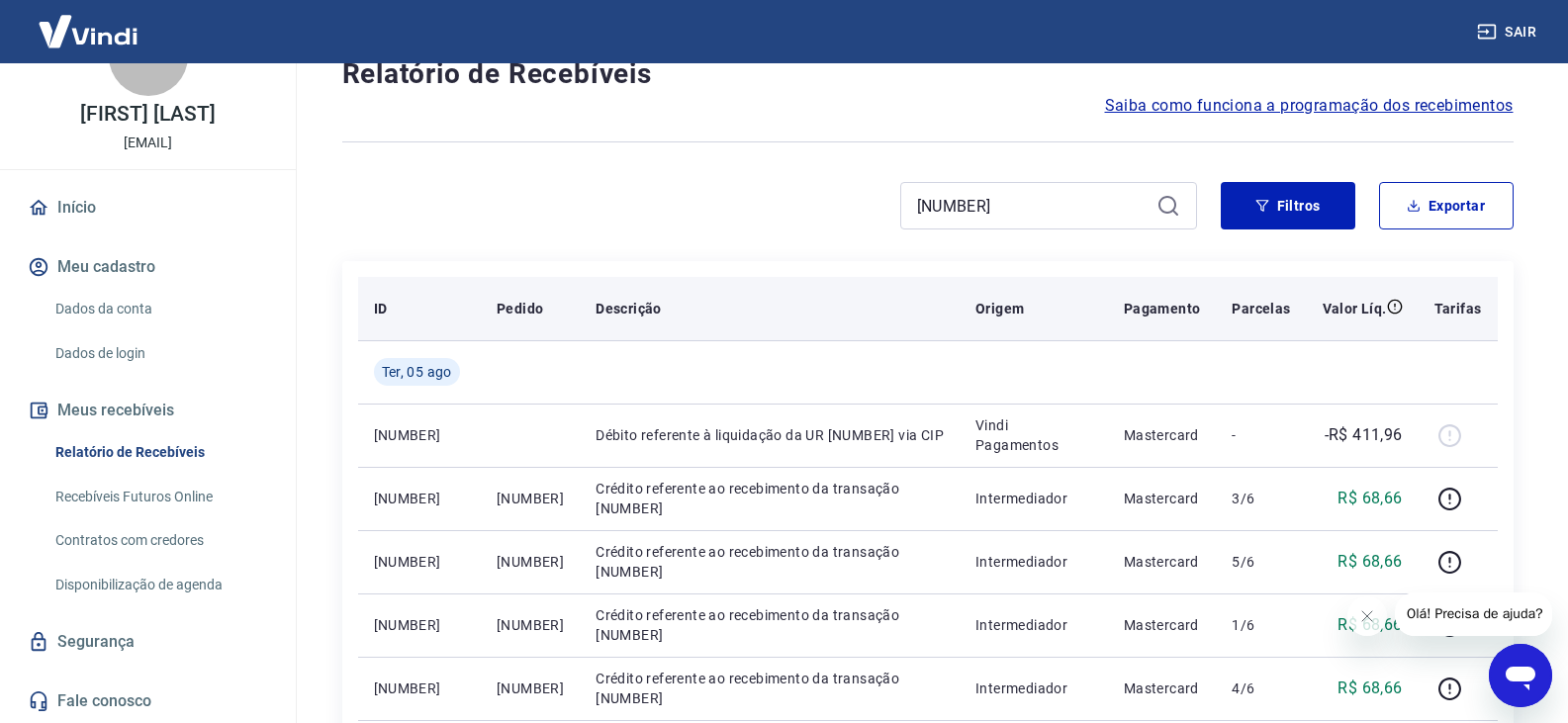 scroll, scrollTop: 99, scrollLeft: 0, axis: vertical 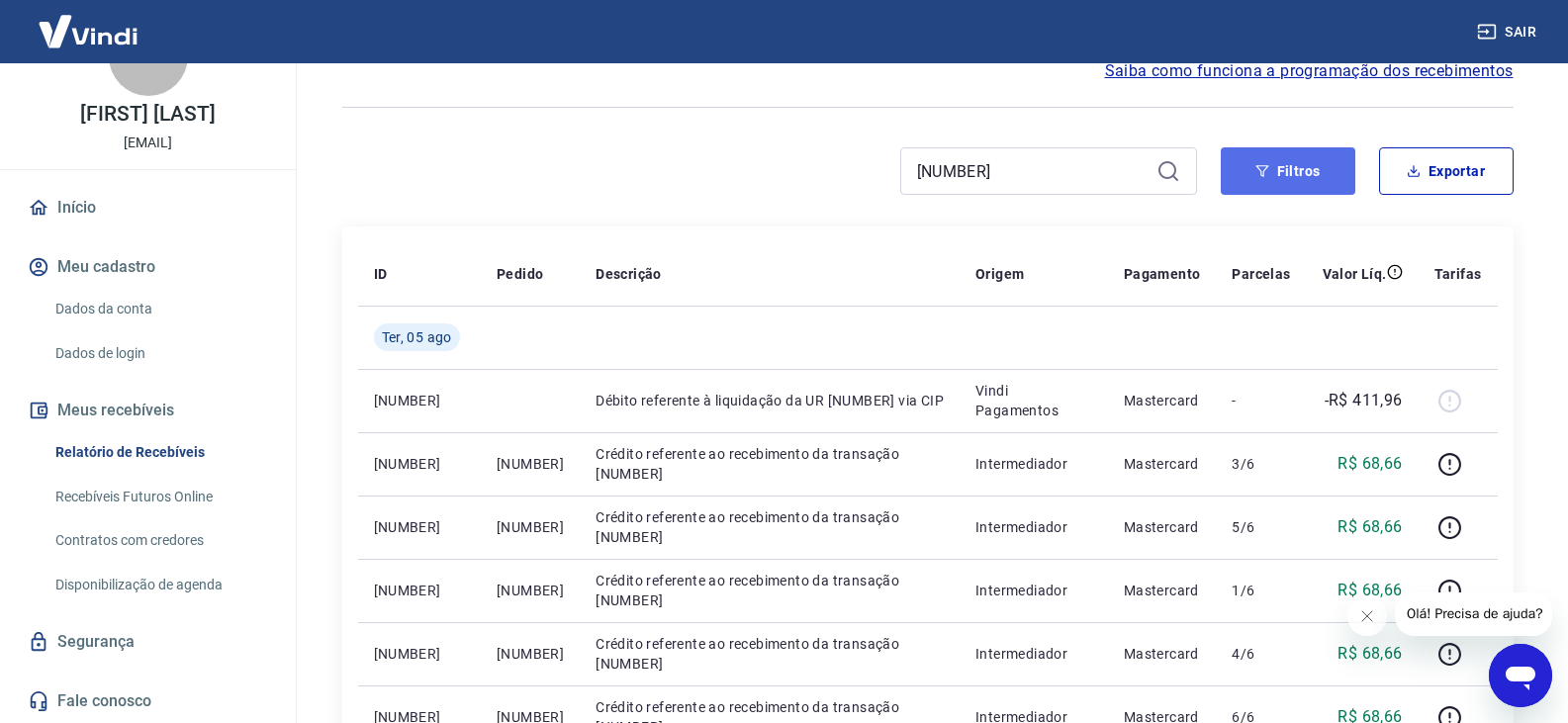 click on "Filtros" at bounding box center [1288, 171] 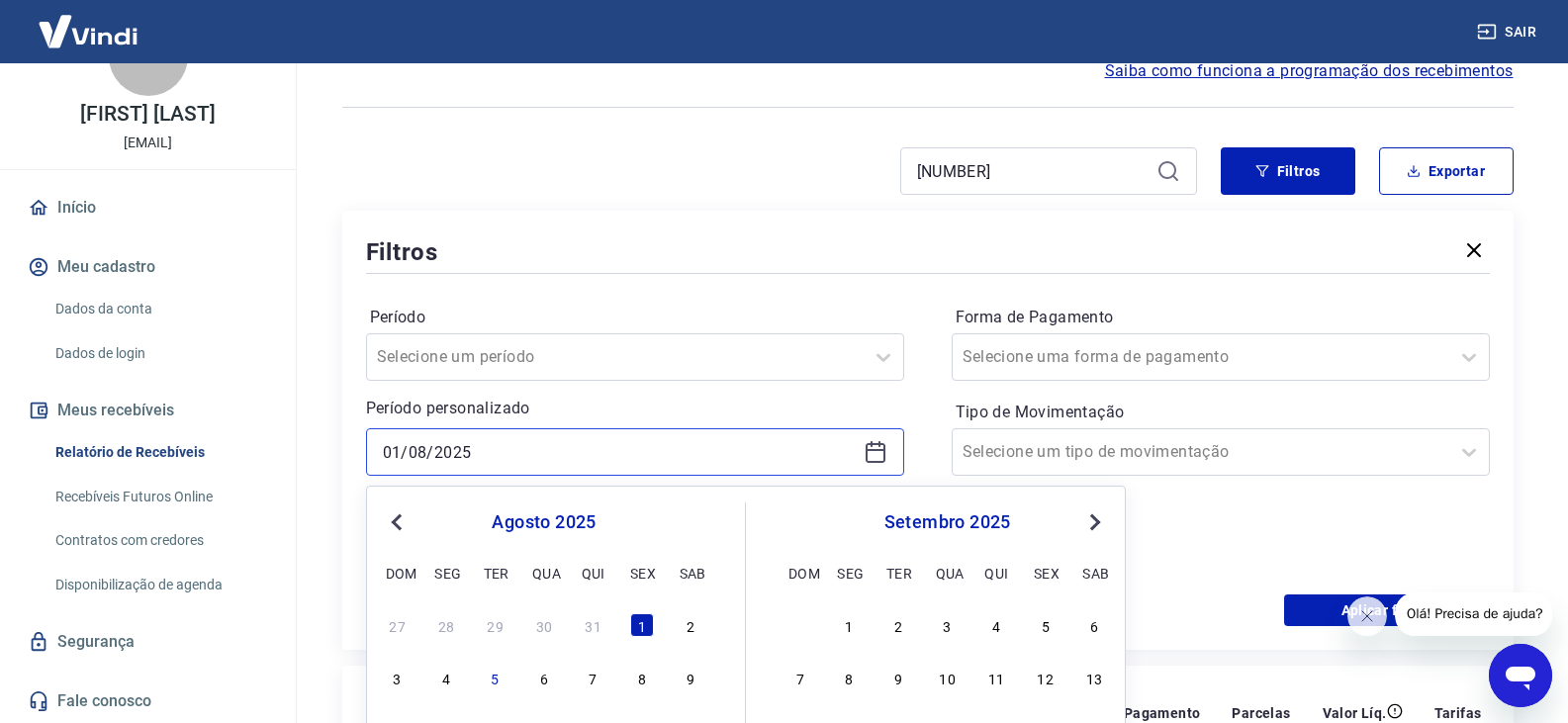 drag, startPoint x: 721, startPoint y: 458, endPoint x: 262, endPoint y: 466, distance: 459.06971 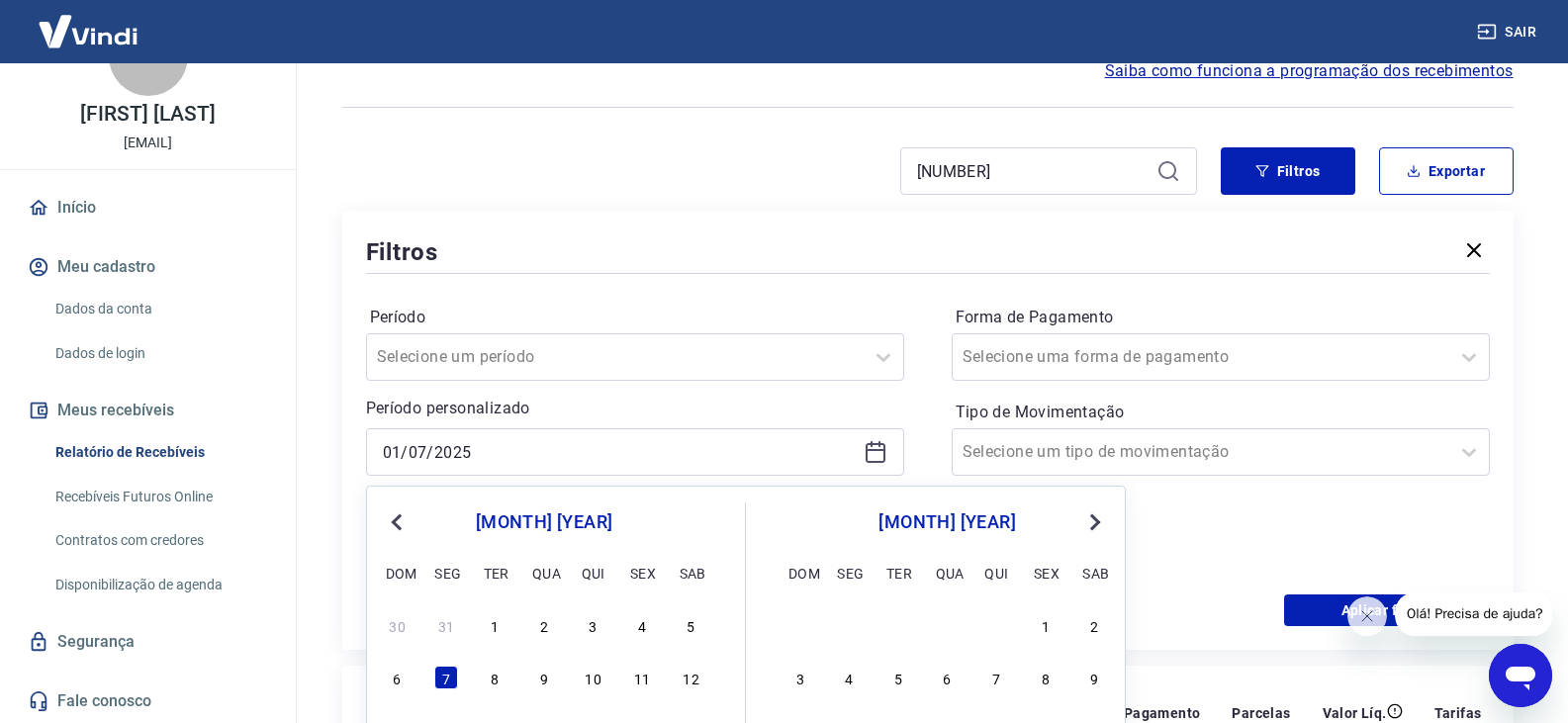 click on "[MONTH] [YEAR] dom seg ter qua qui sex sab" at bounding box center (544, 544) 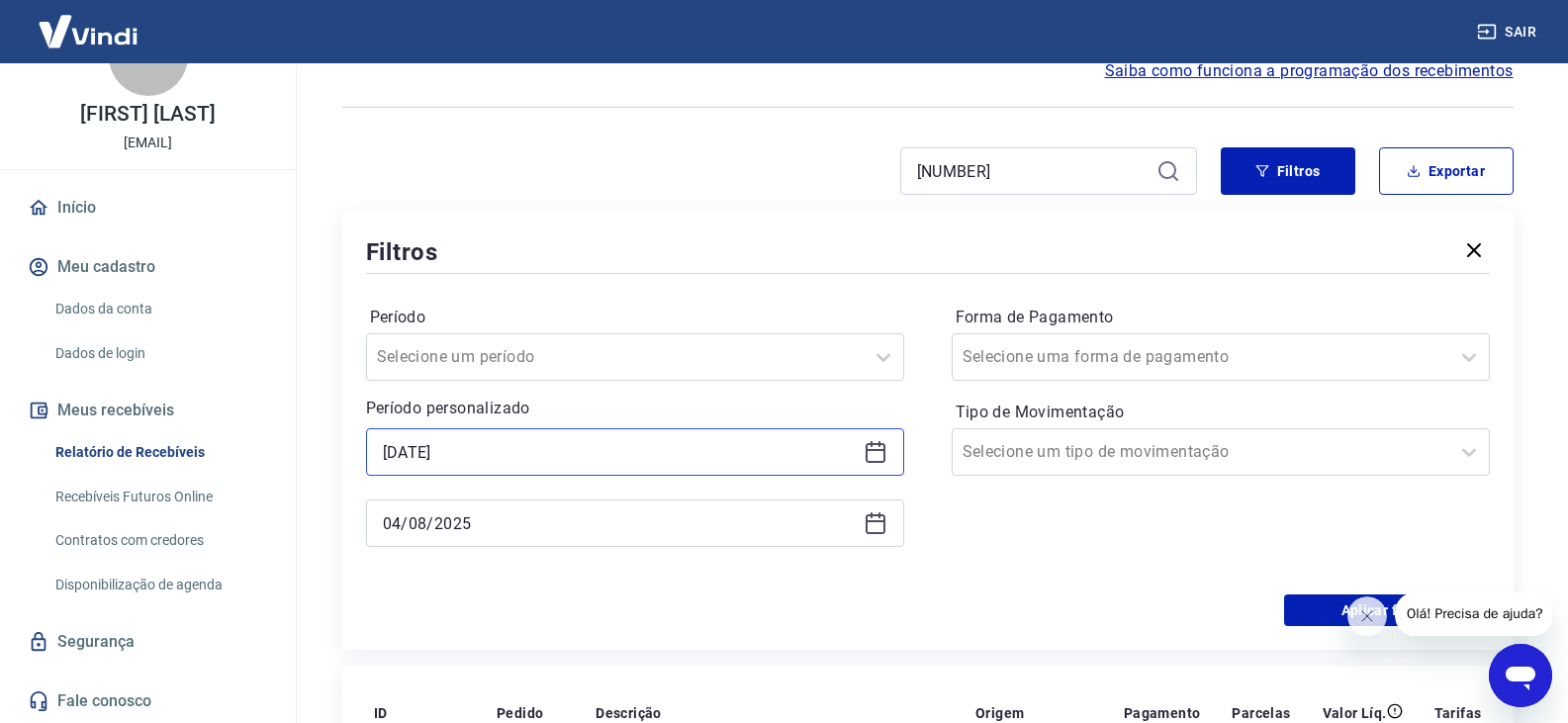 click on "[DATE]" at bounding box center (619, 452) 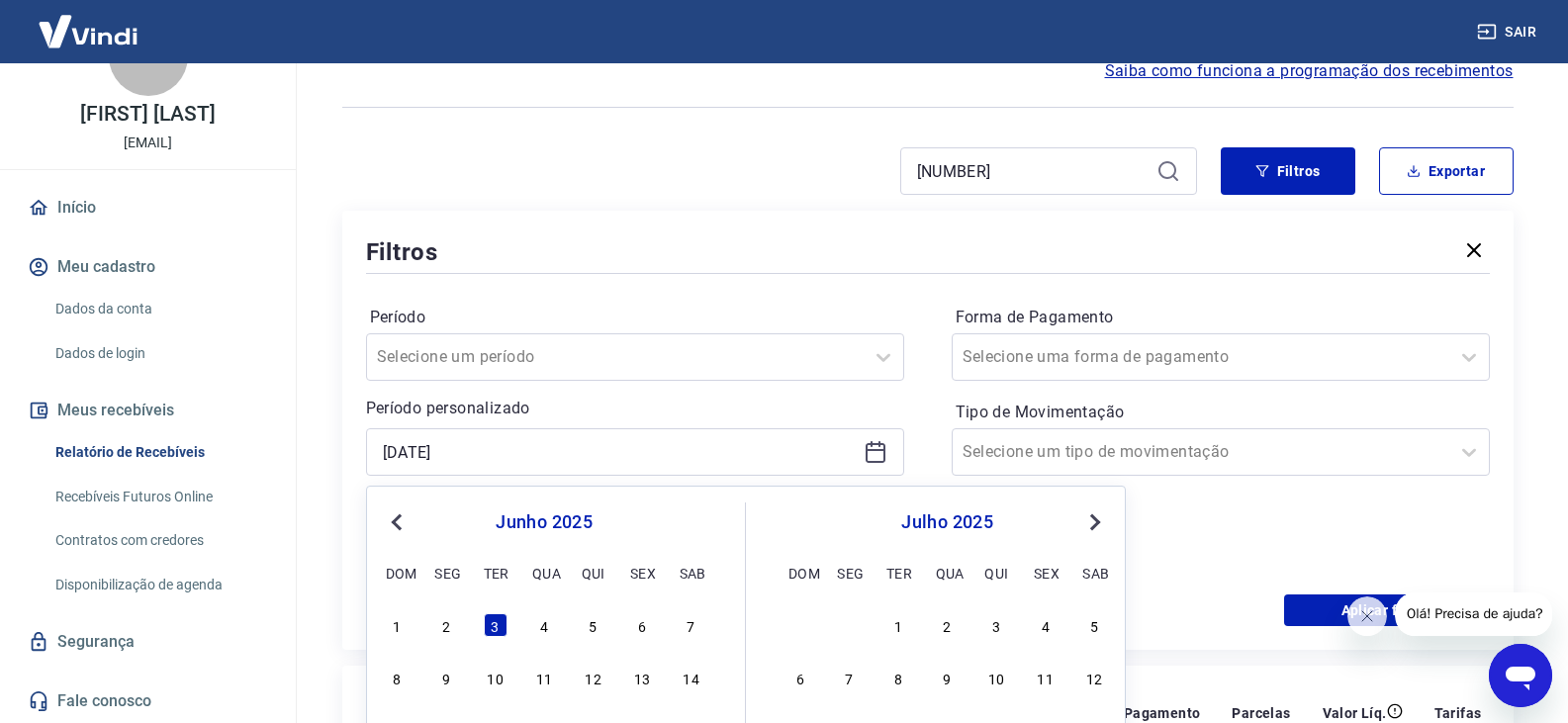 click on "Previous Month" at bounding box center (397, 522) 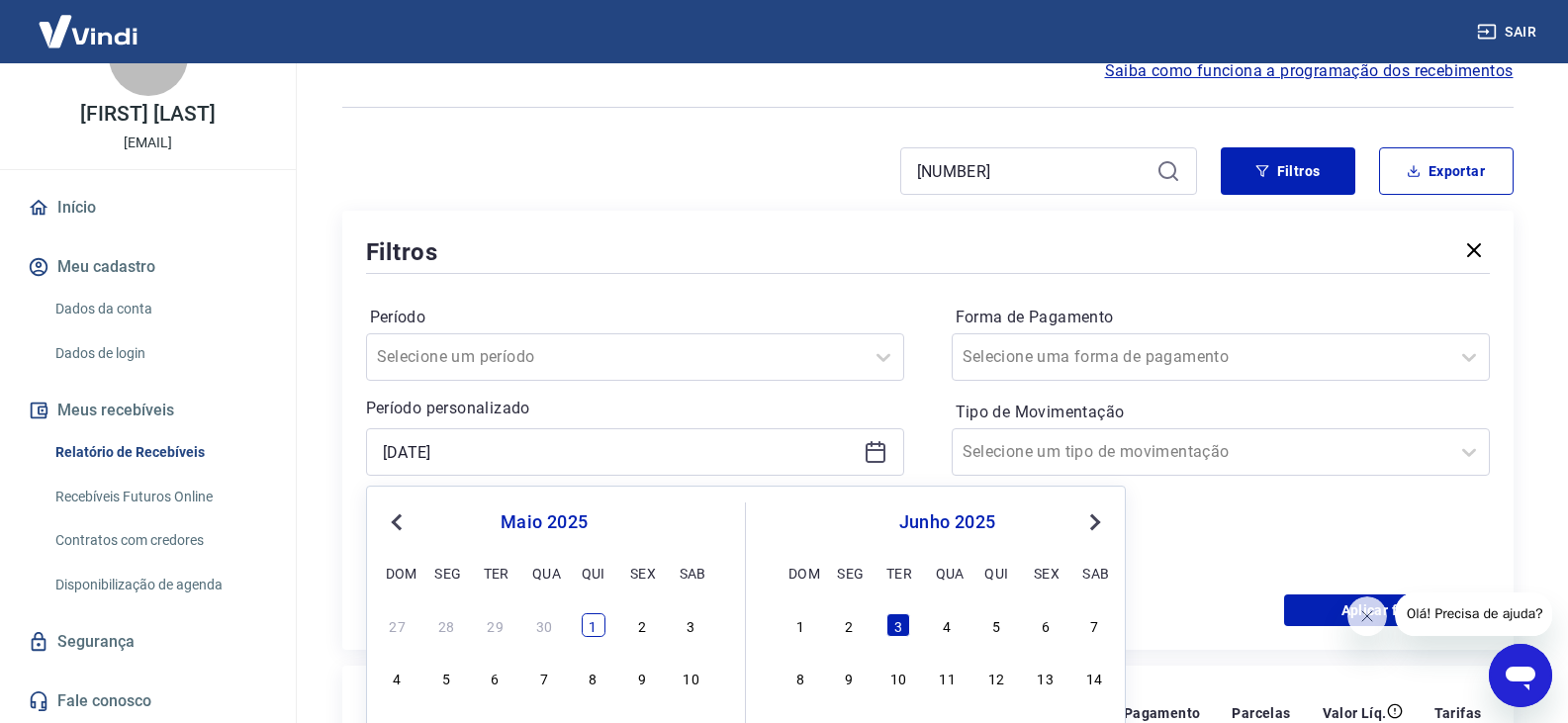 click on "1" at bounding box center [594, 625] 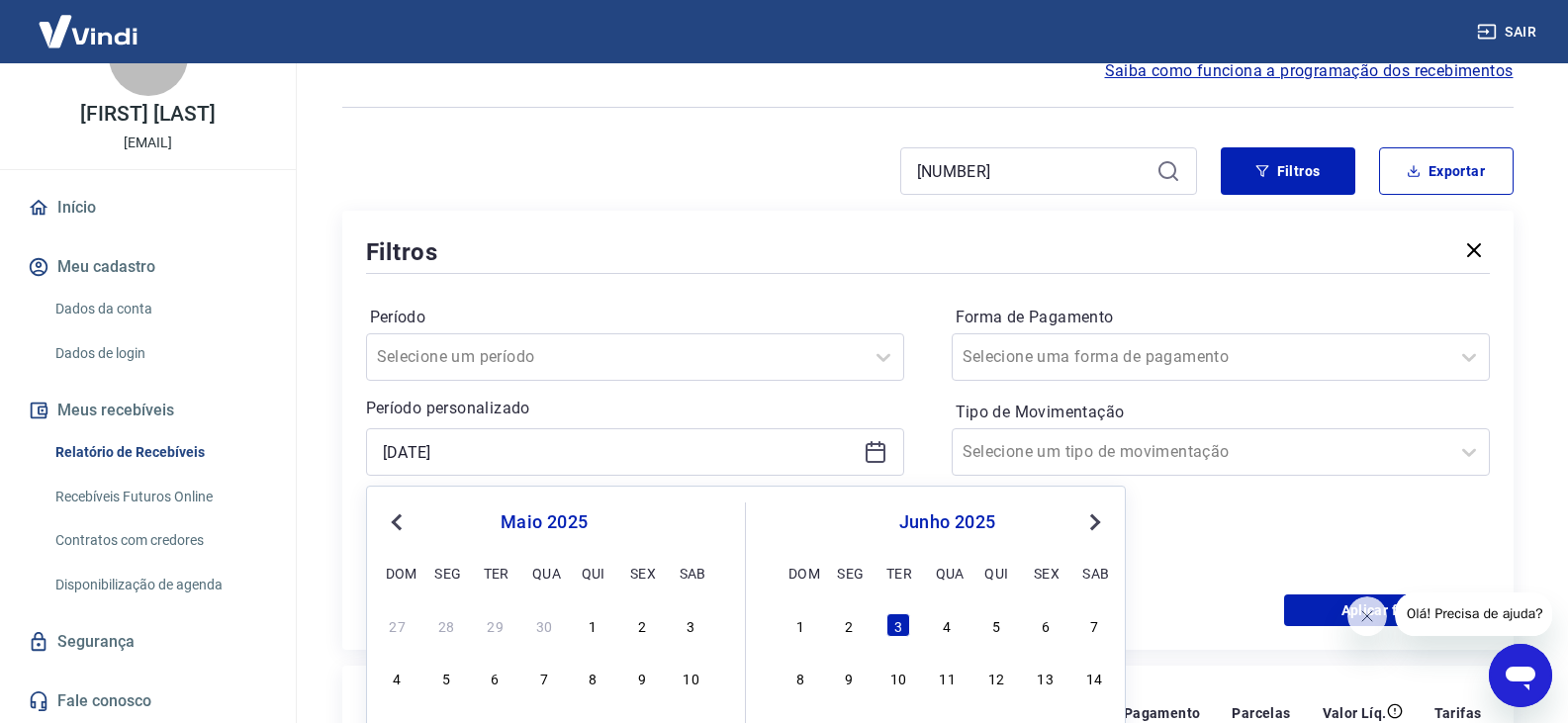 type on "01/05/2025" 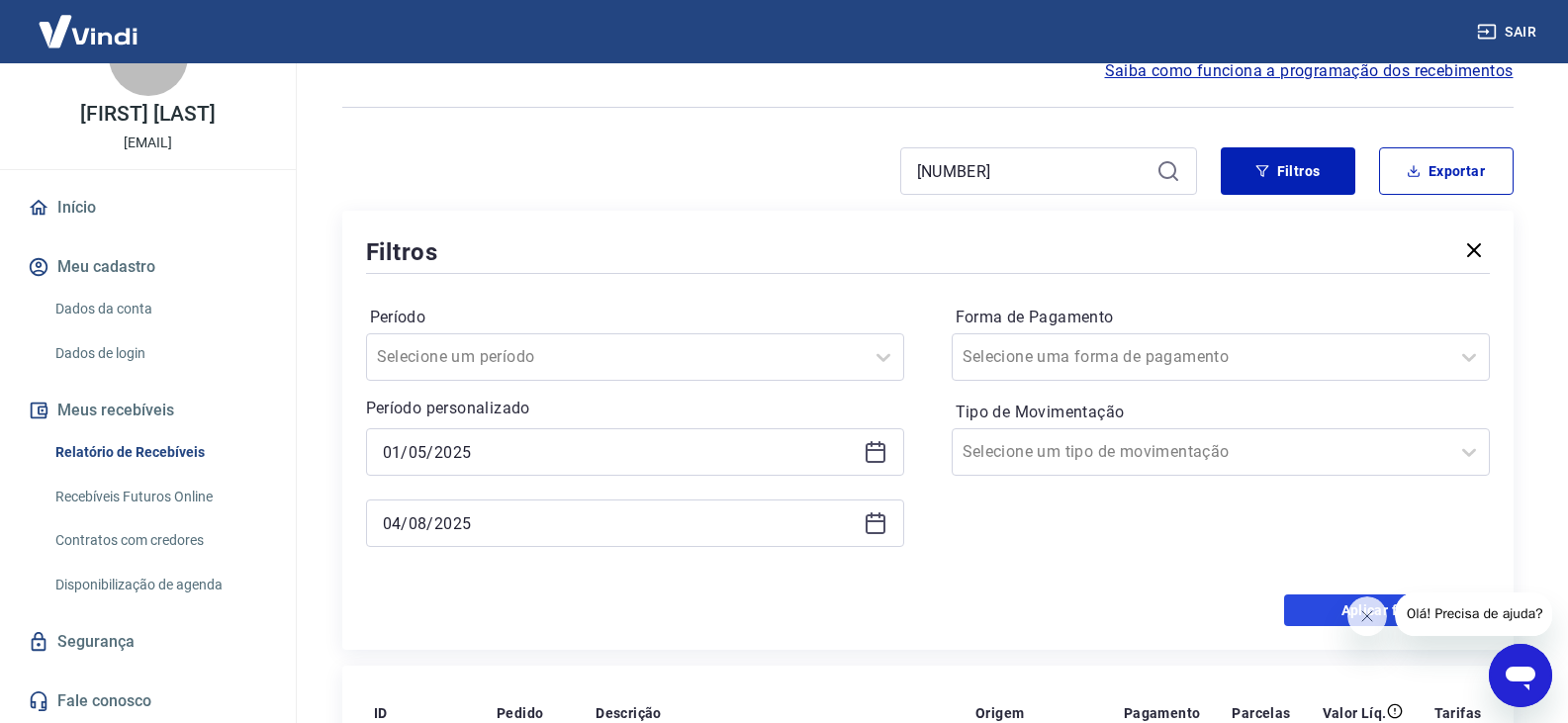 click on "Aplicar filtros" at bounding box center (1387, 610) 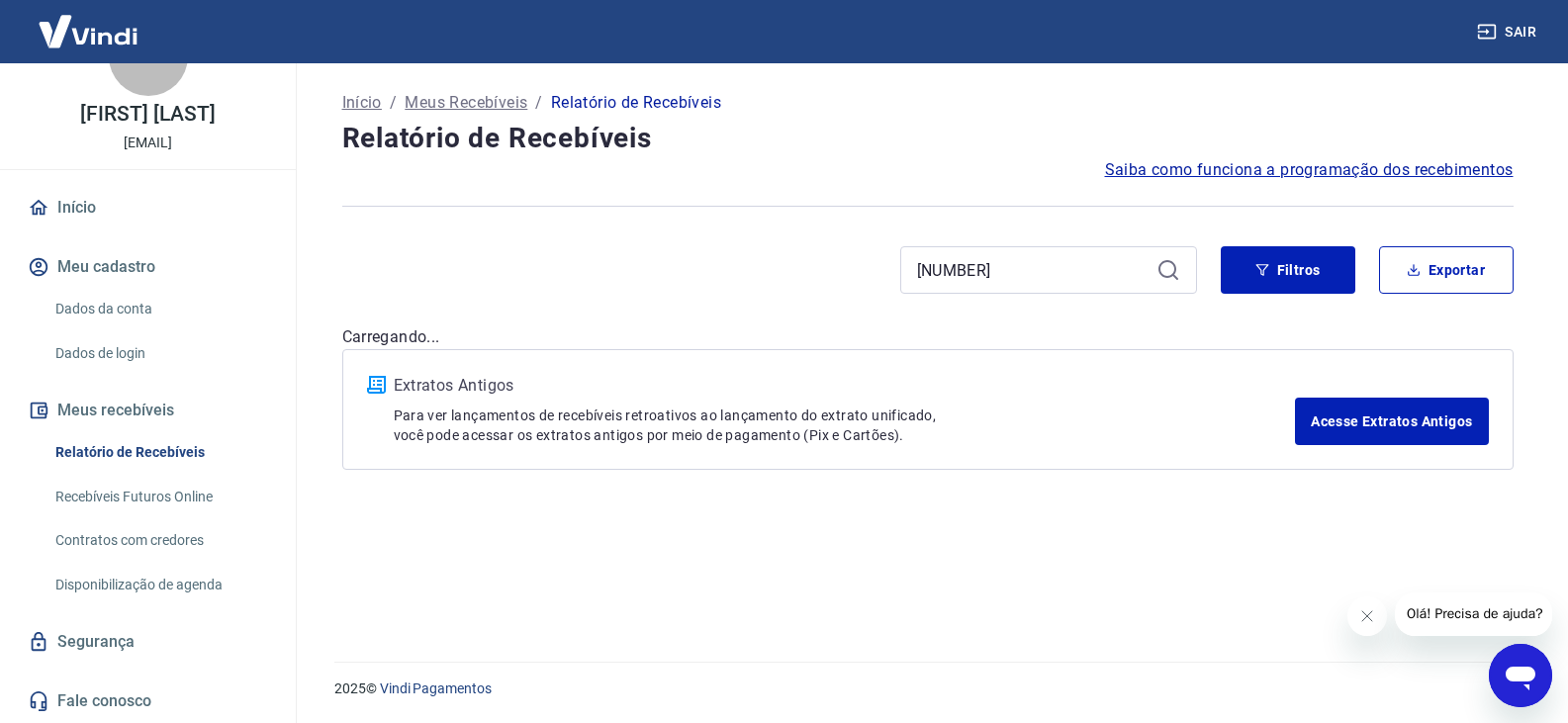 scroll, scrollTop: 0, scrollLeft: 0, axis: both 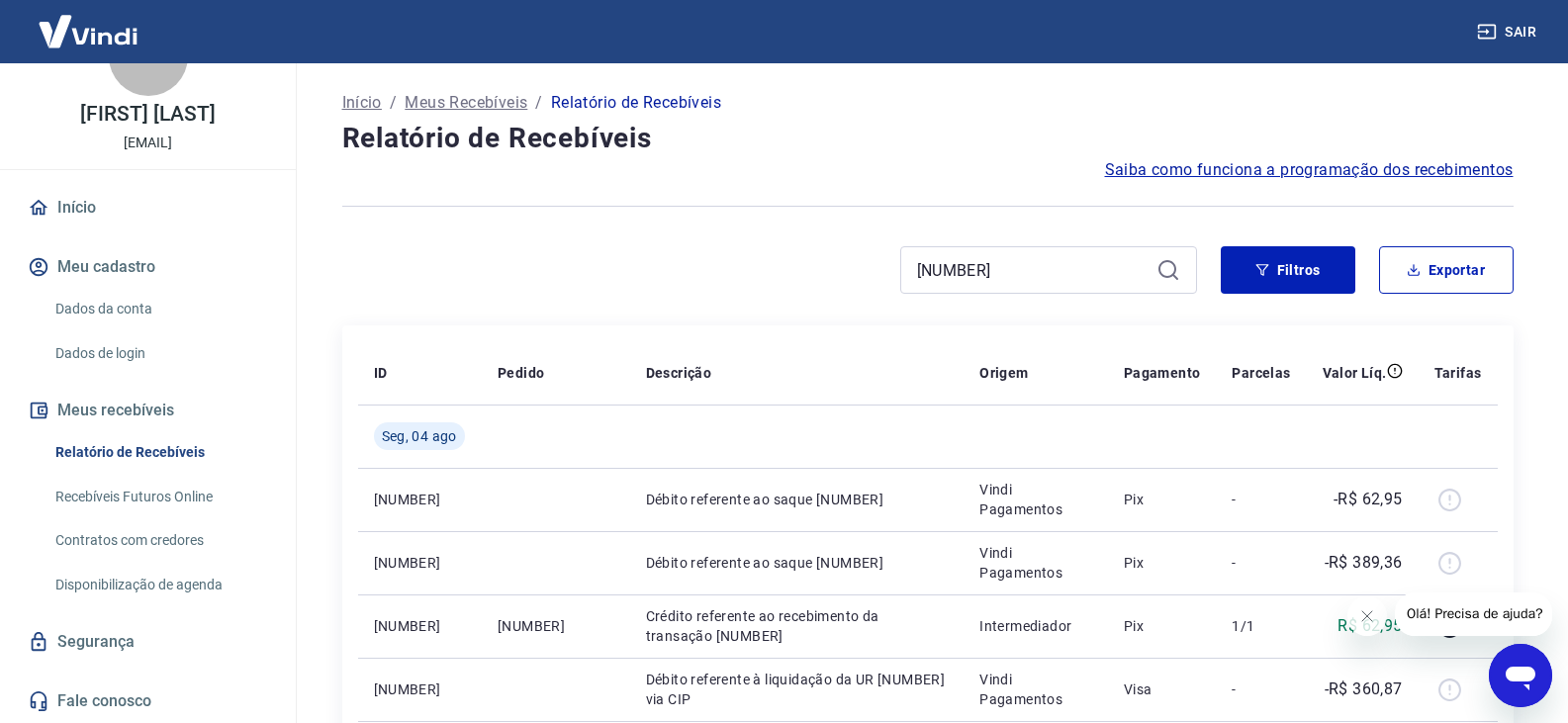 click 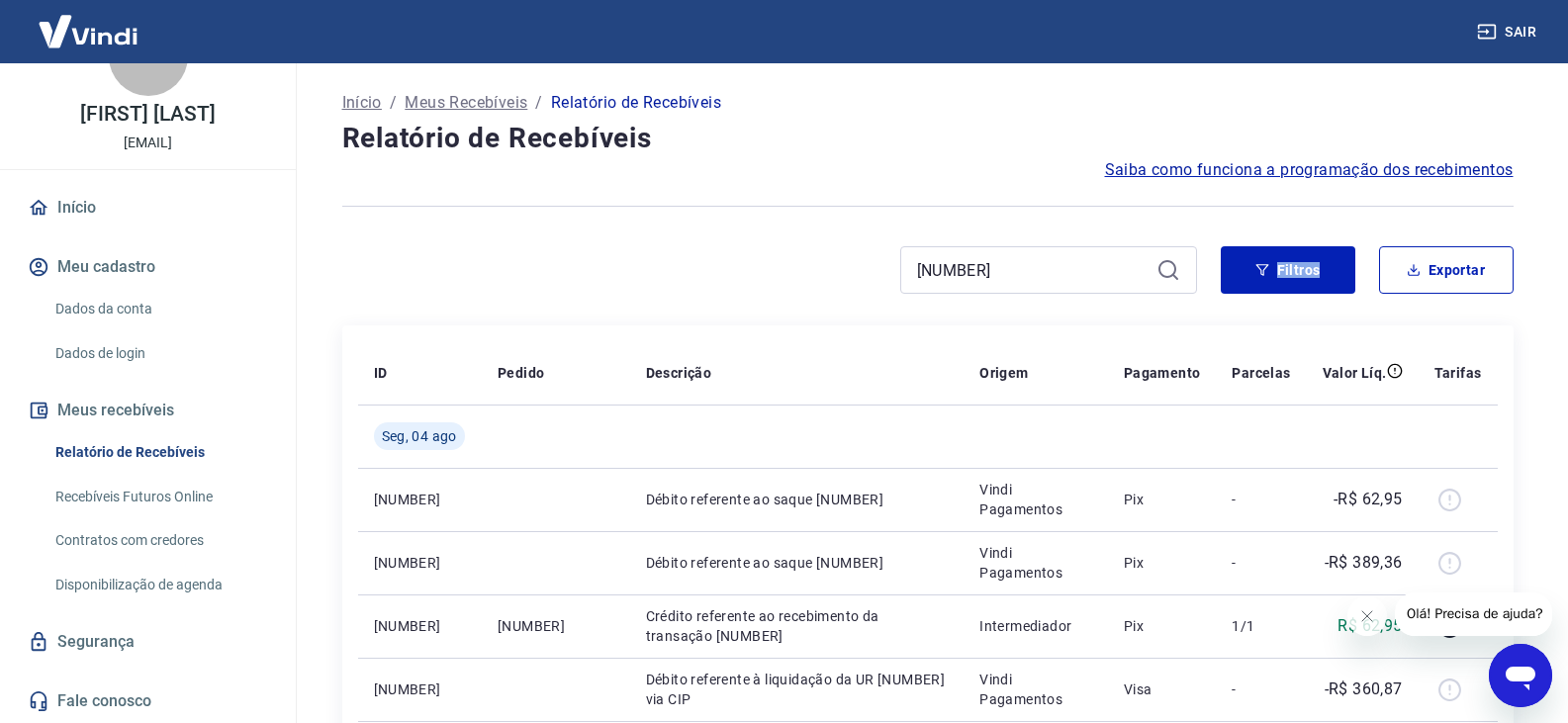 click 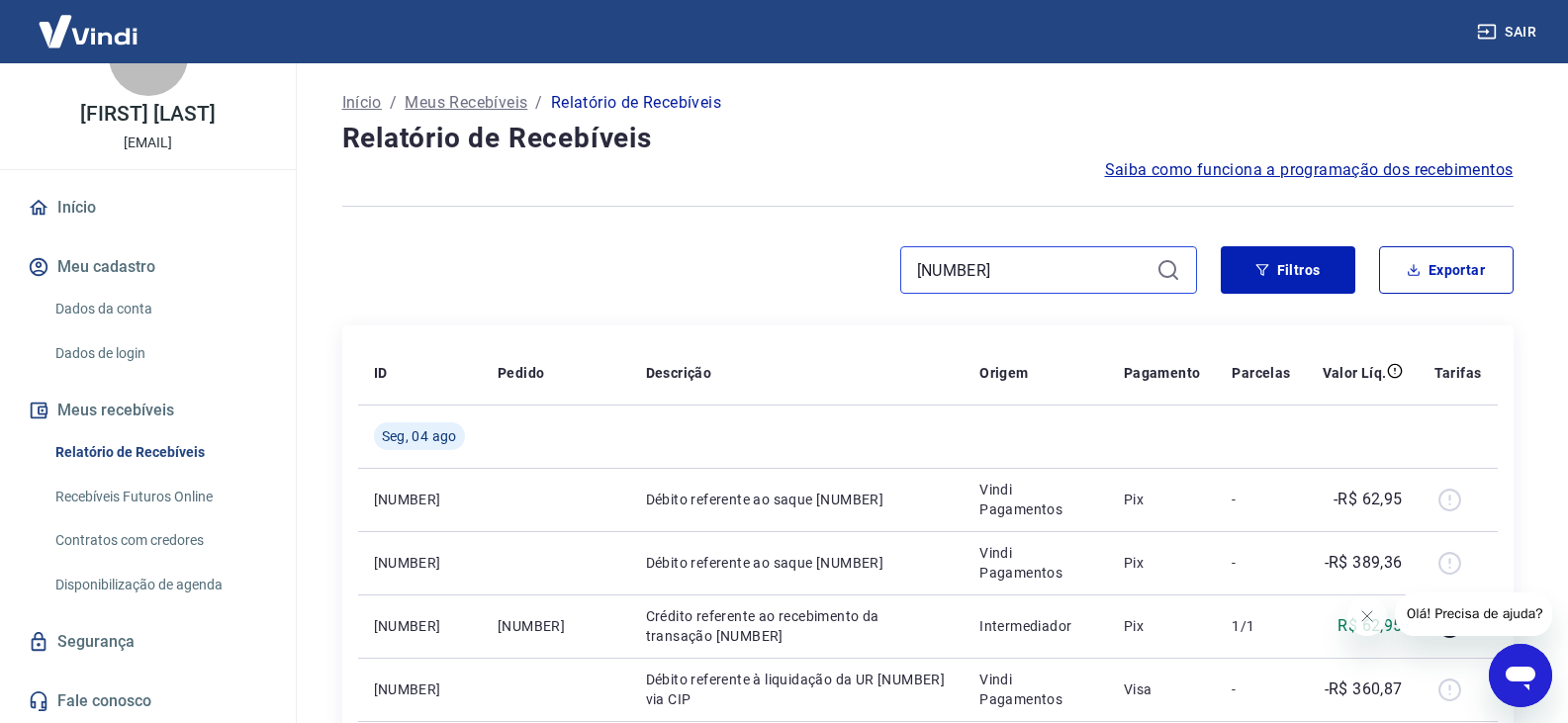 click on "[NUMBER]" at bounding box center [1033, 270] 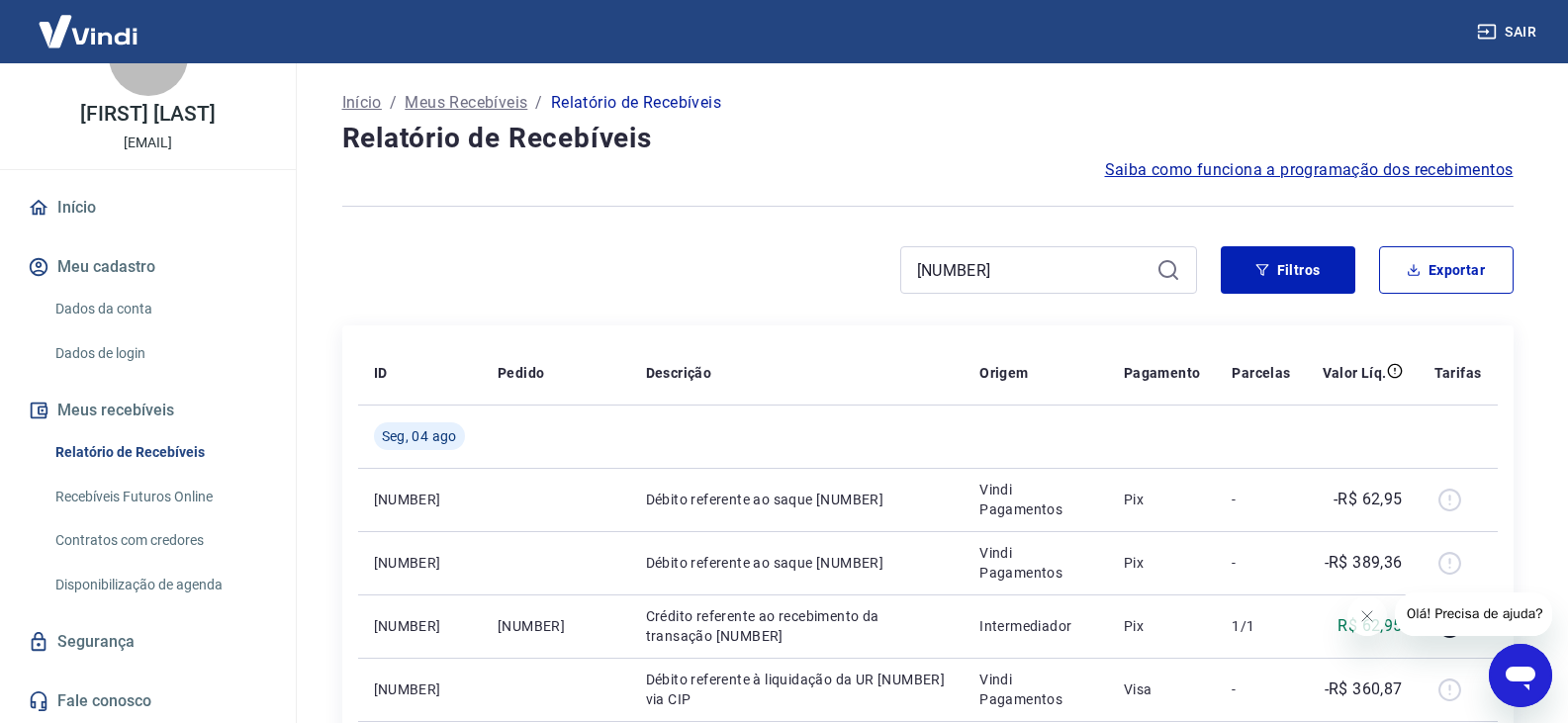 click 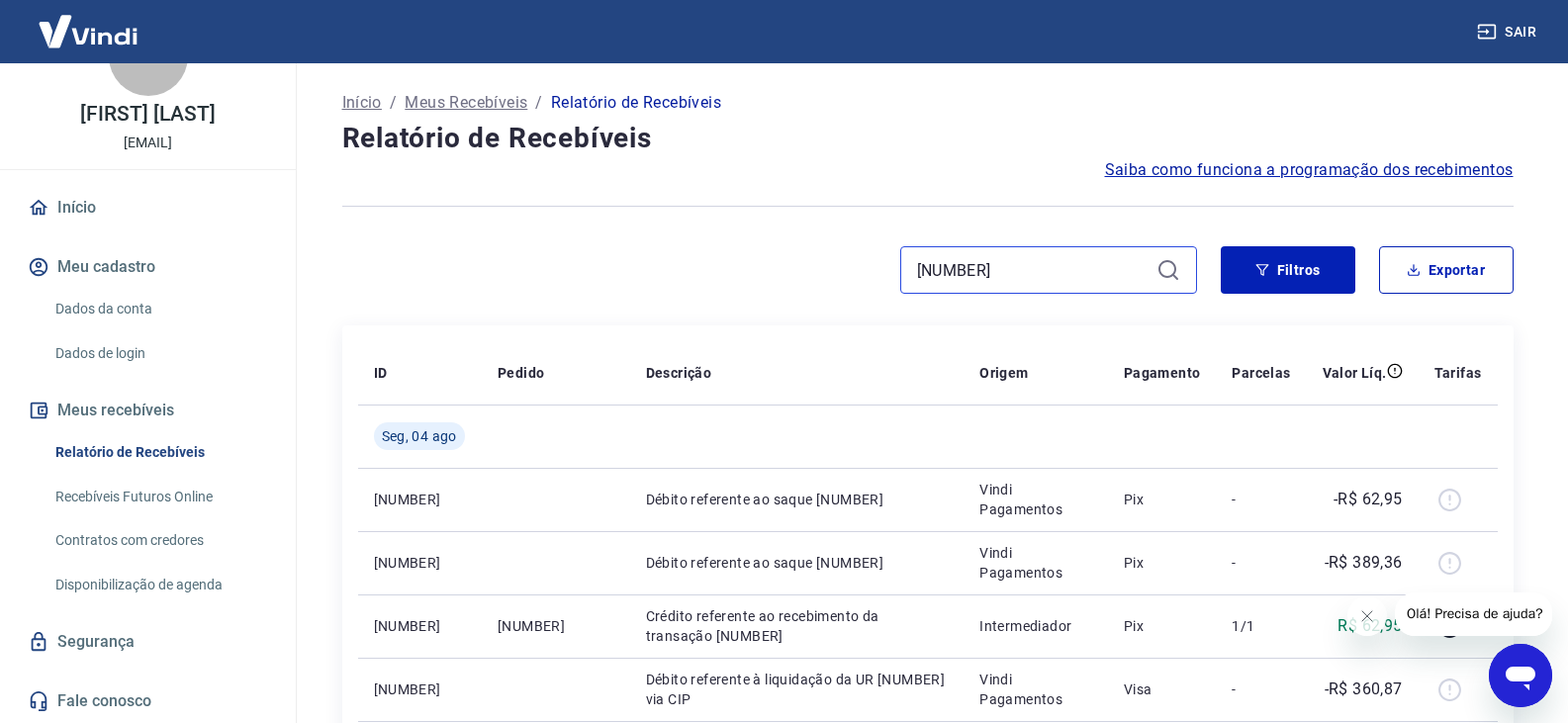 click on "[NUMBER]" at bounding box center [1033, 270] 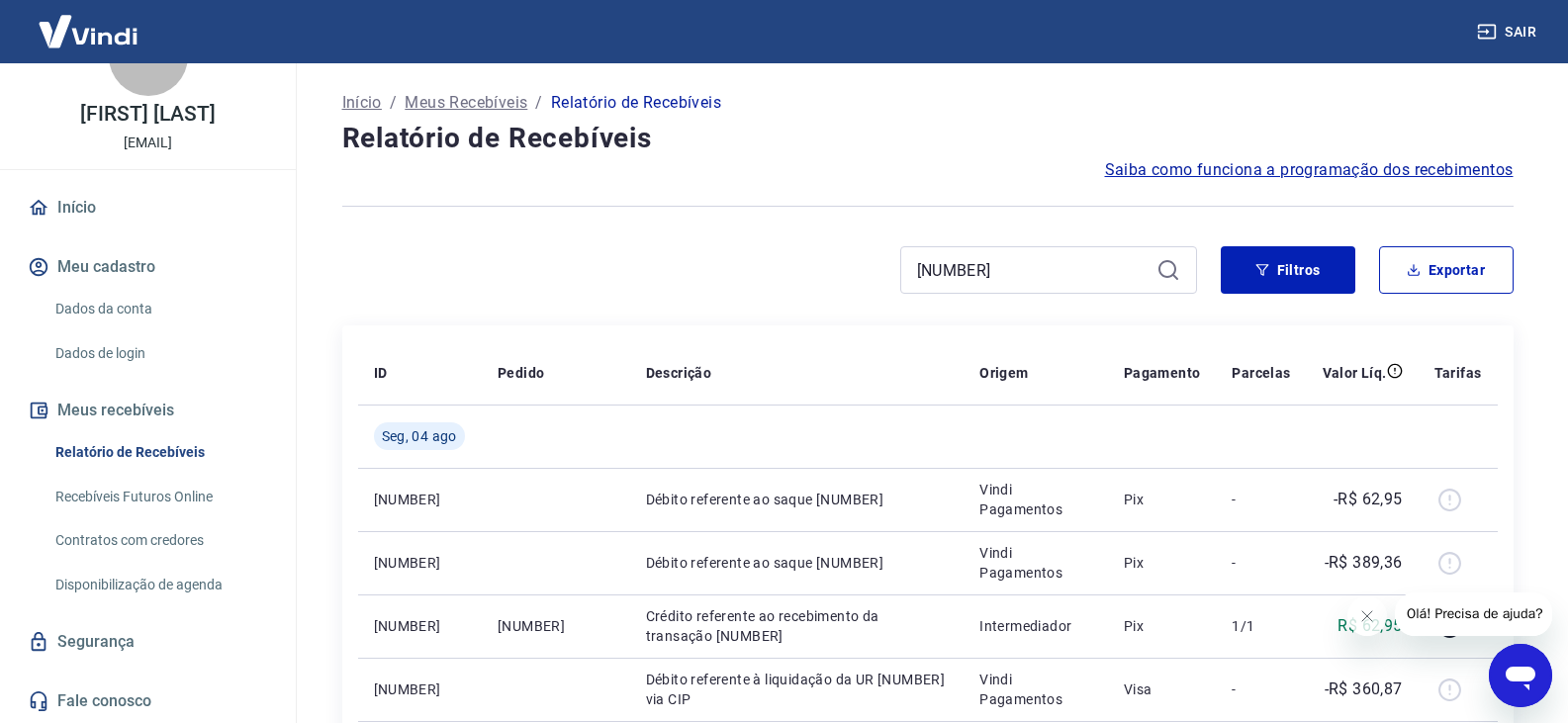 click 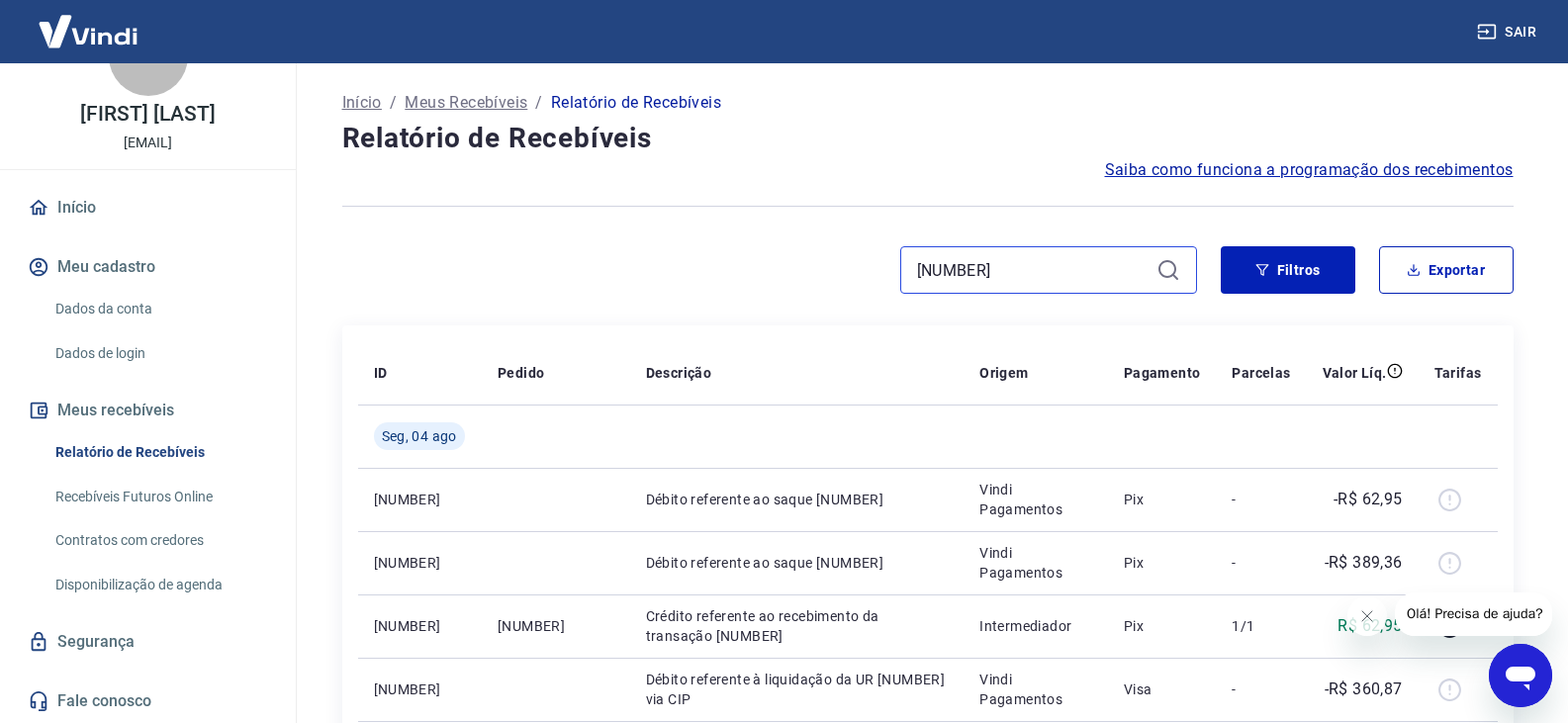 drag, startPoint x: 1058, startPoint y: 265, endPoint x: 839, endPoint y: 265, distance: 219 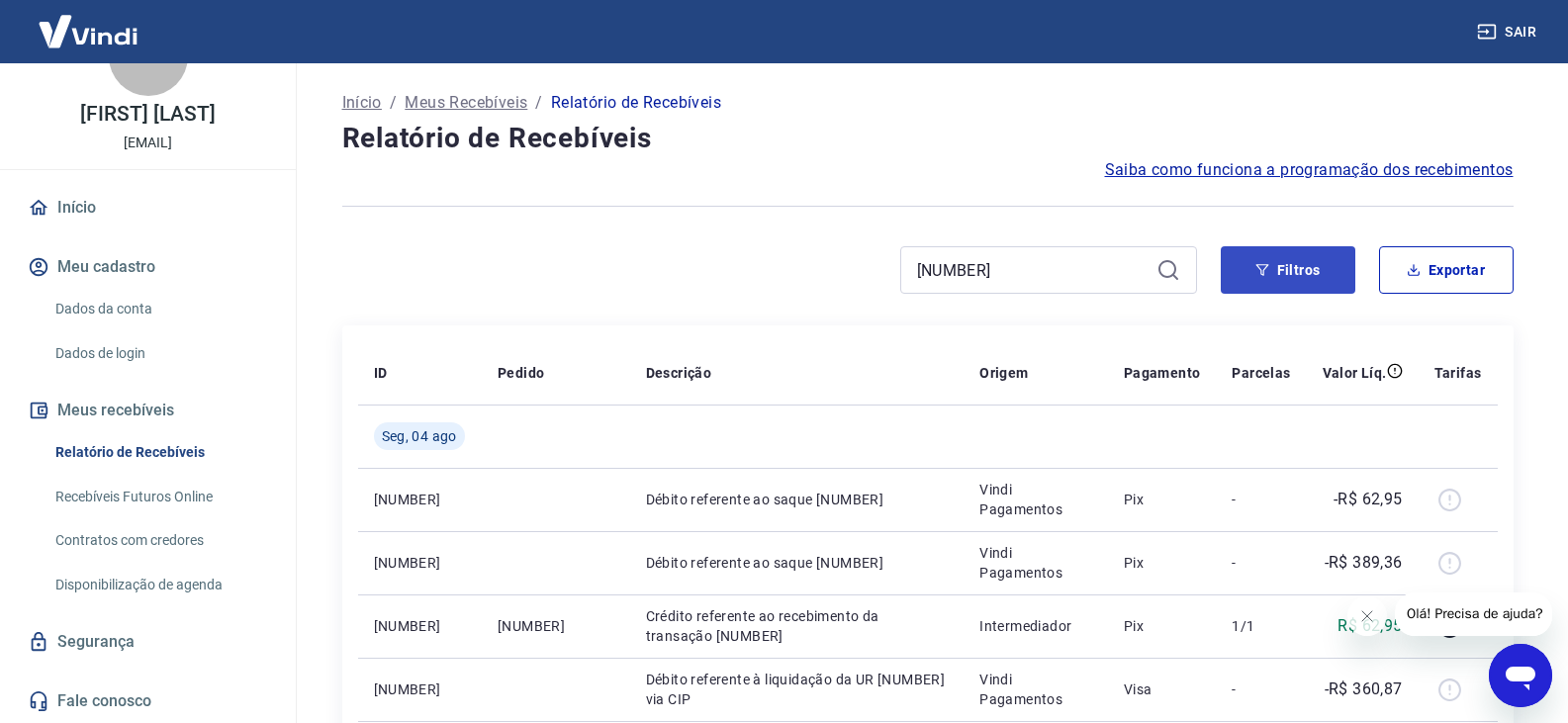 click on "Início / Meus Recebíveis / Relatório de Recebíveis Relatório de Recebíveis Saiba como funciona a programação dos recebimentos Saiba como funciona a programação dos recebimentos [NUMBER] Filtros Exportar ID Pedido Descrição Origem Pagamento Parcelas Valor Líq. Tarifas Seg, 04 ago [NUMBER] Débito referente ao saque [NUMBER] Vindi Pagamentos Pix - -R$ 62,95 [NUMBER] Débito referente ao saque [NUMBER] Vindi Pagamentos Pix - -R$ 389,36 [NUMBER] [NUMBER] Crédito referente ao recebimento da transação [NUMBER] Intermediador Pix 1/1 R$ 62,95 [NUMBER] Débito referente à liquidação da UR [NUMBER] via CIP Vindi Pagamentos Visa - -R$ 360,87 [NUMBER] Débito referente à liquidação da UR [NUMBER] via CIP Vindi Pagamentos Mastercard - -R$ 61,42 [NUMBER] Débito referente à liquidação da UR [NUMBER] via CIP Vindi Pagamentos Visa - -R$ 174,23 [NUMBER] [NUMBER] Crédito referente ao recebimento da transação [NUMBER] Intermediador Visa 3/3 R$ 59,85 [NUMBER] [NUMBER] 1" at bounding box center [928, 1050] 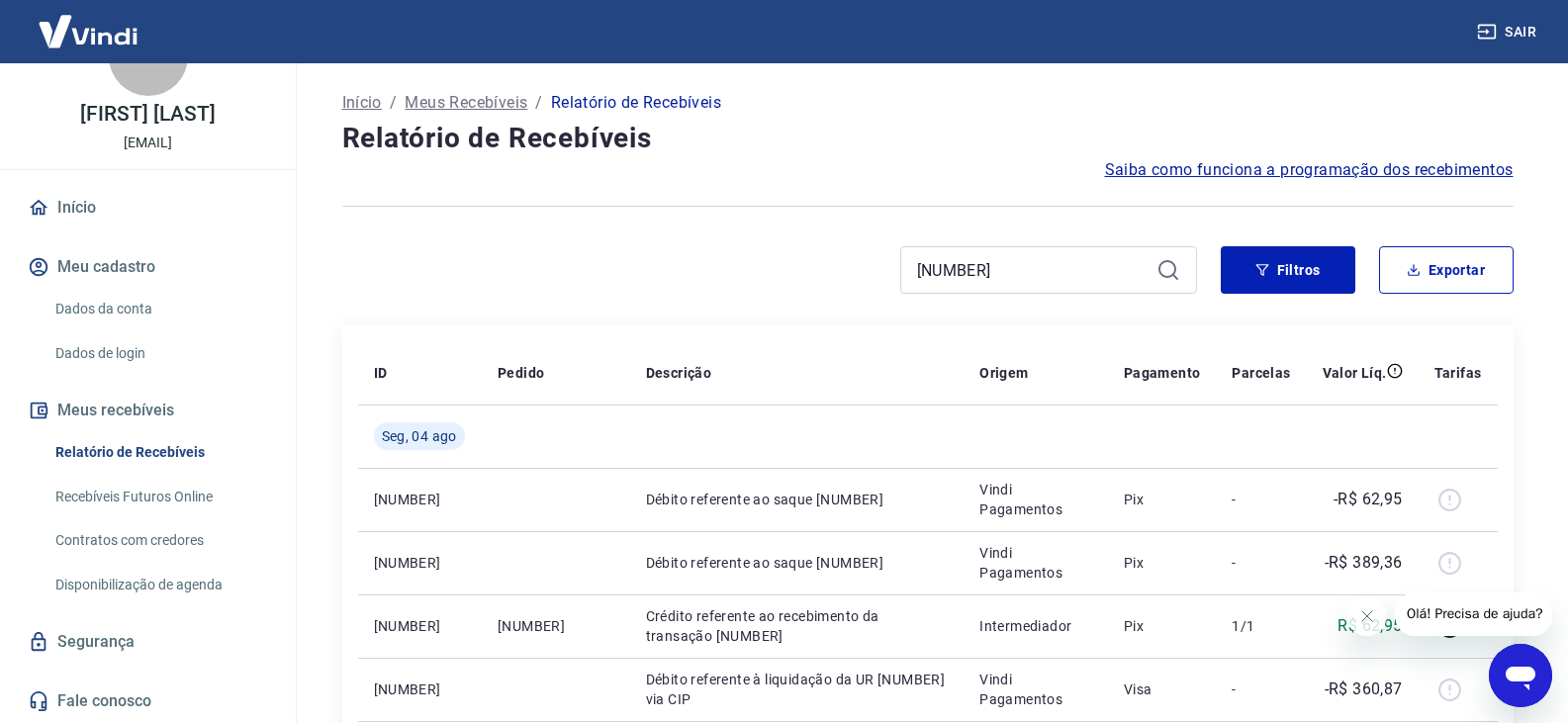 click 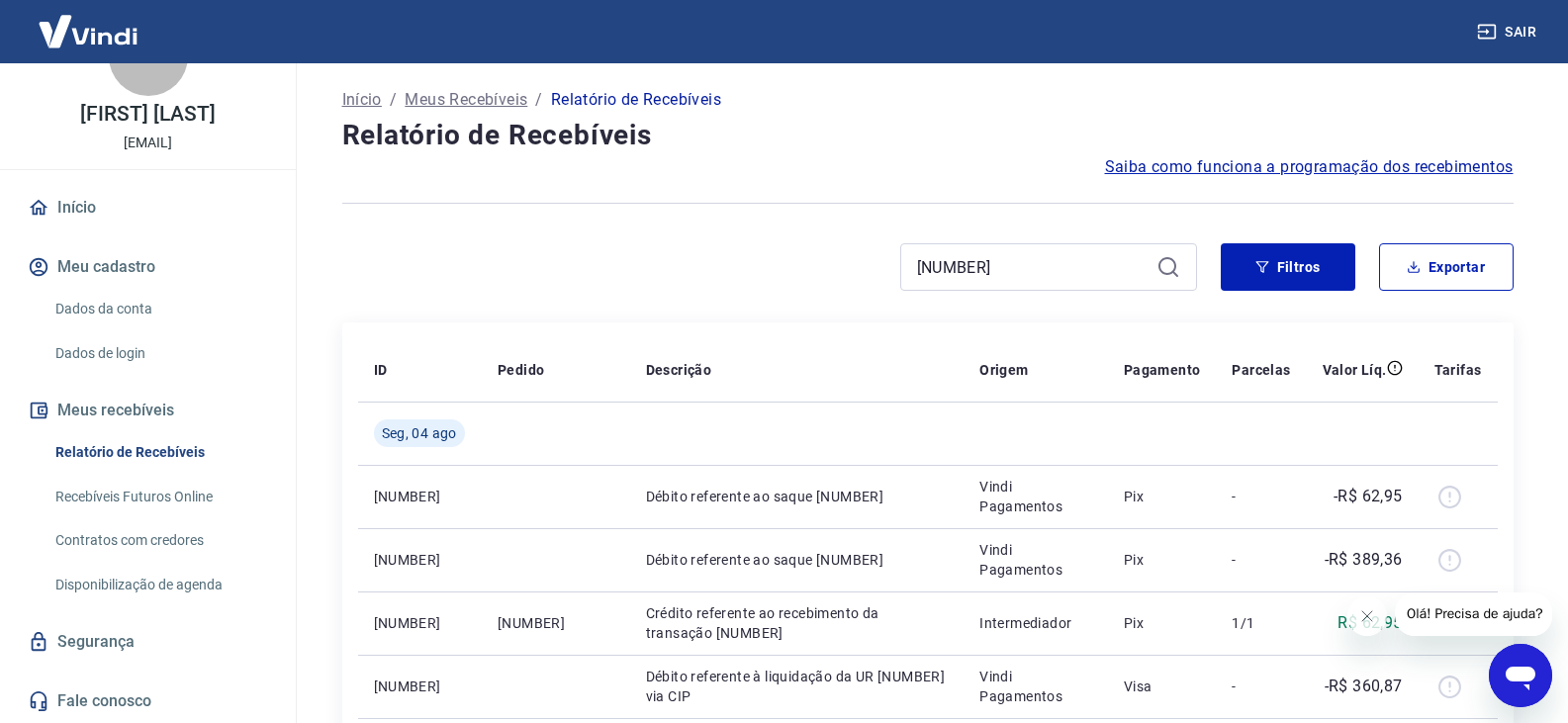 scroll, scrollTop: 0, scrollLeft: 0, axis: both 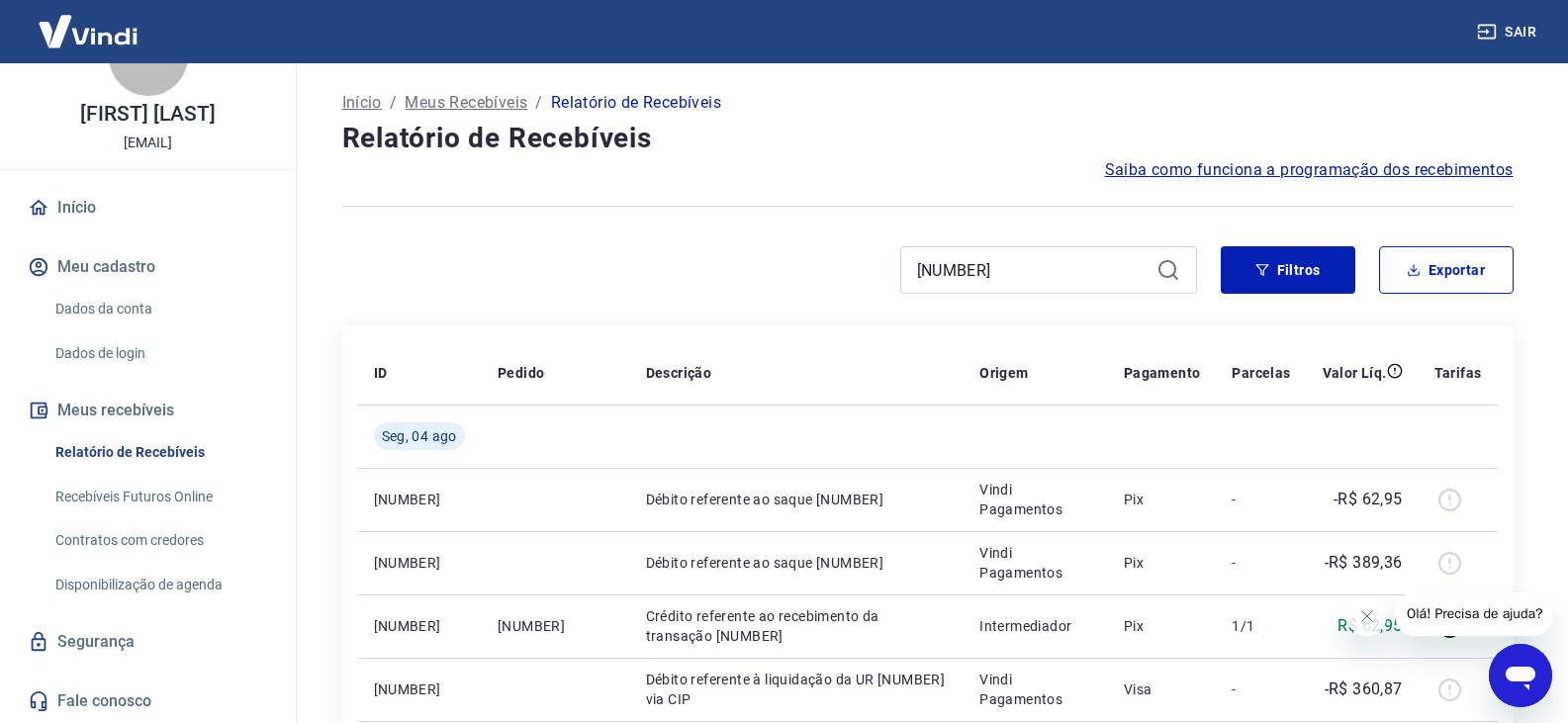 click on "[NUMBER]" at bounding box center (1049, 270) 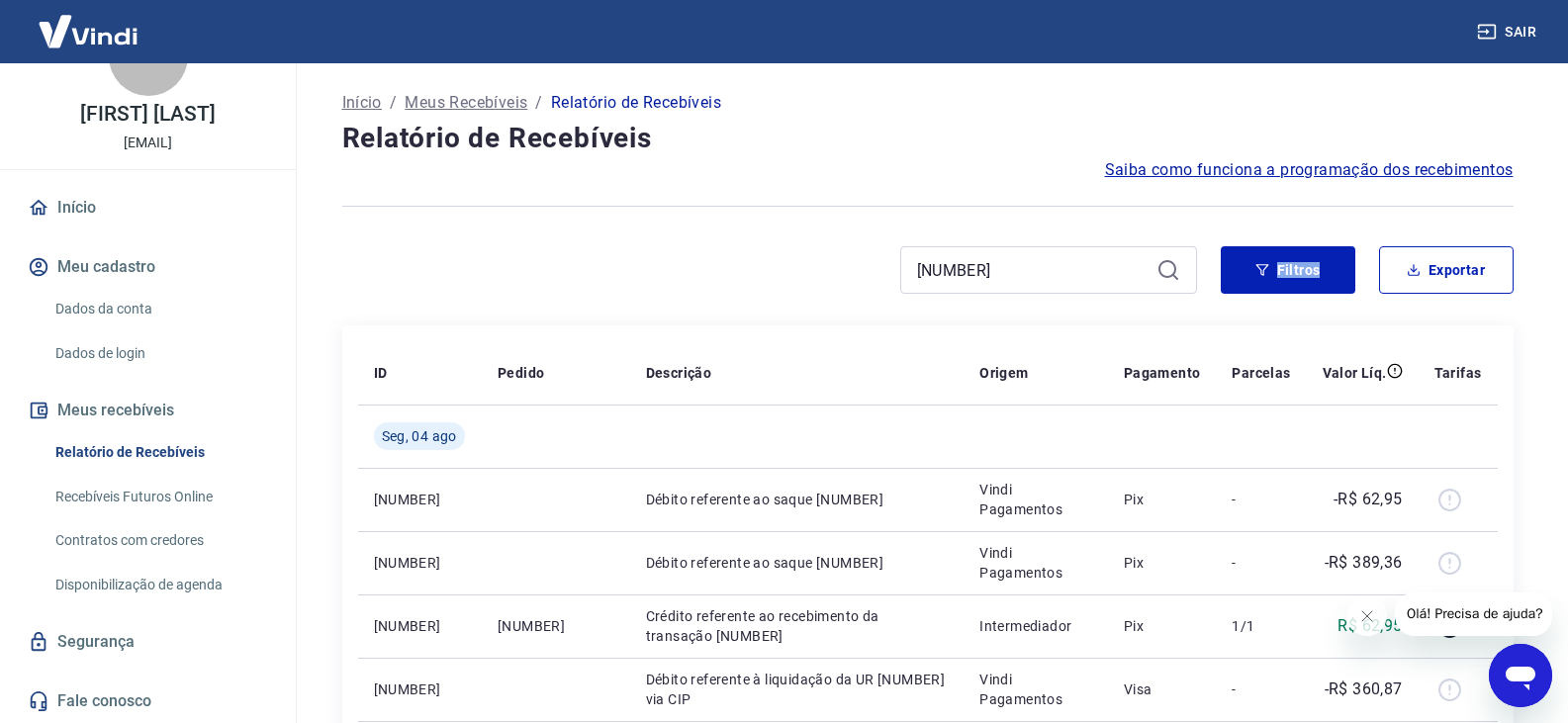 click 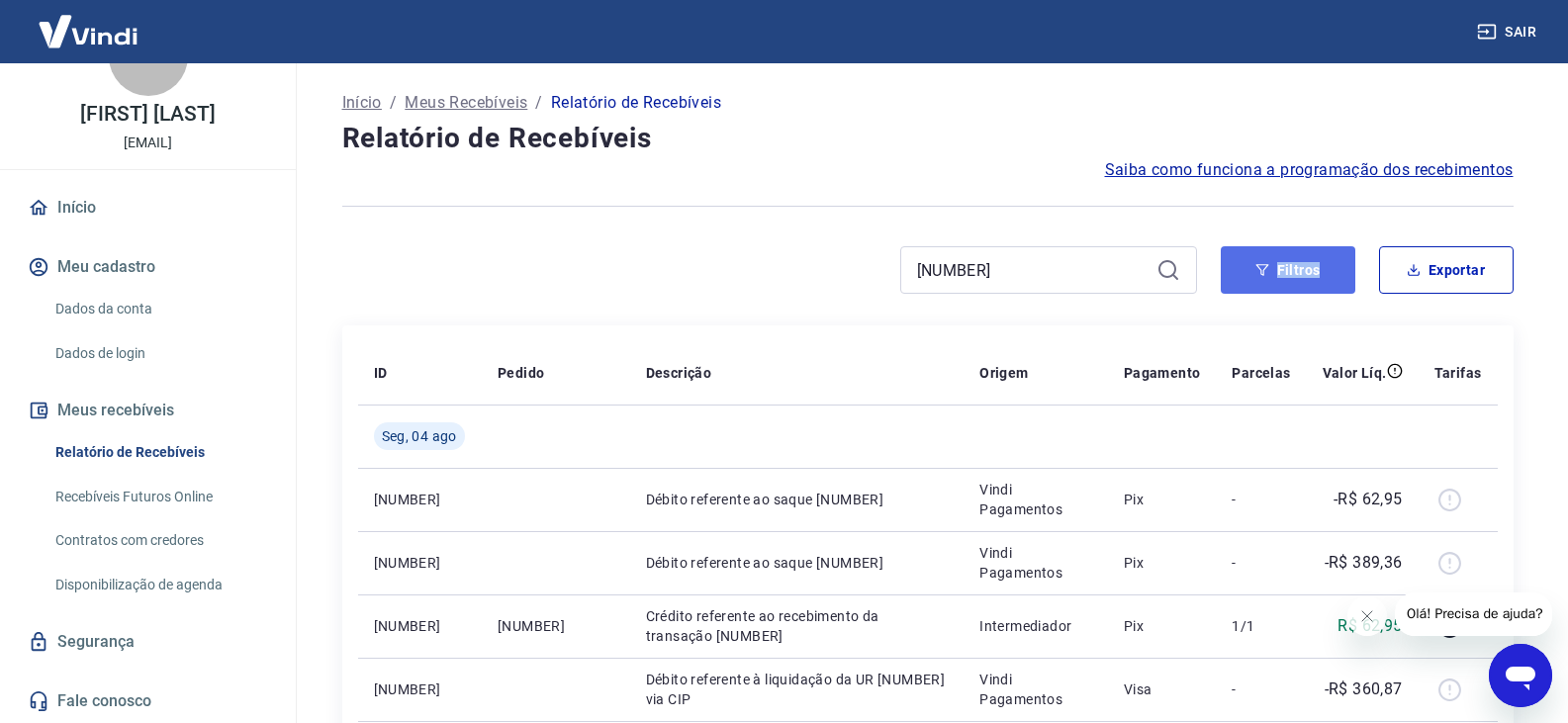 click on "Filtros" at bounding box center [1288, 270] 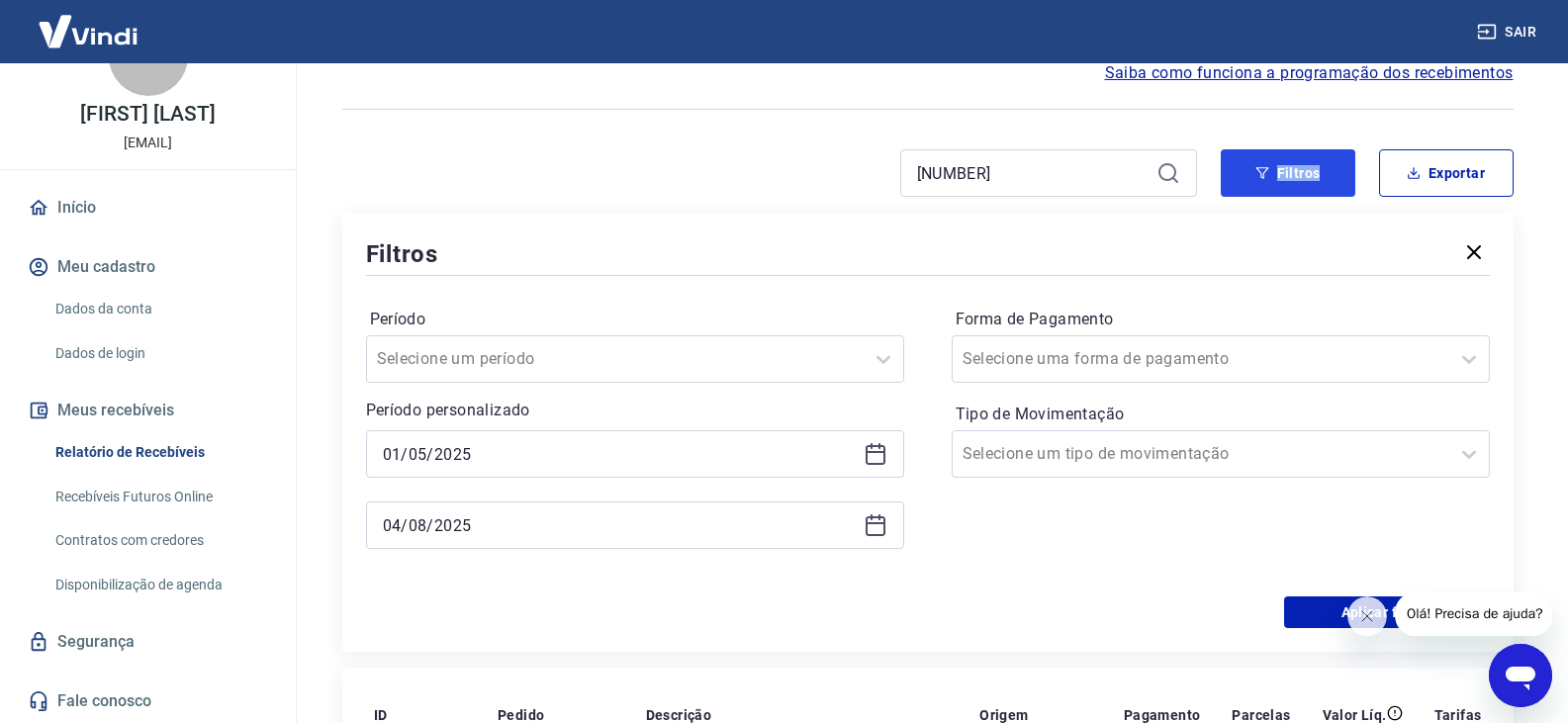 scroll, scrollTop: 0, scrollLeft: 0, axis: both 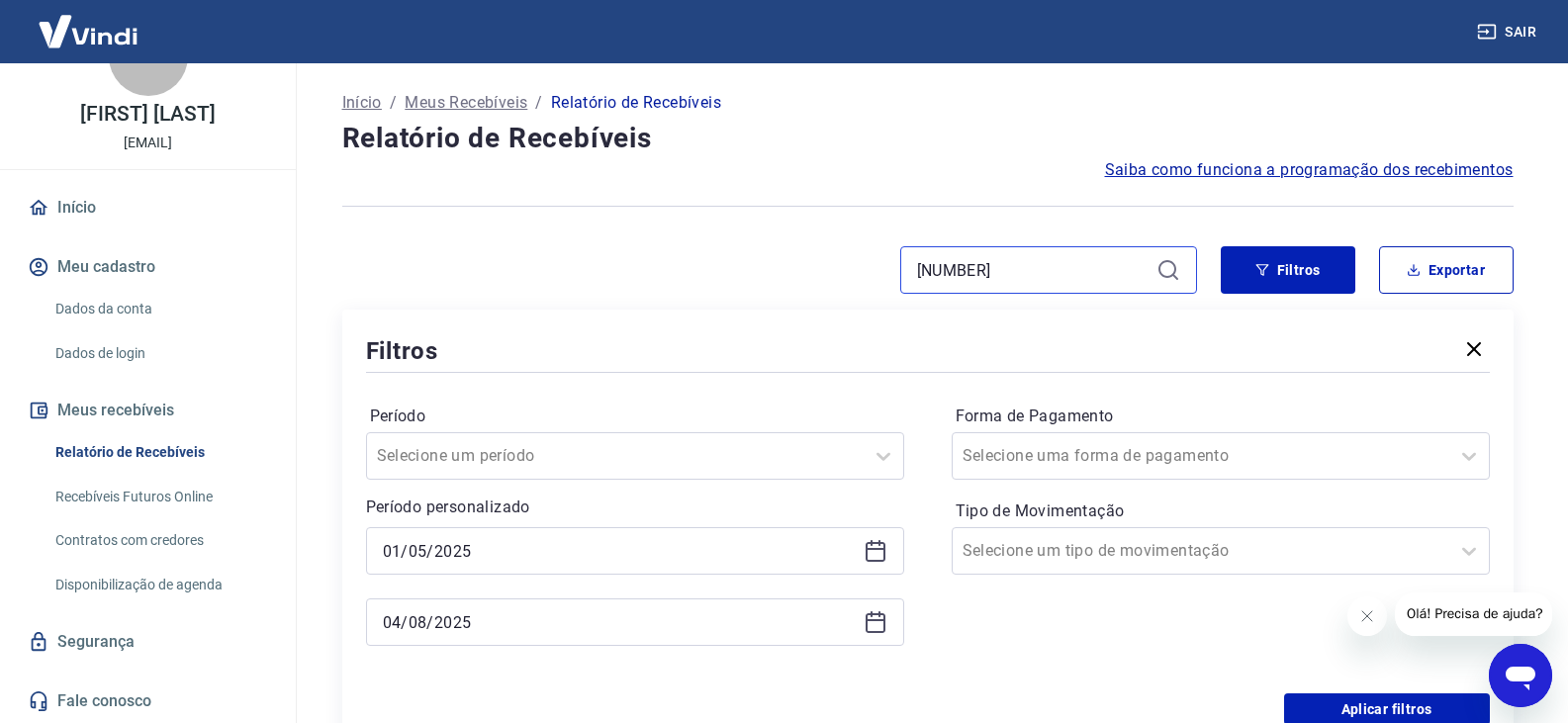 click on "[NUMBER]" at bounding box center (1033, 270) 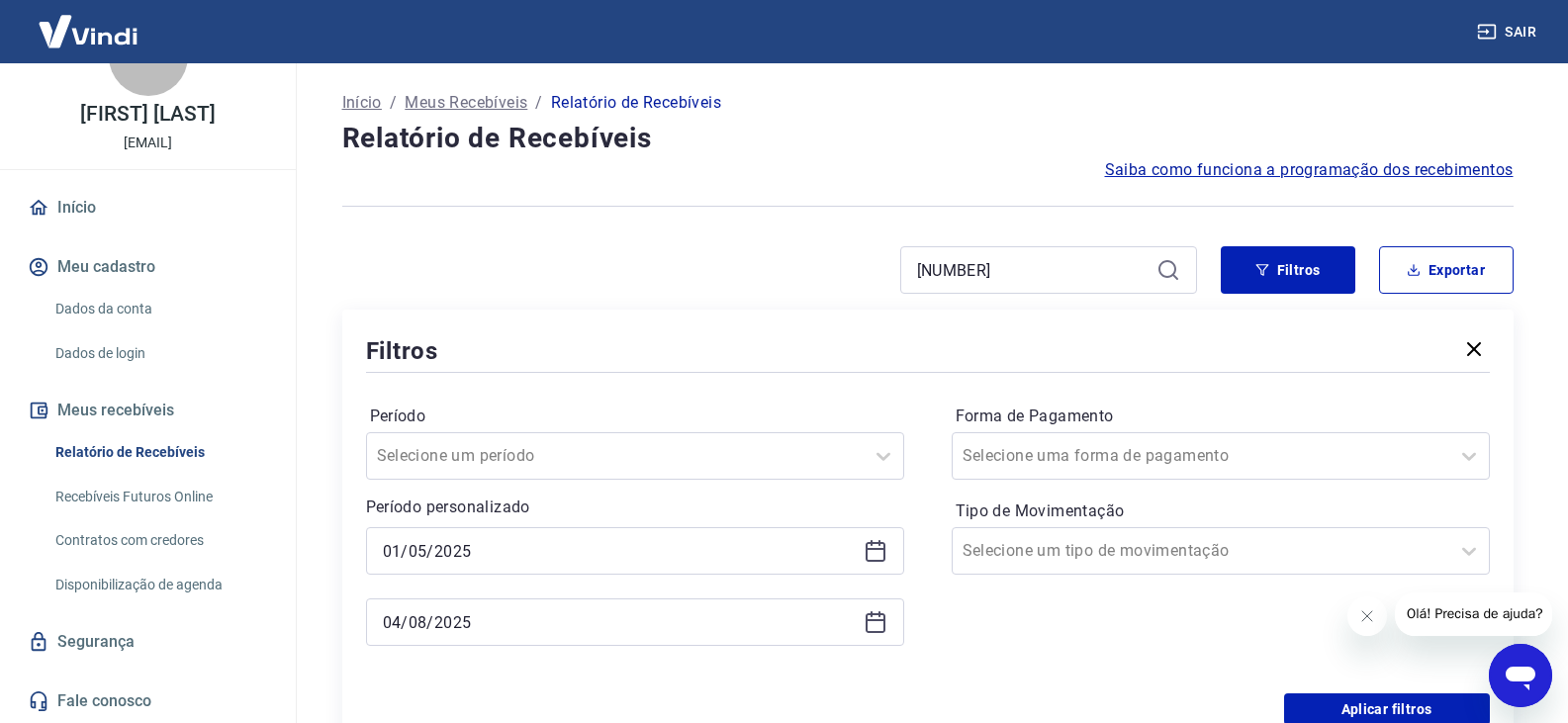click on "[NUMBER]" at bounding box center (1049, 270) 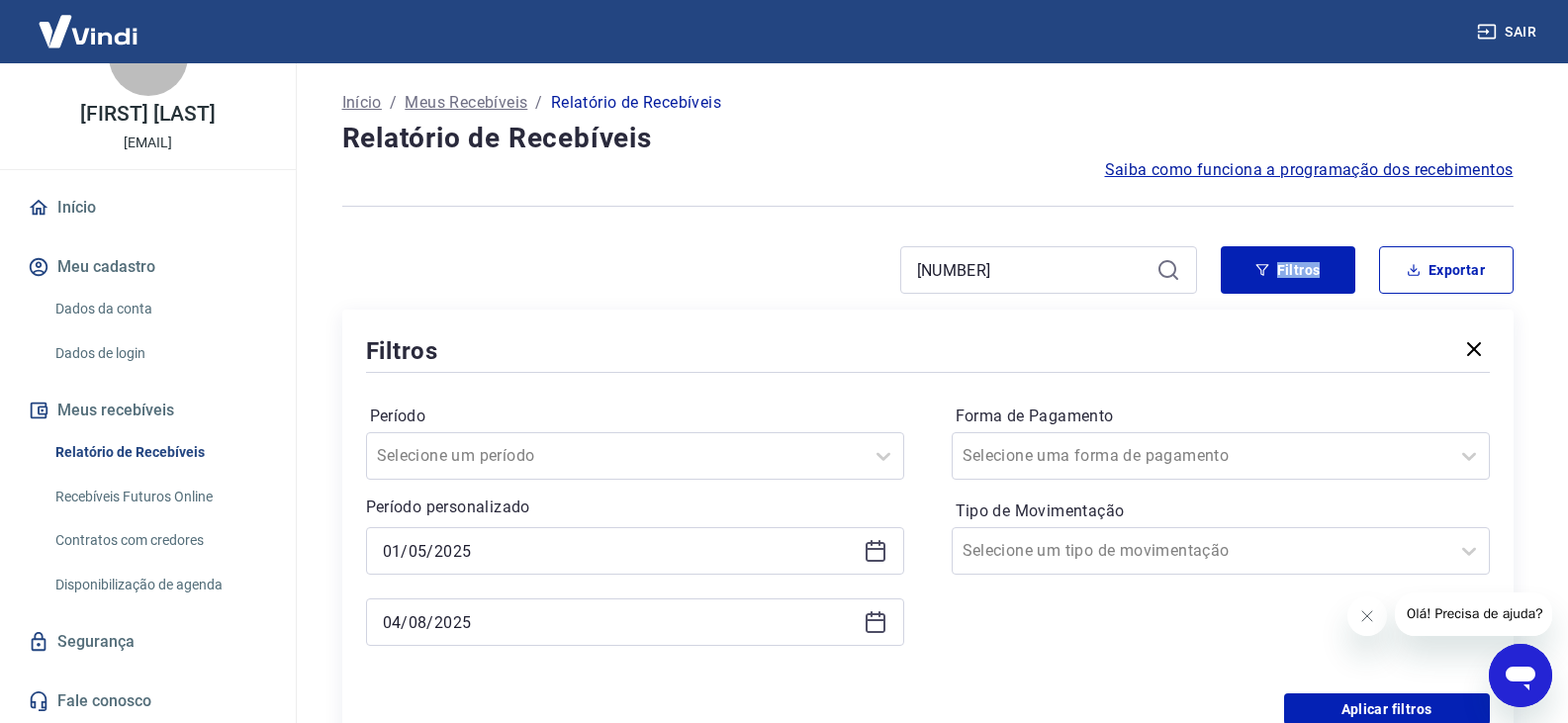 click on "Relatório de Recebíveis" at bounding box center (159, 452) 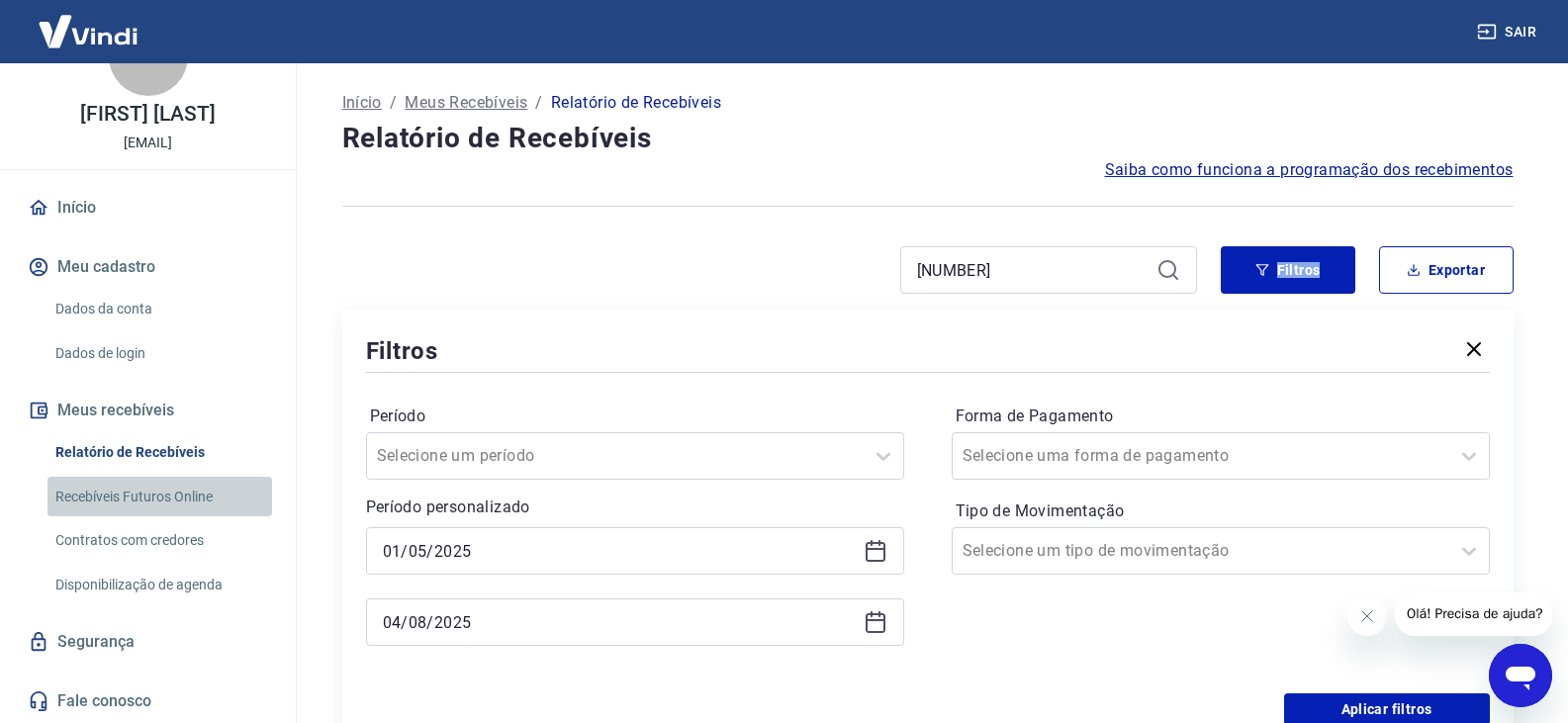 click on "Recebíveis Futuros Online" at bounding box center (159, 497) 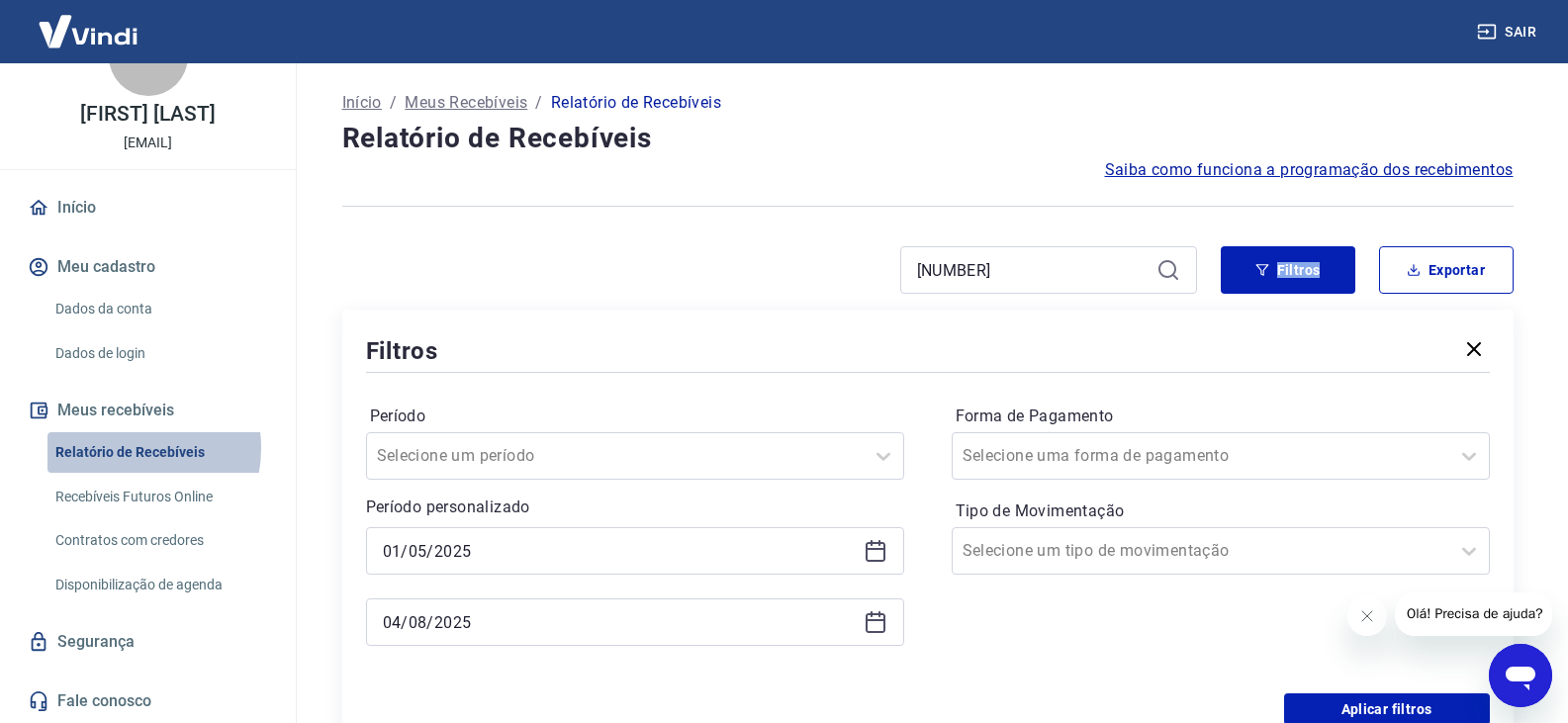 click on "Relatório de Recebíveis" at bounding box center (159, 452) 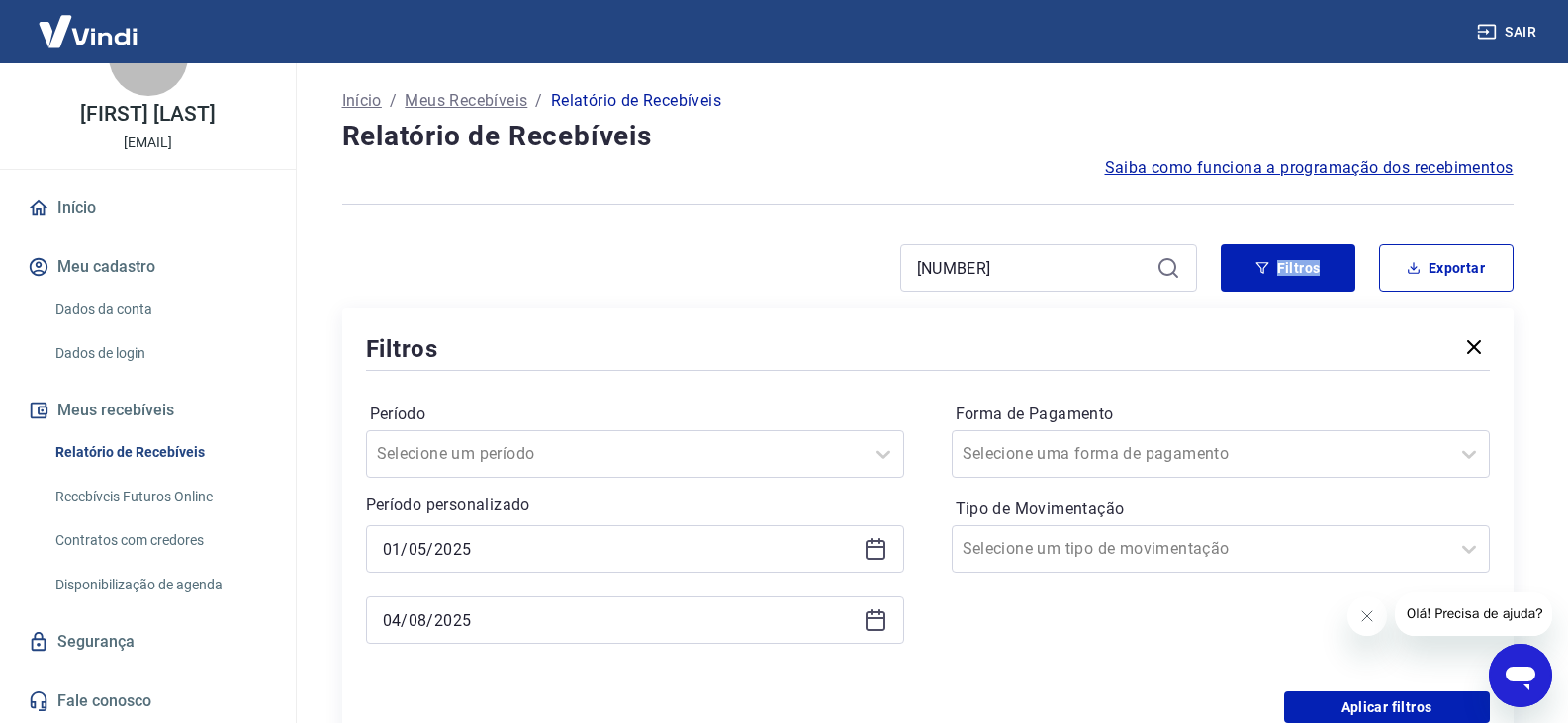 scroll, scrollTop: 0, scrollLeft: 0, axis: both 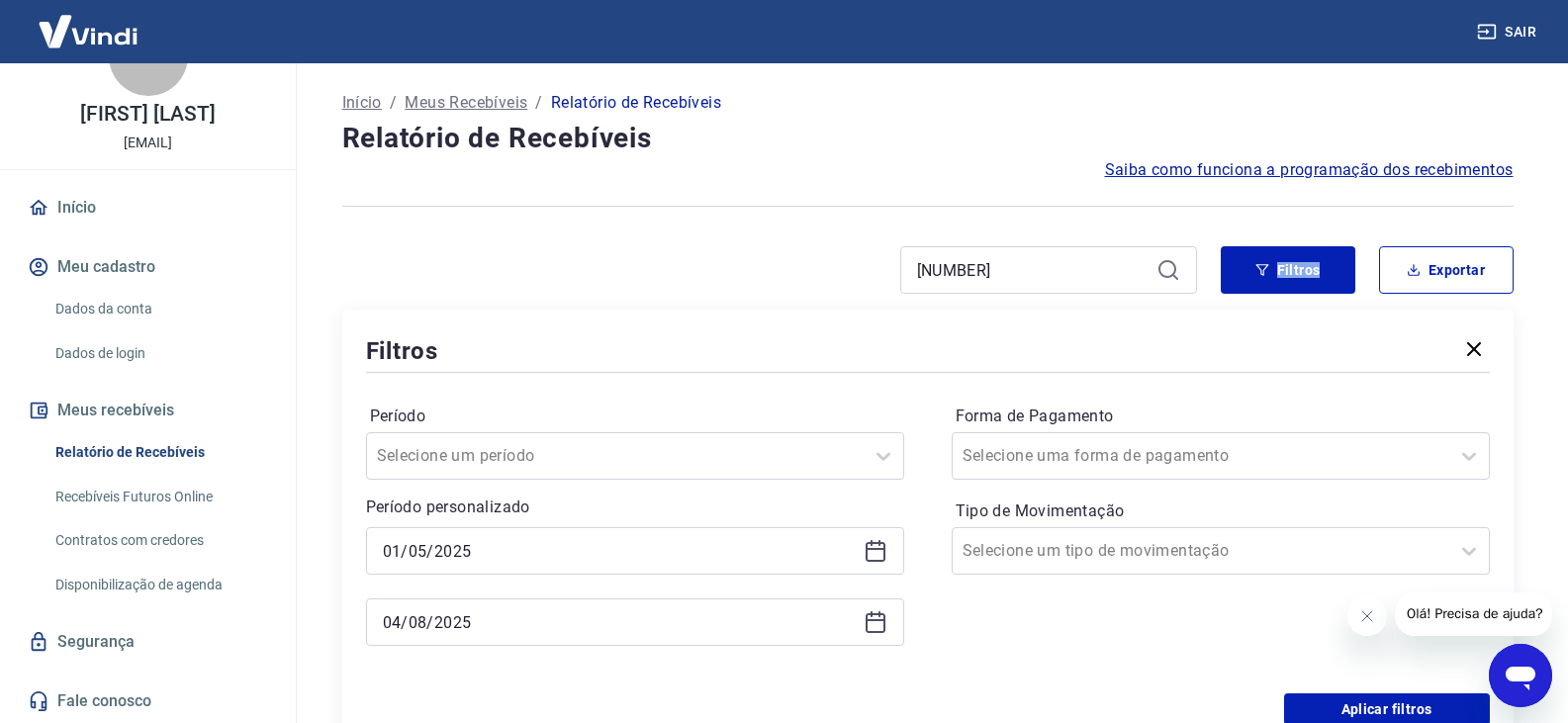 click 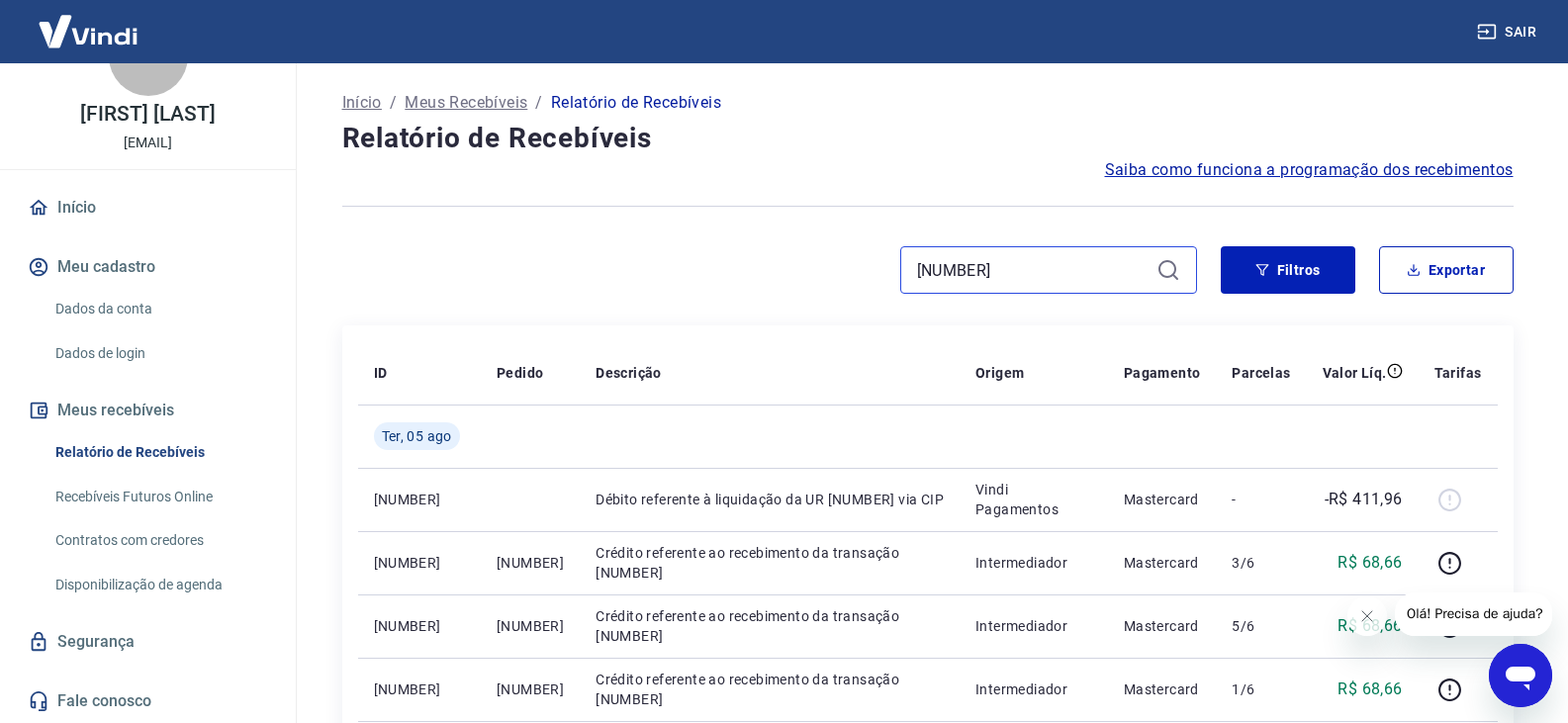 click on "[NUMBER]" at bounding box center [1033, 270] 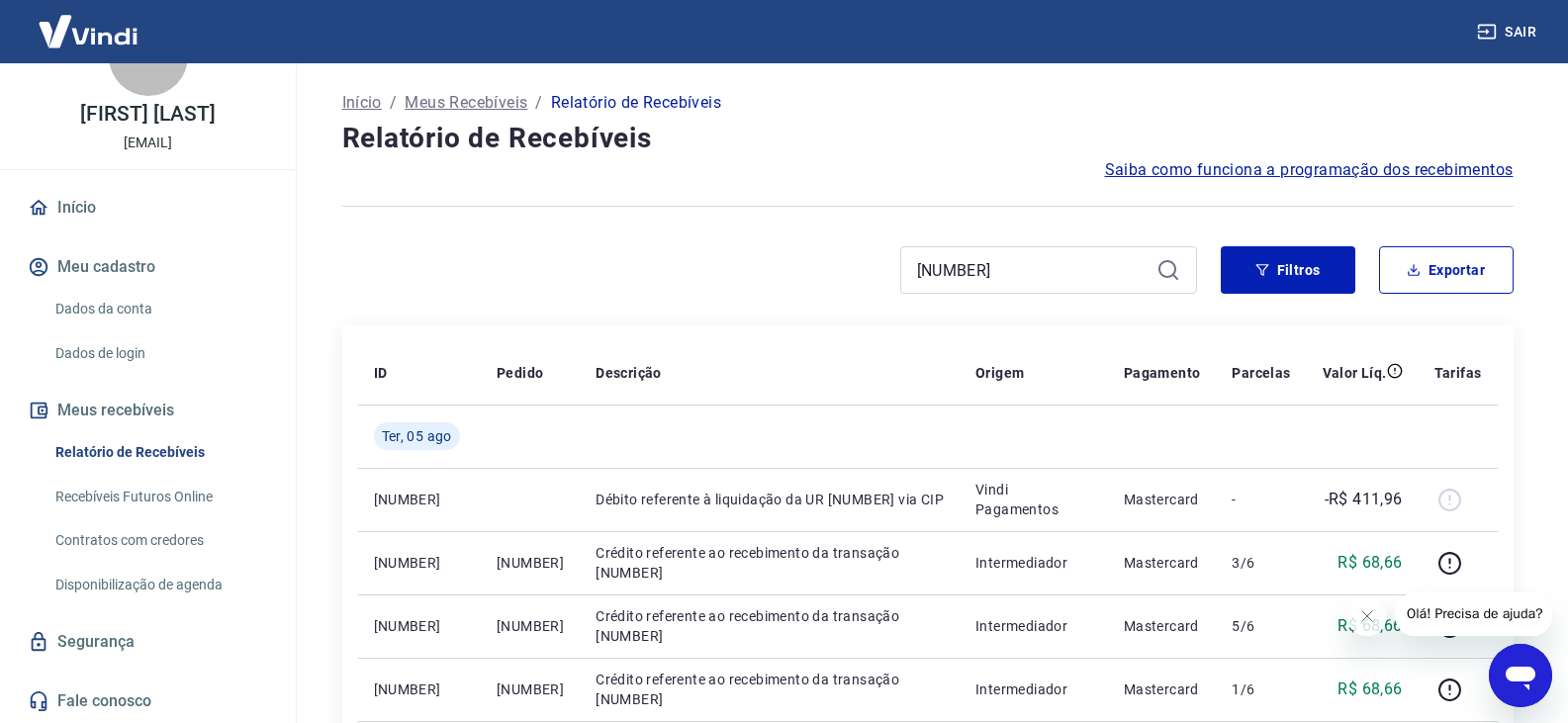 drag, startPoint x: 1161, startPoint y: 271, endPoint x: 883, endPoint y: 269, distance: 278.0072 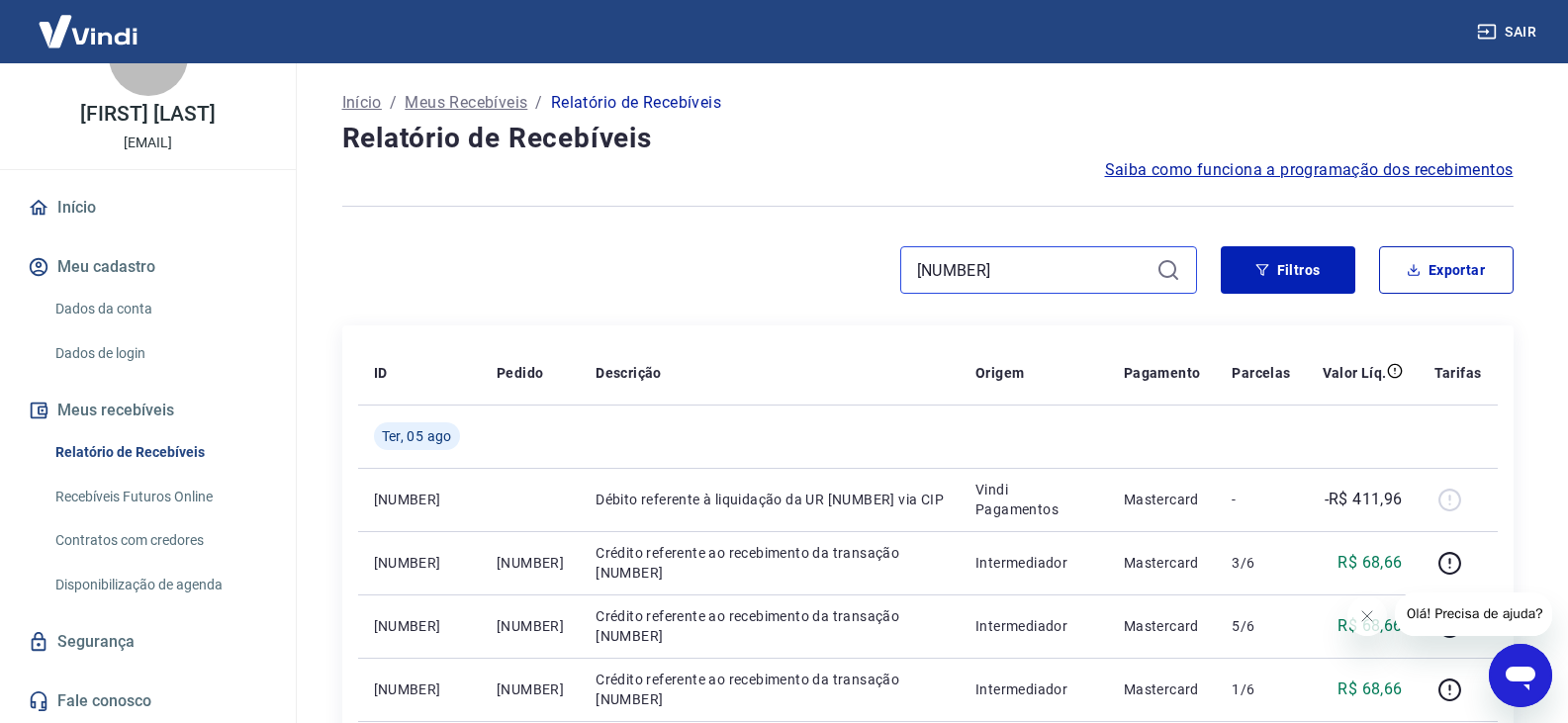 click on "[NUMBER]" at bounding box center (770, 270) 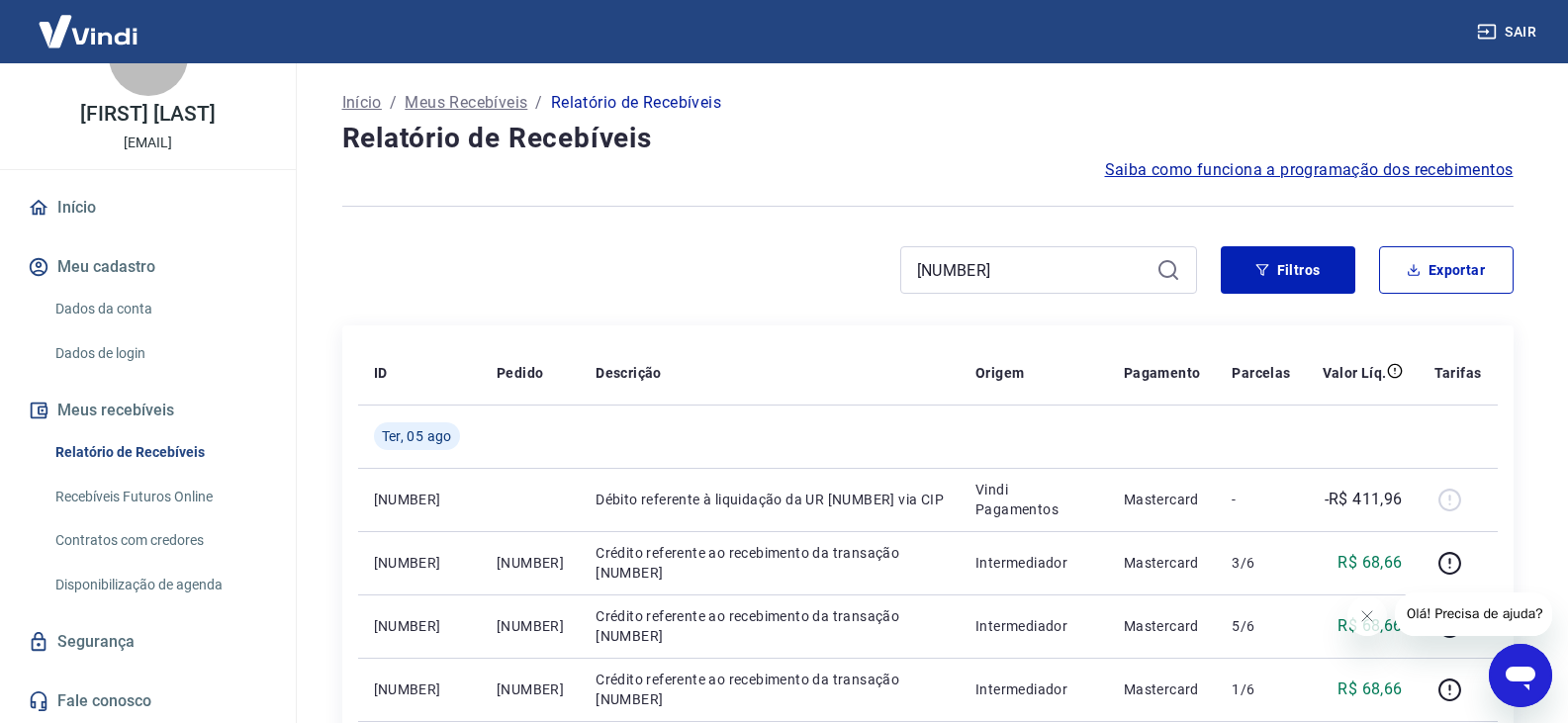 click 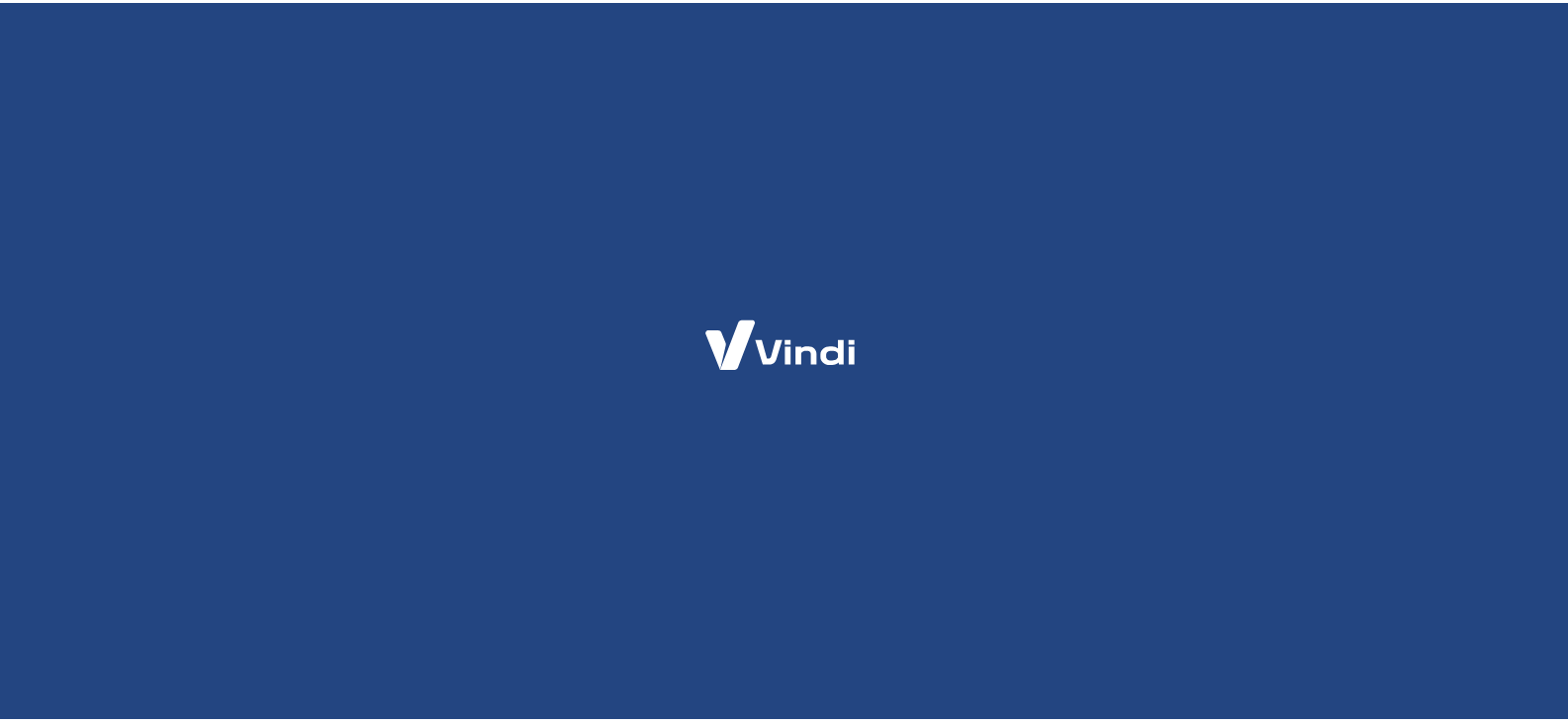 scroll, scrollTop: 0, scrollLeft: 0, axis: both 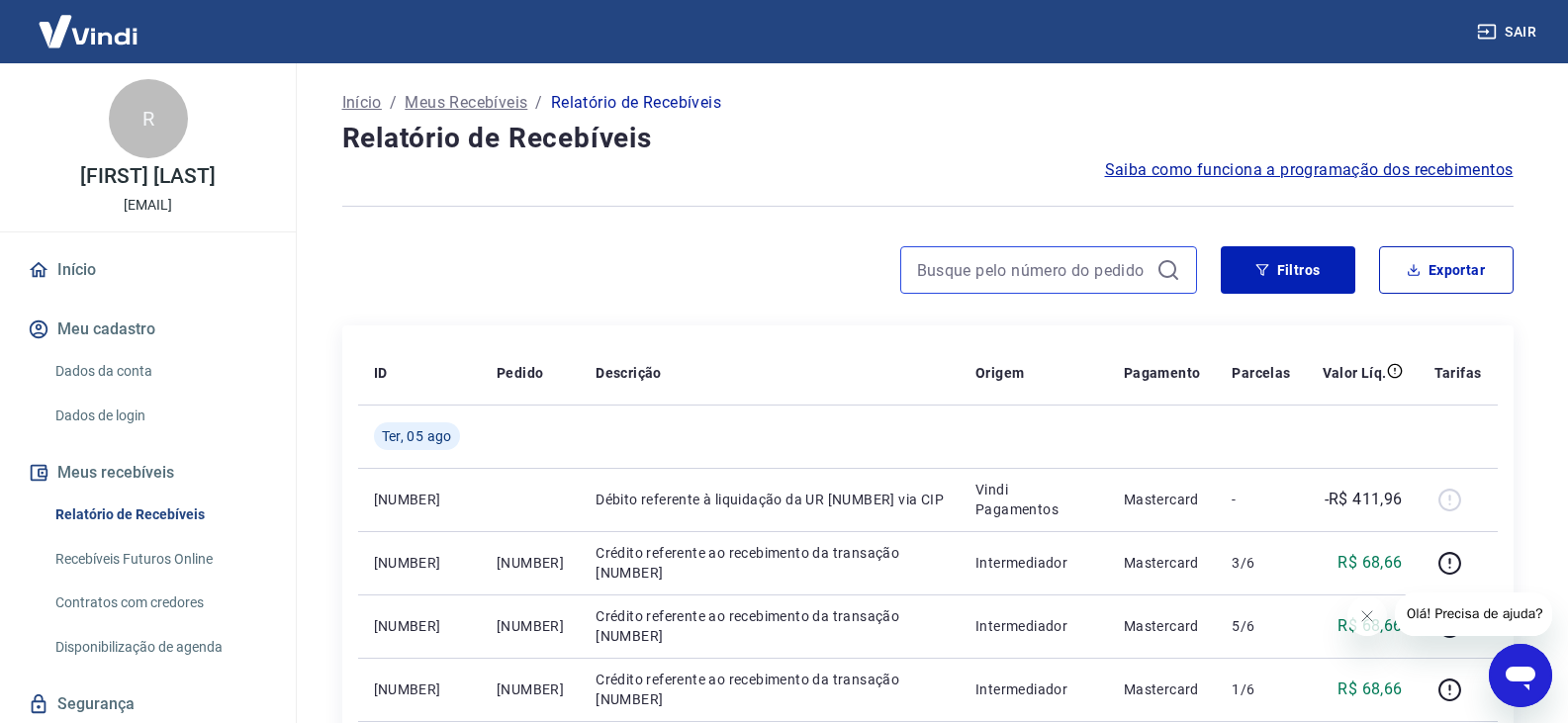 click at bounding box center (1033, 270) 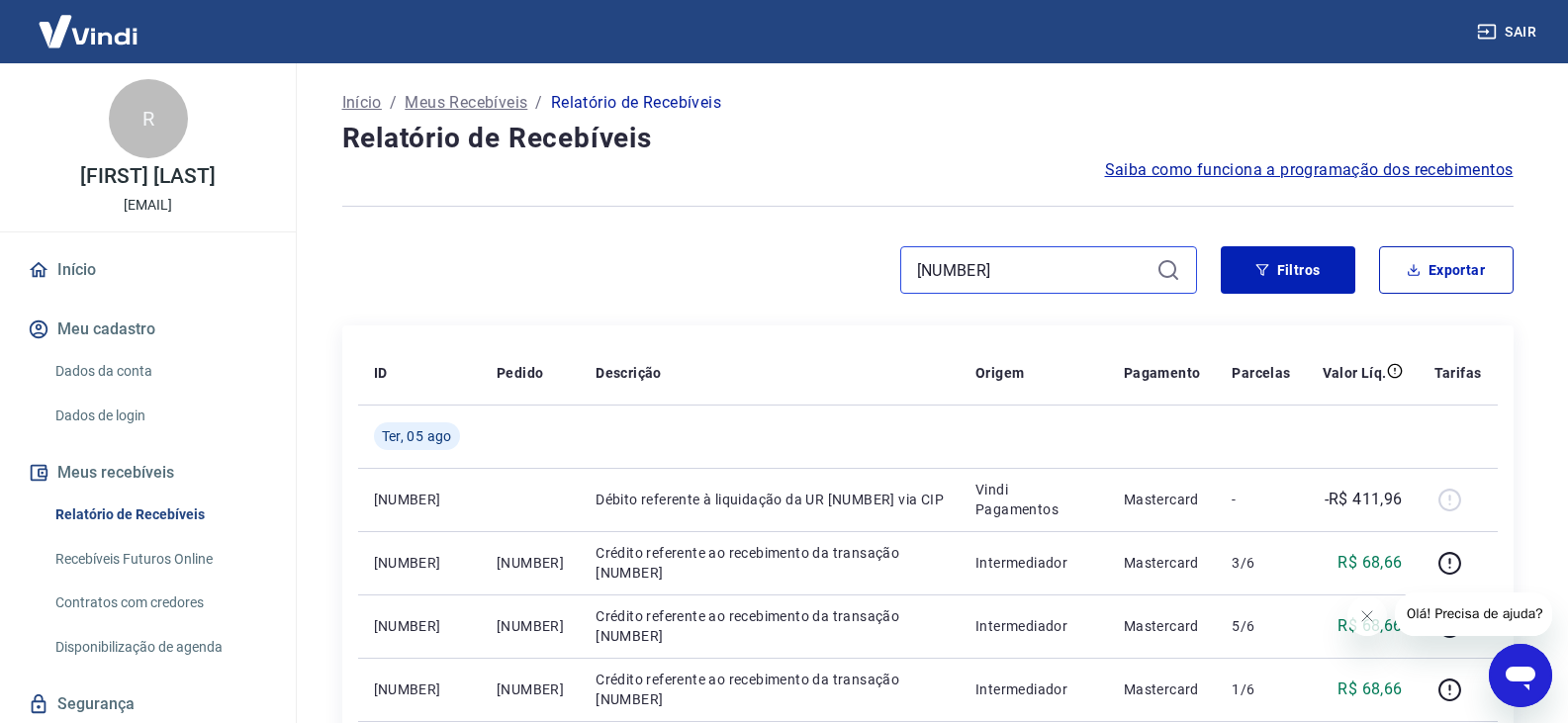 click on "[NUMBER]" at bounding box center (1033, 270) 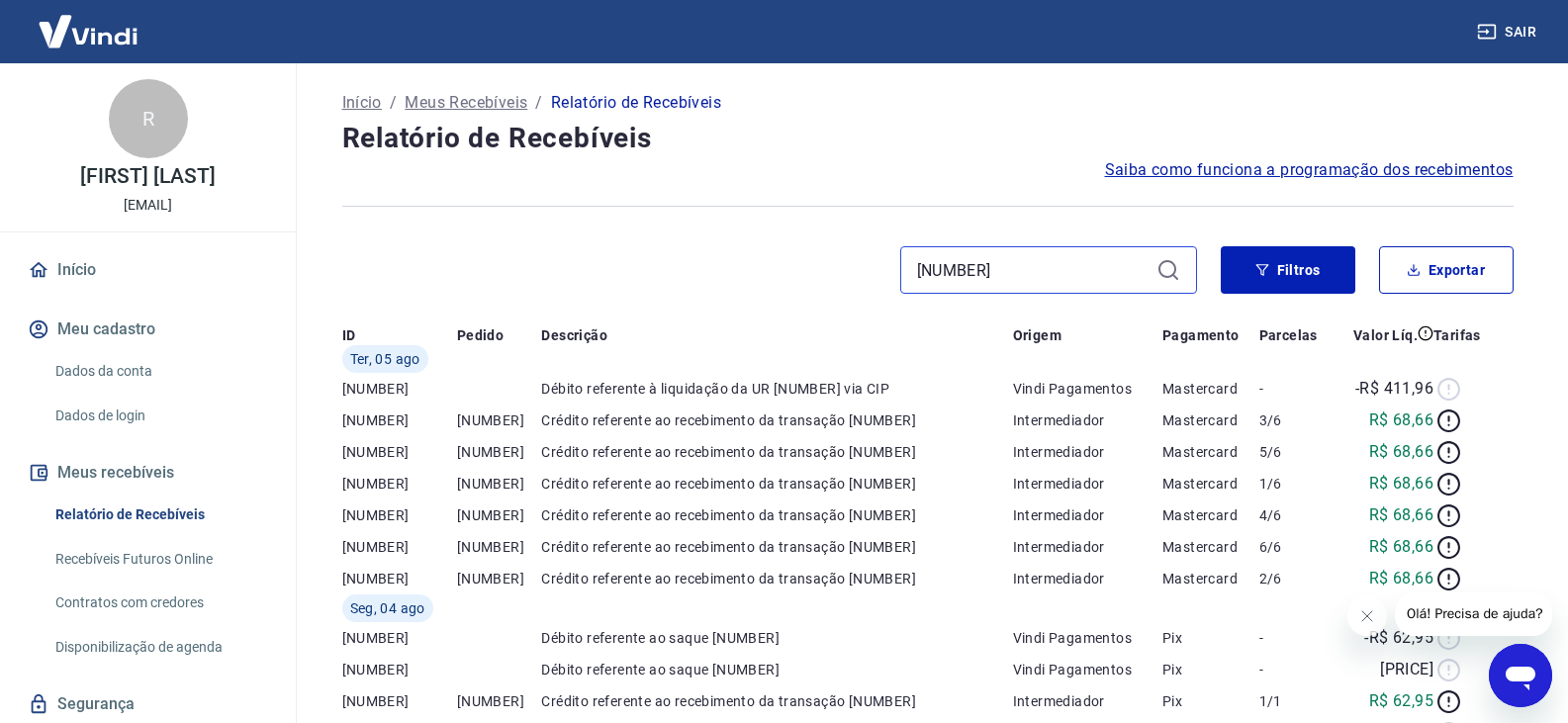 type on "[NUMBER]" 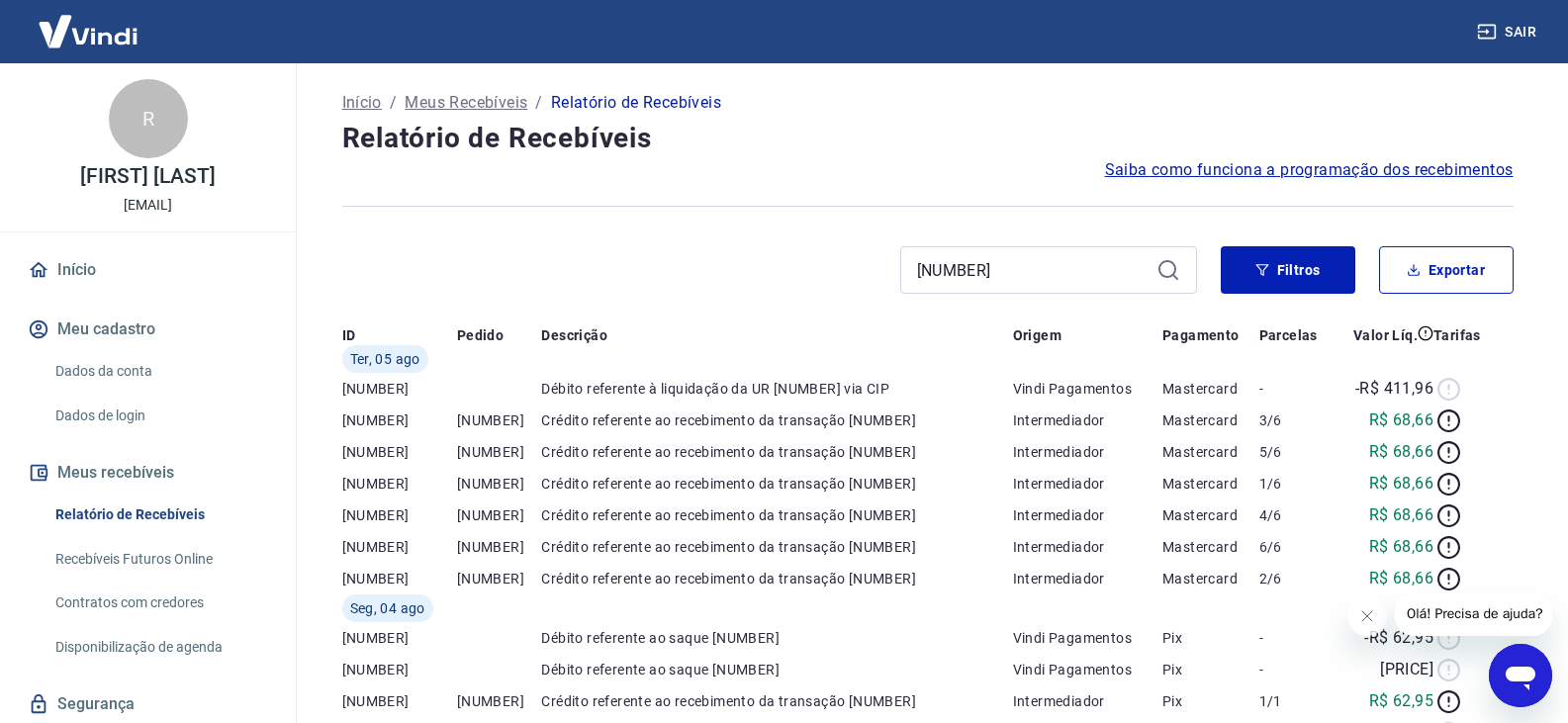 click on "[NUMBER]" at bounding box center [1049, 270] 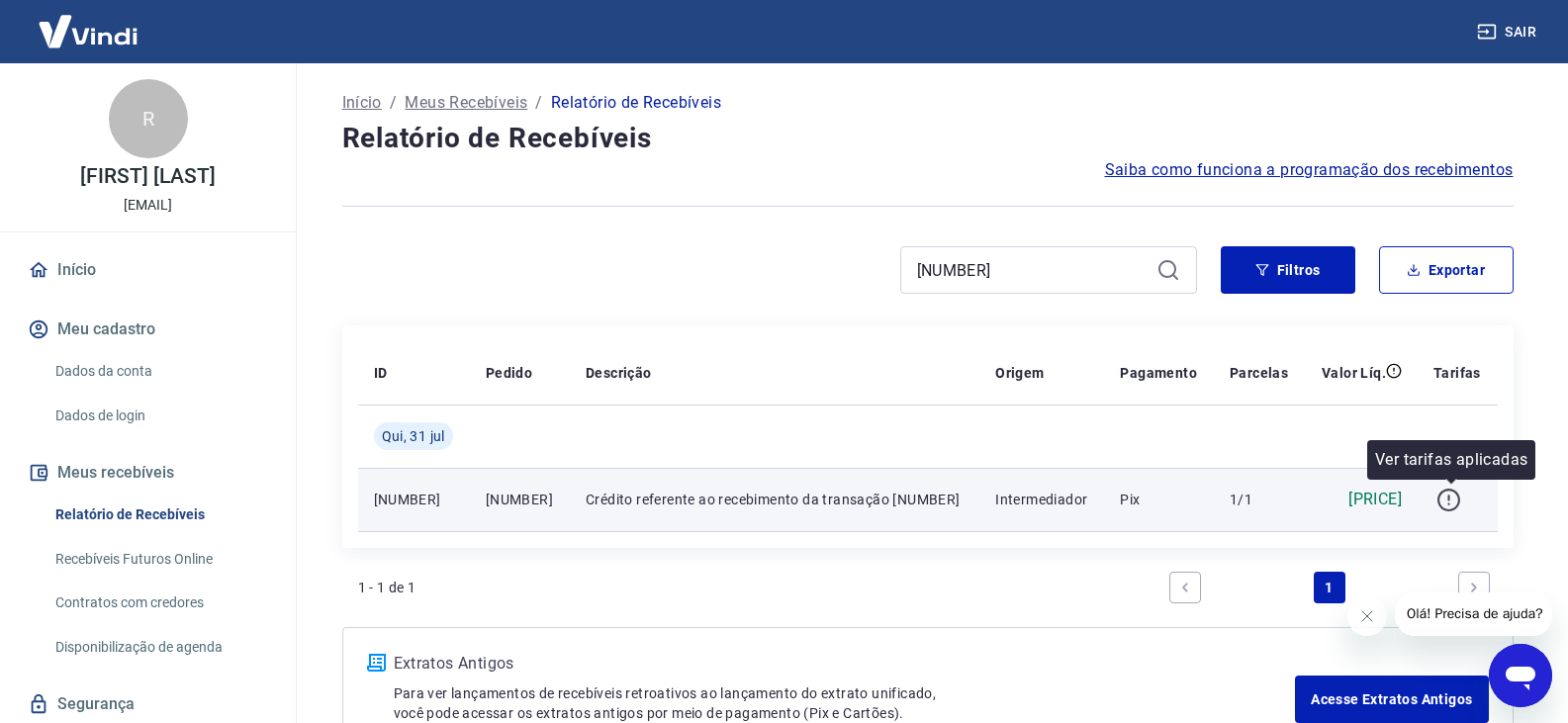 click 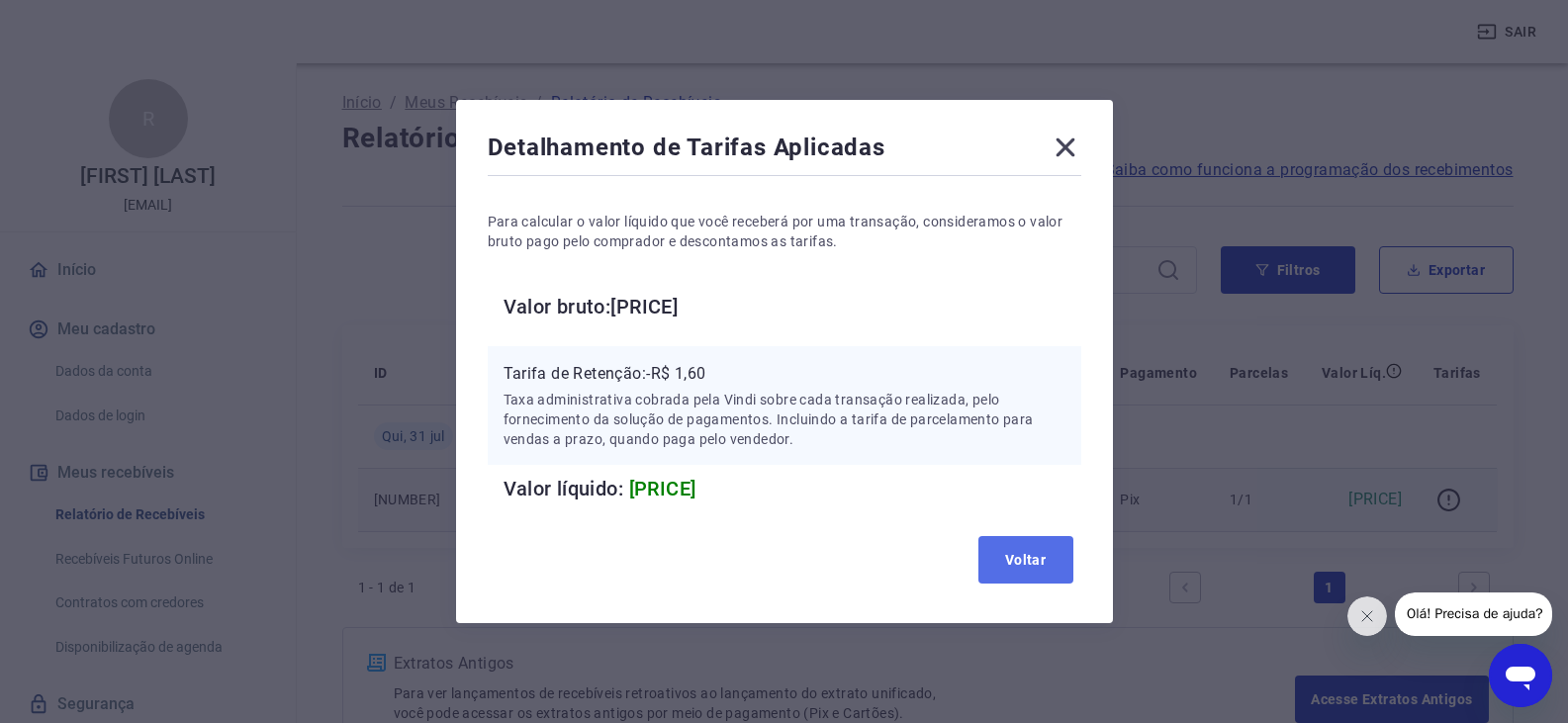 click on "Voltar" at bounding box center (1026, 560) 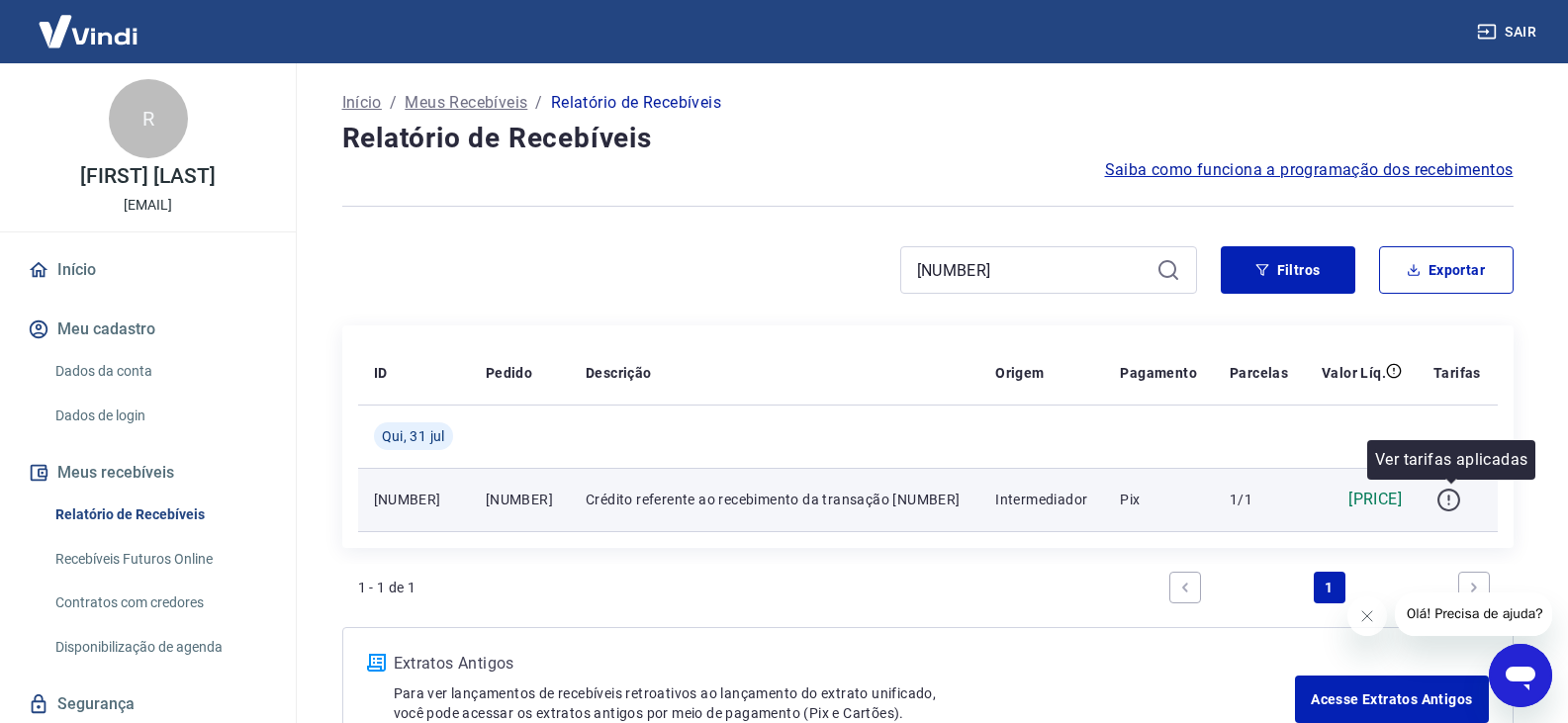 click 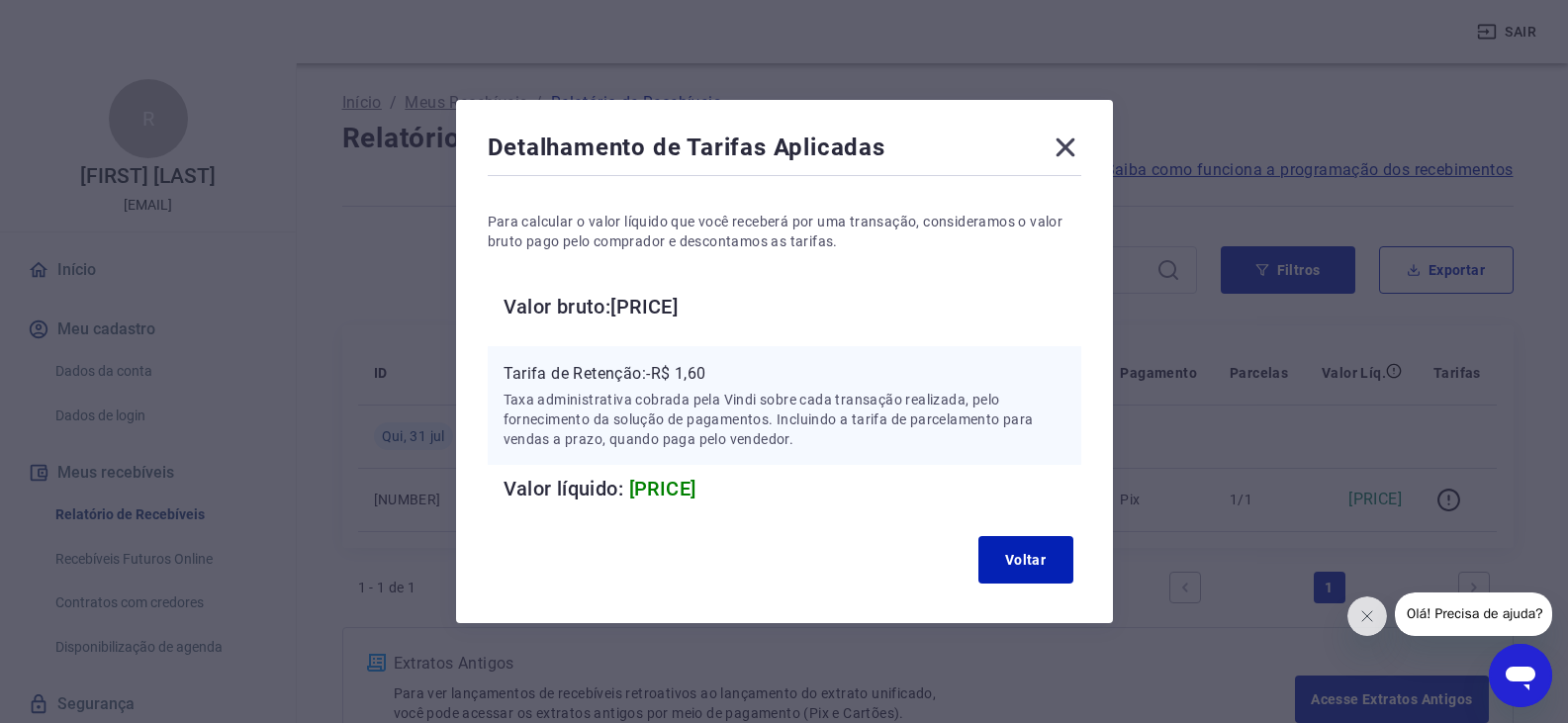 click 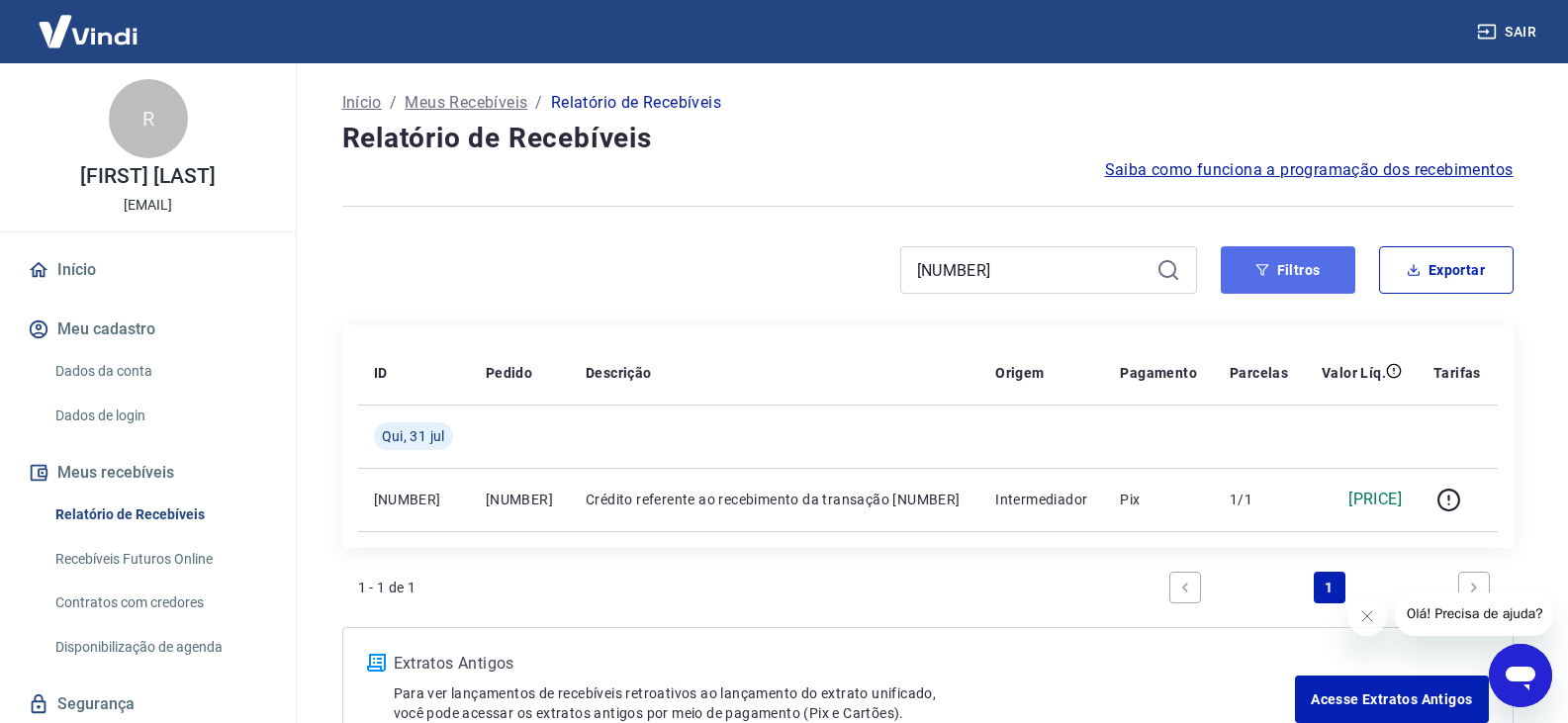 click 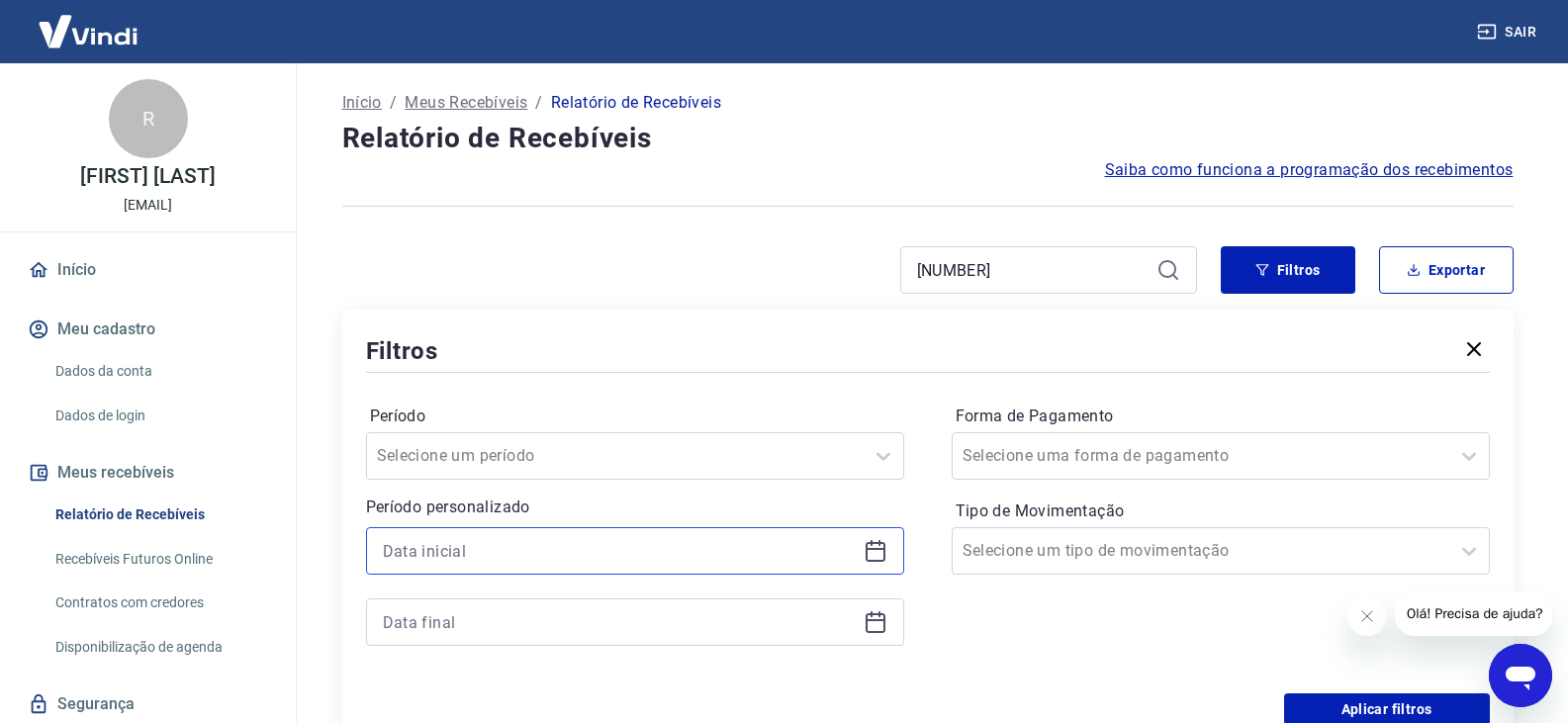 click at bounding box center [619, 551] 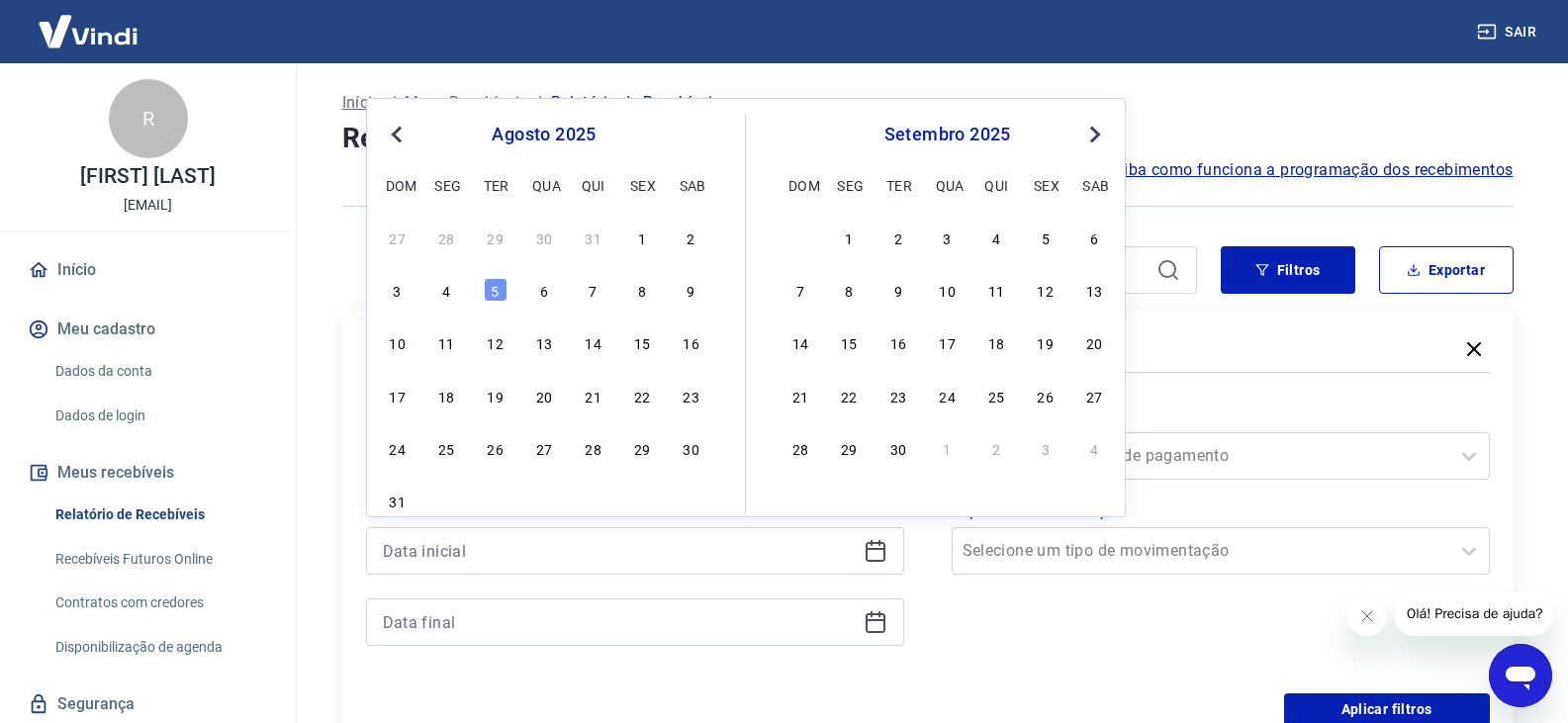 click on "agosto 2025" at bounding box center [544, 135] 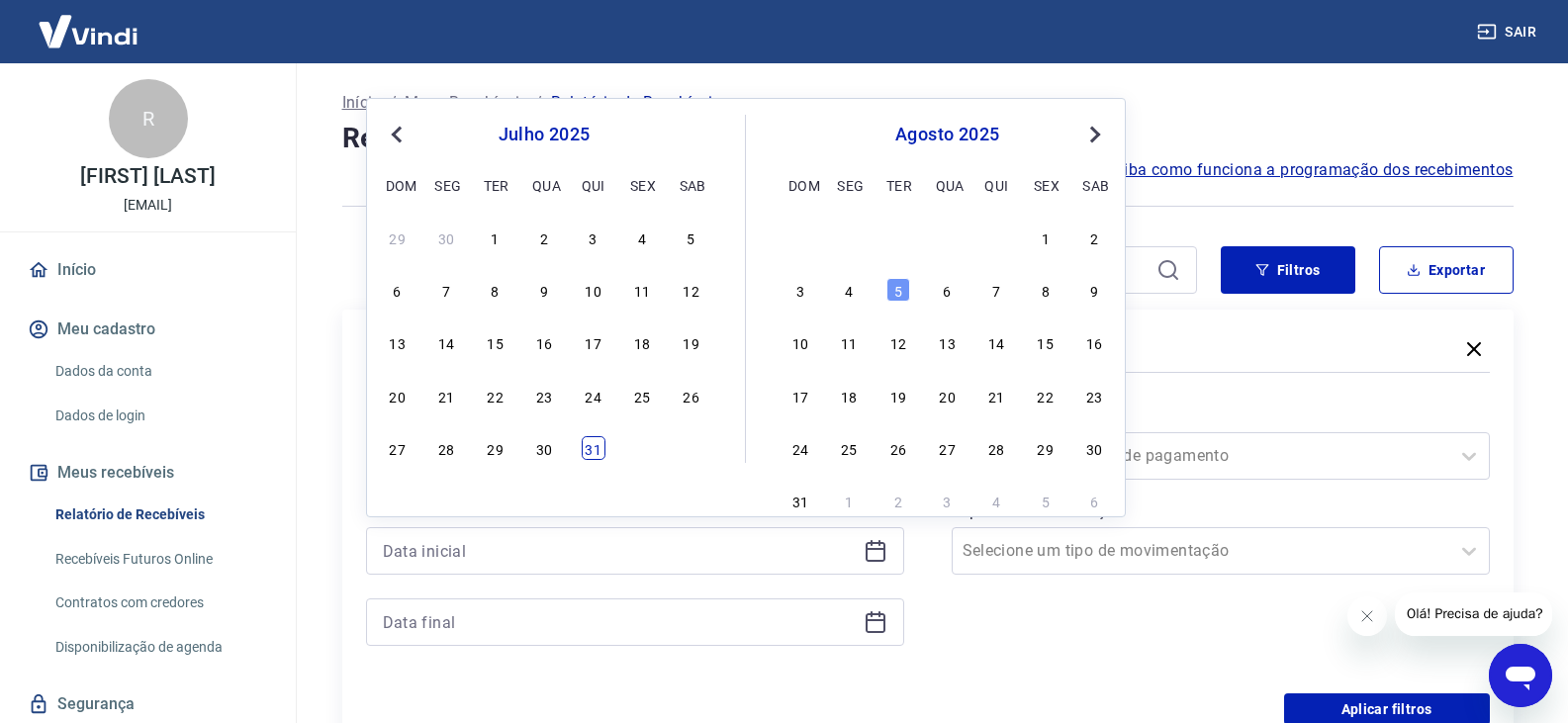 click on "31" at bounding box center (594, 448) 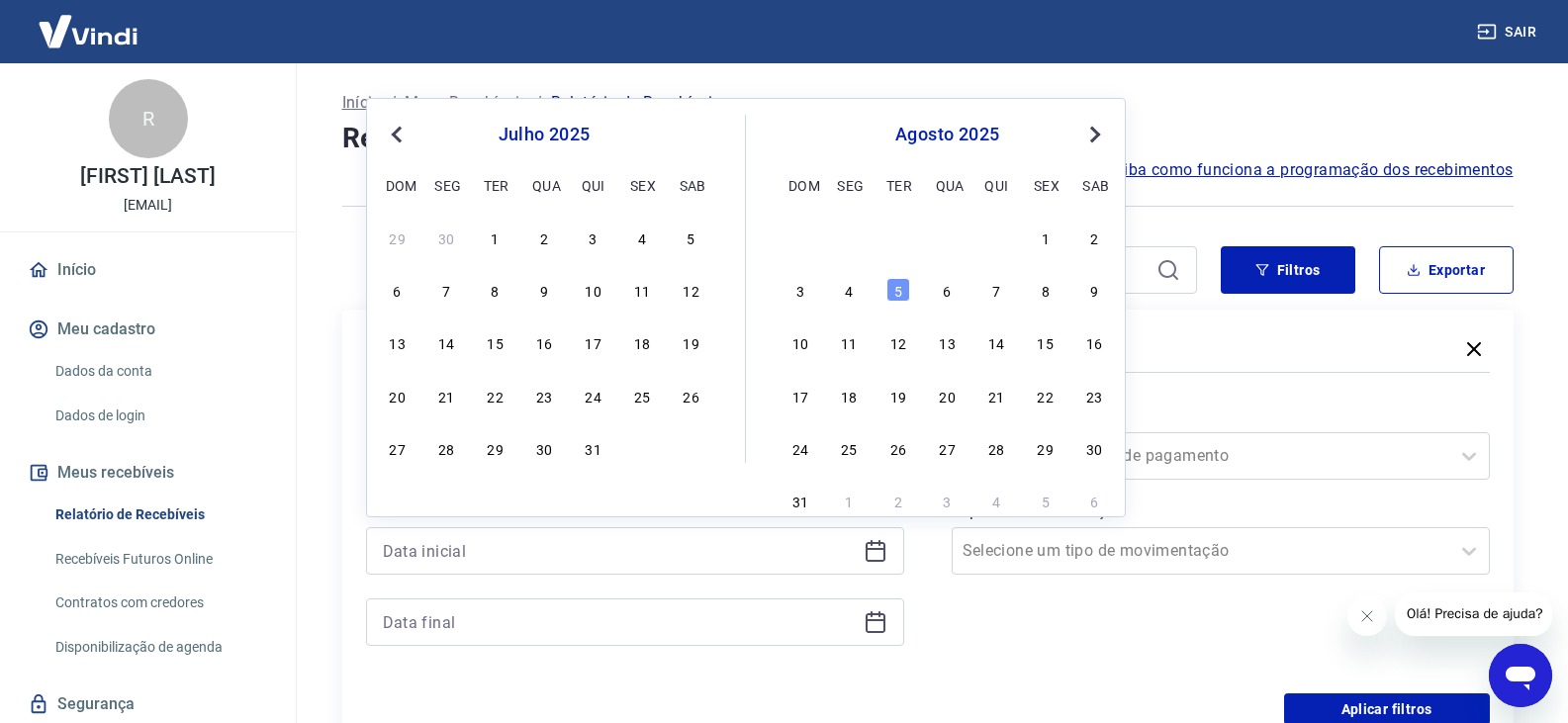 type on "31/07/2025" 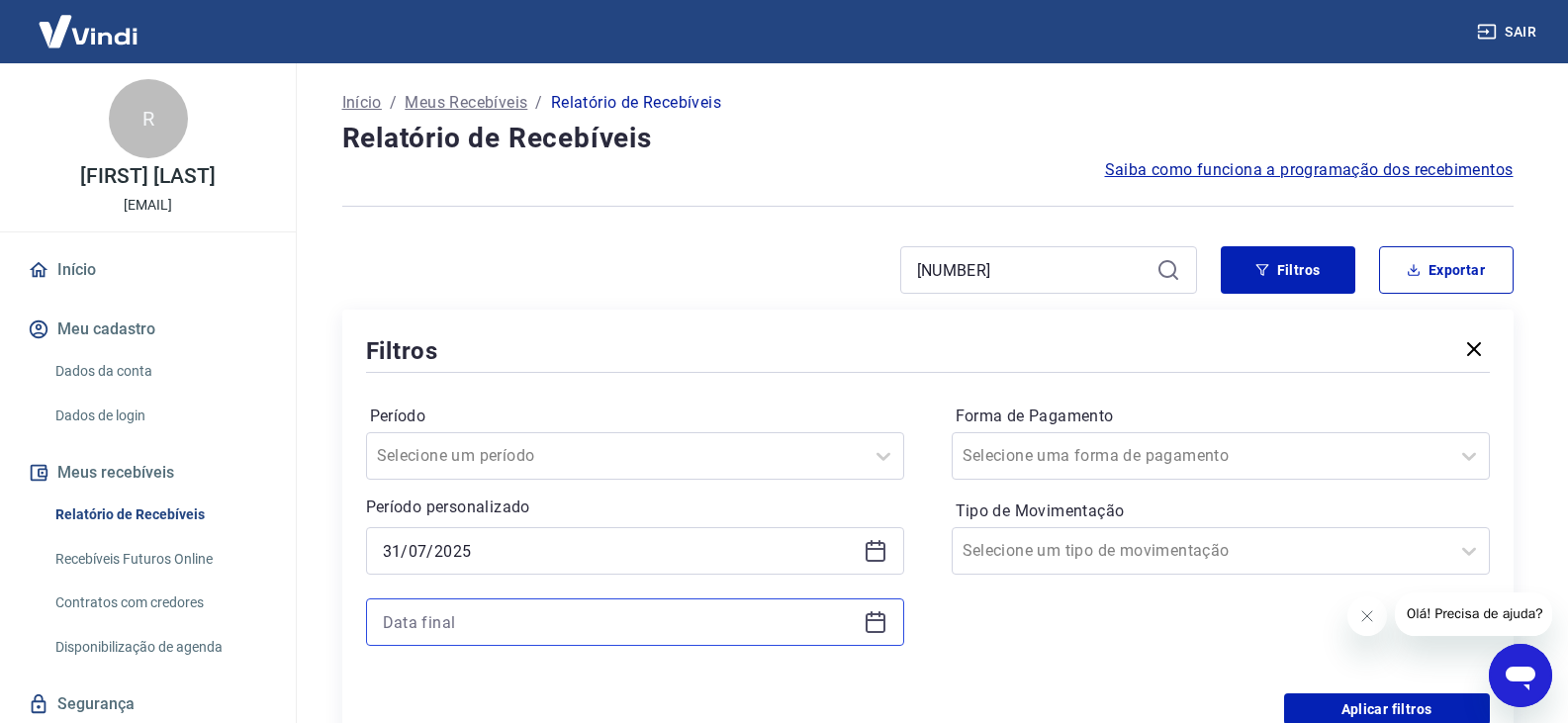 click at bounding box center [619, 622] 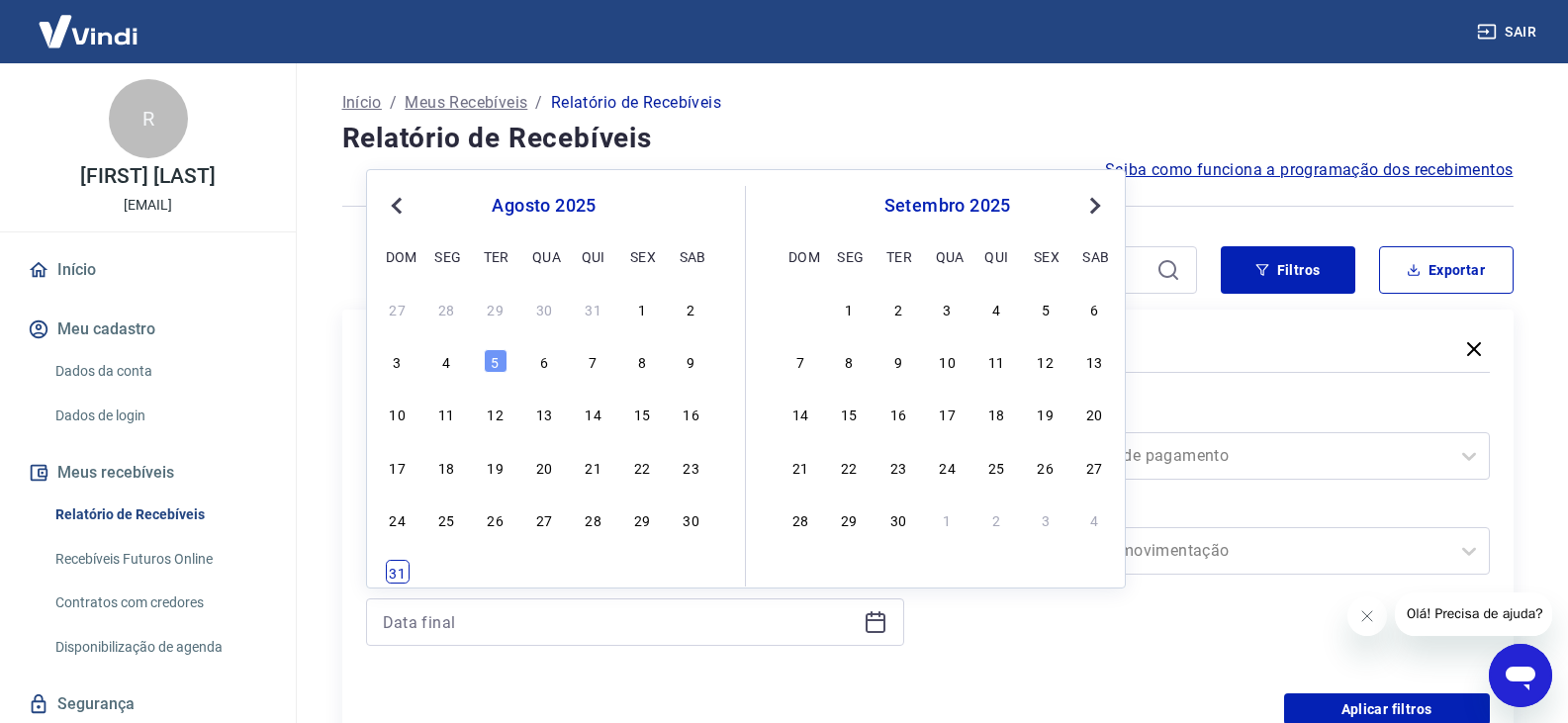 click on "31" at bounding box center [398, 572] 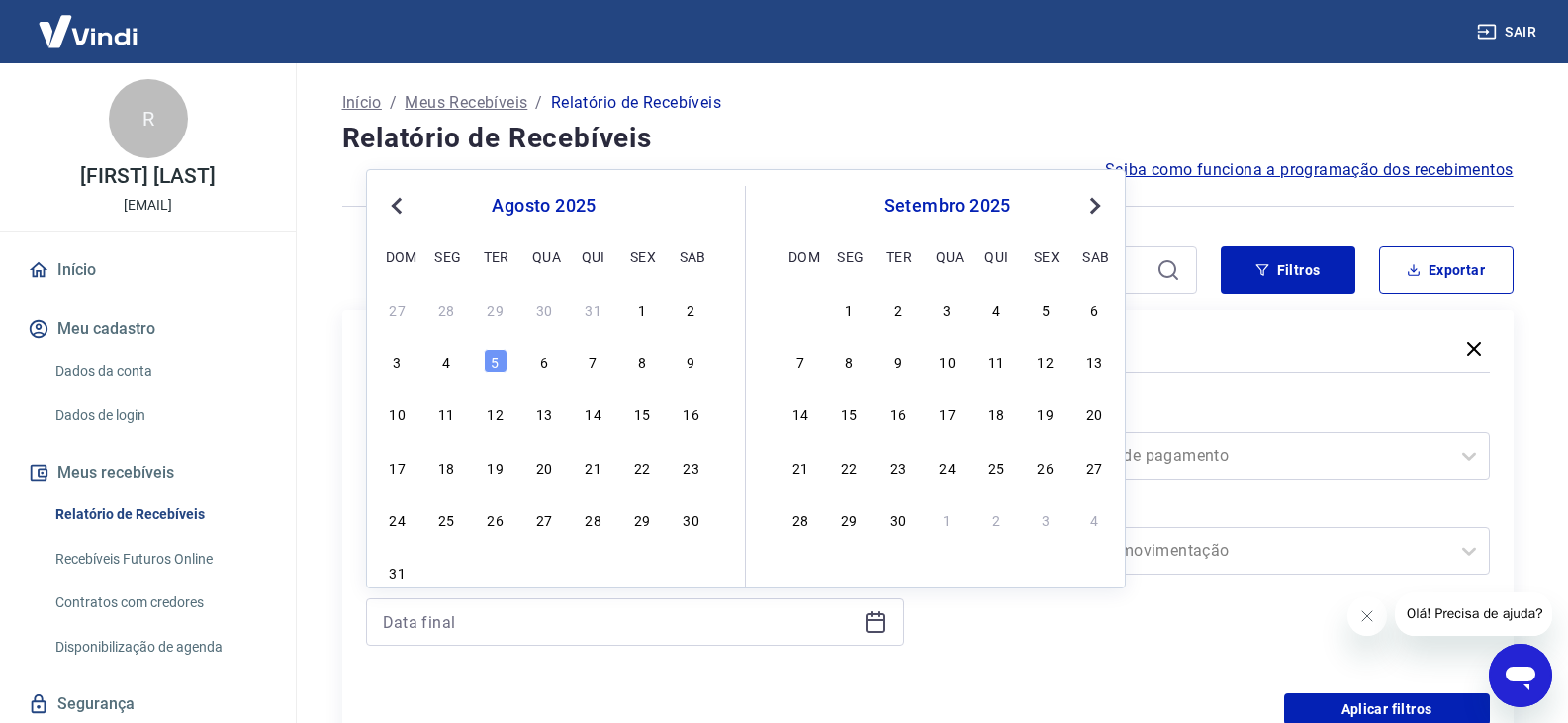 type on "31/08/2025" 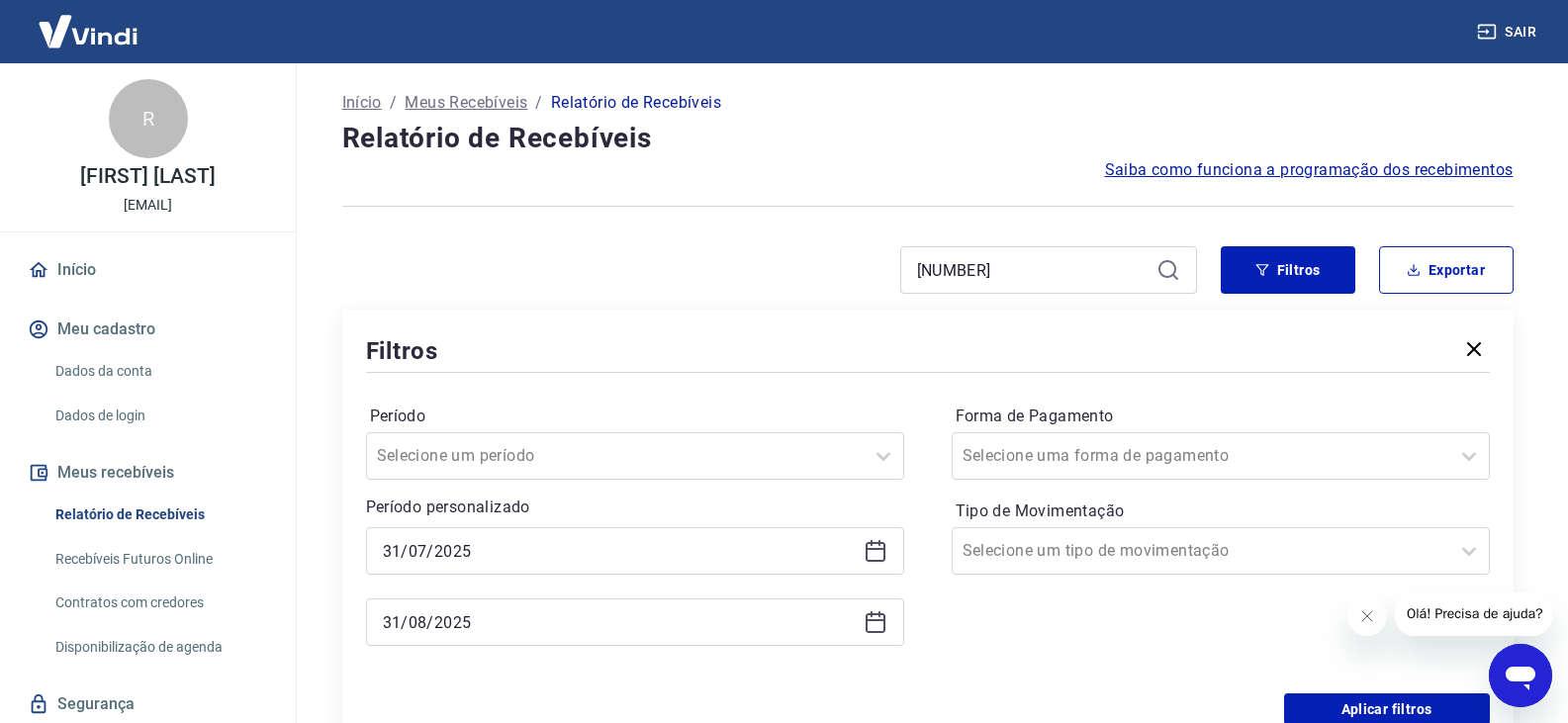 click 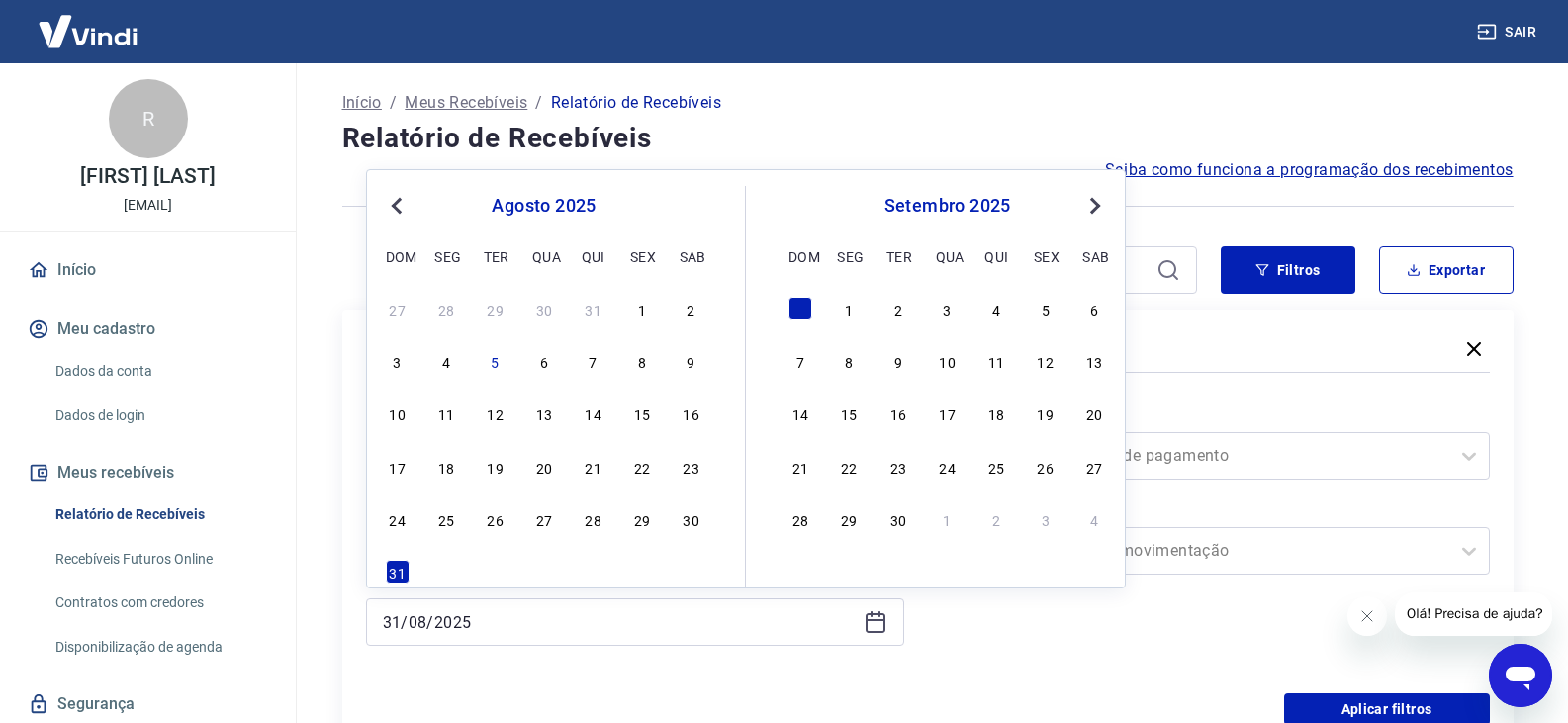 click on "Previous Month" at bounding box center [397, 206] 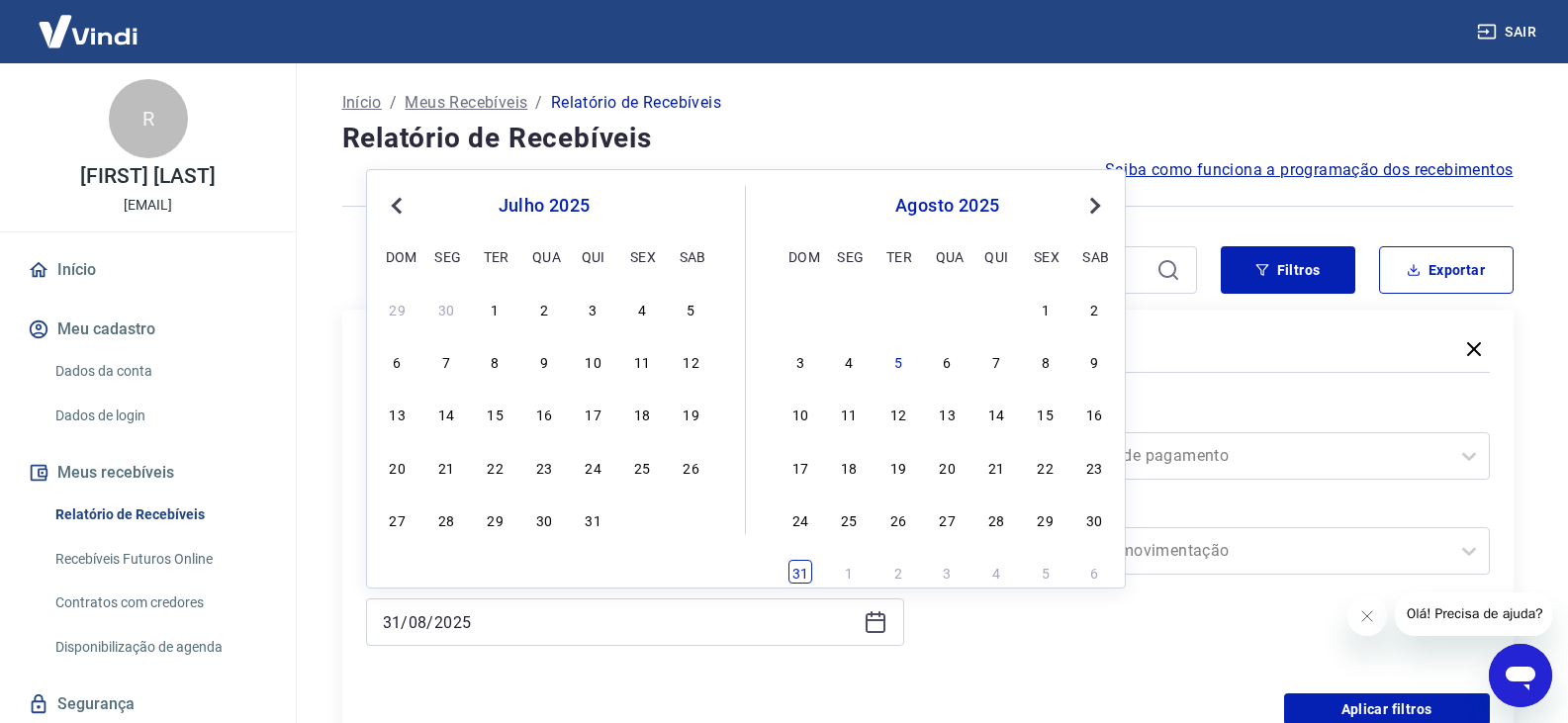 click on "31" at bounding box center [800, 572] 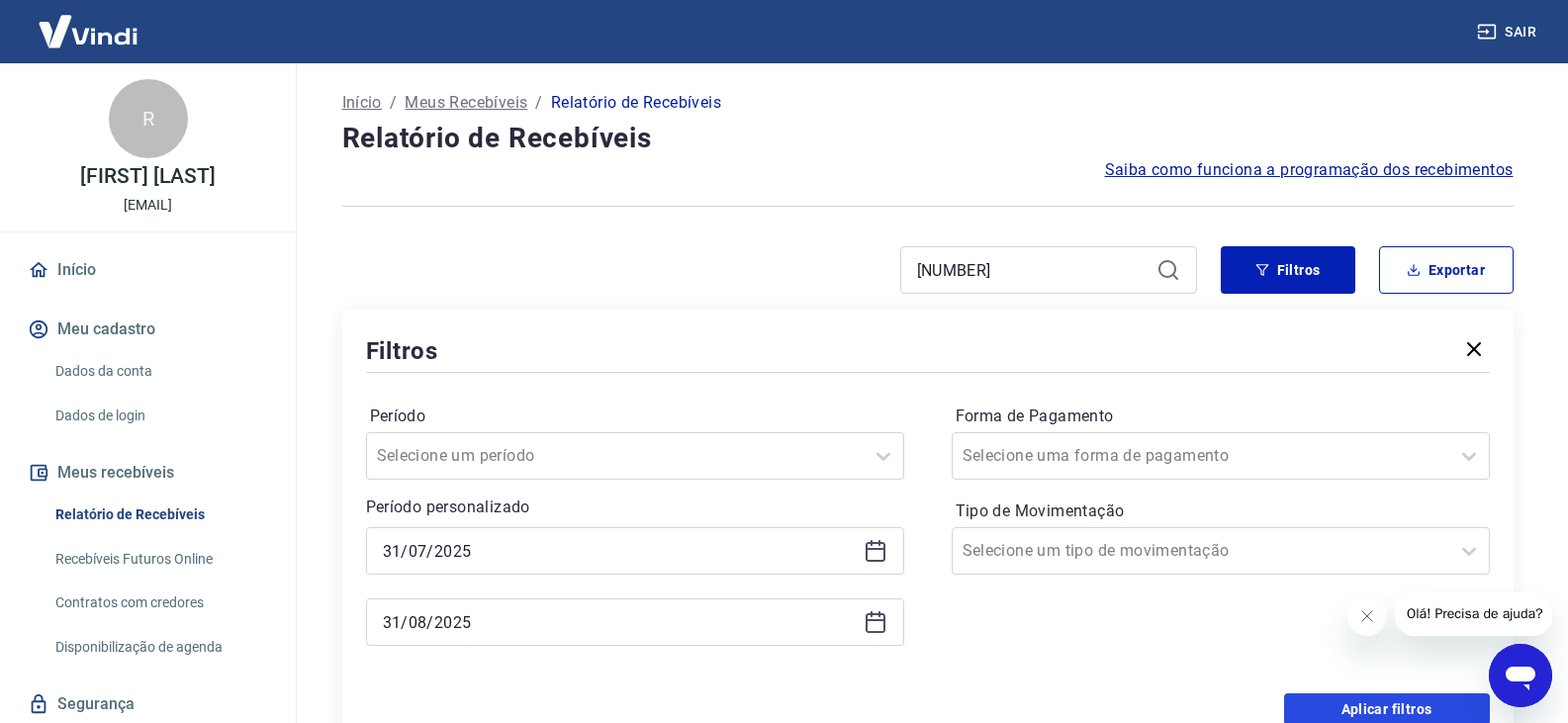 drag, startPoint x: 1319, startPoint y: 698, endPoint x: 1510, endPoint y: 579, distance: 225.03777 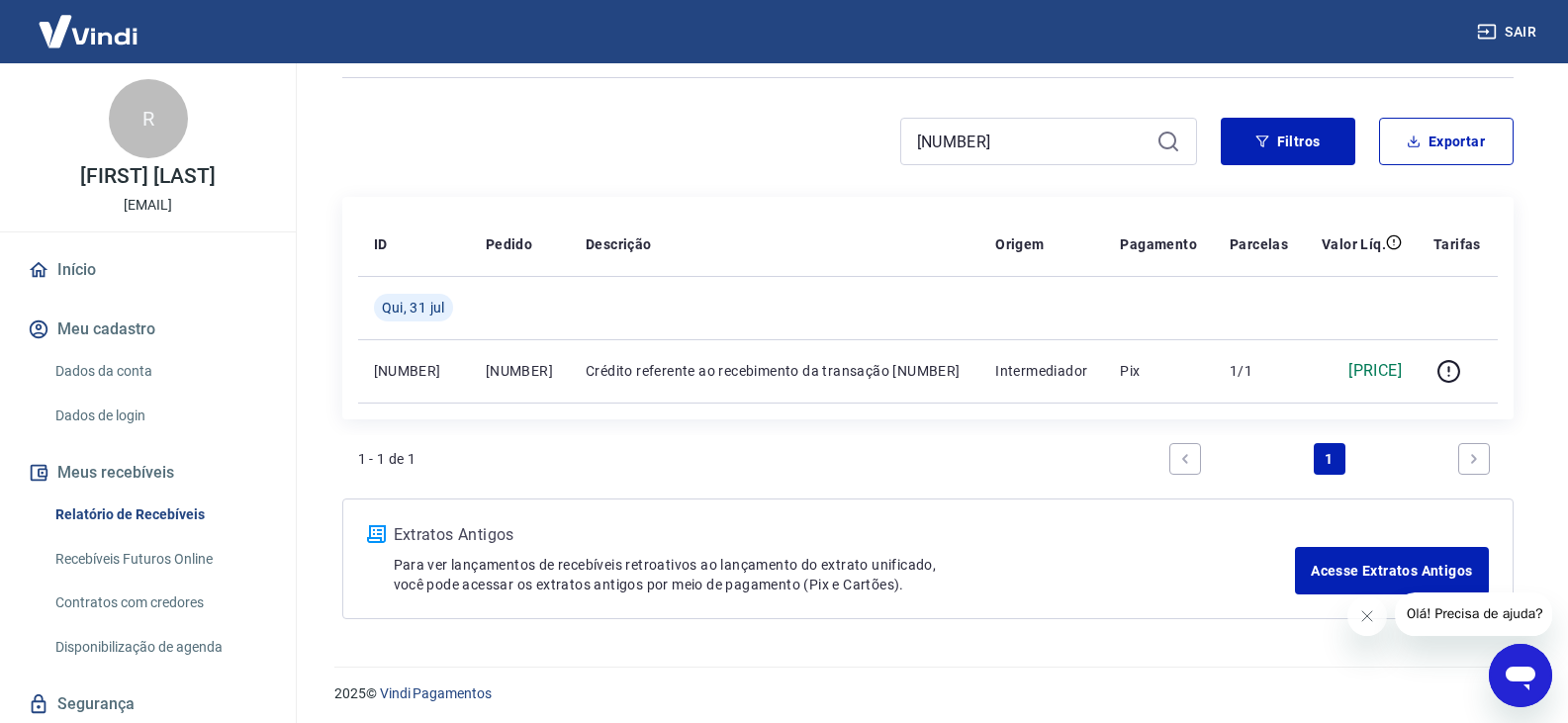 scroll, scrollTop: 134, scrollLeft: 0, axis: vertical 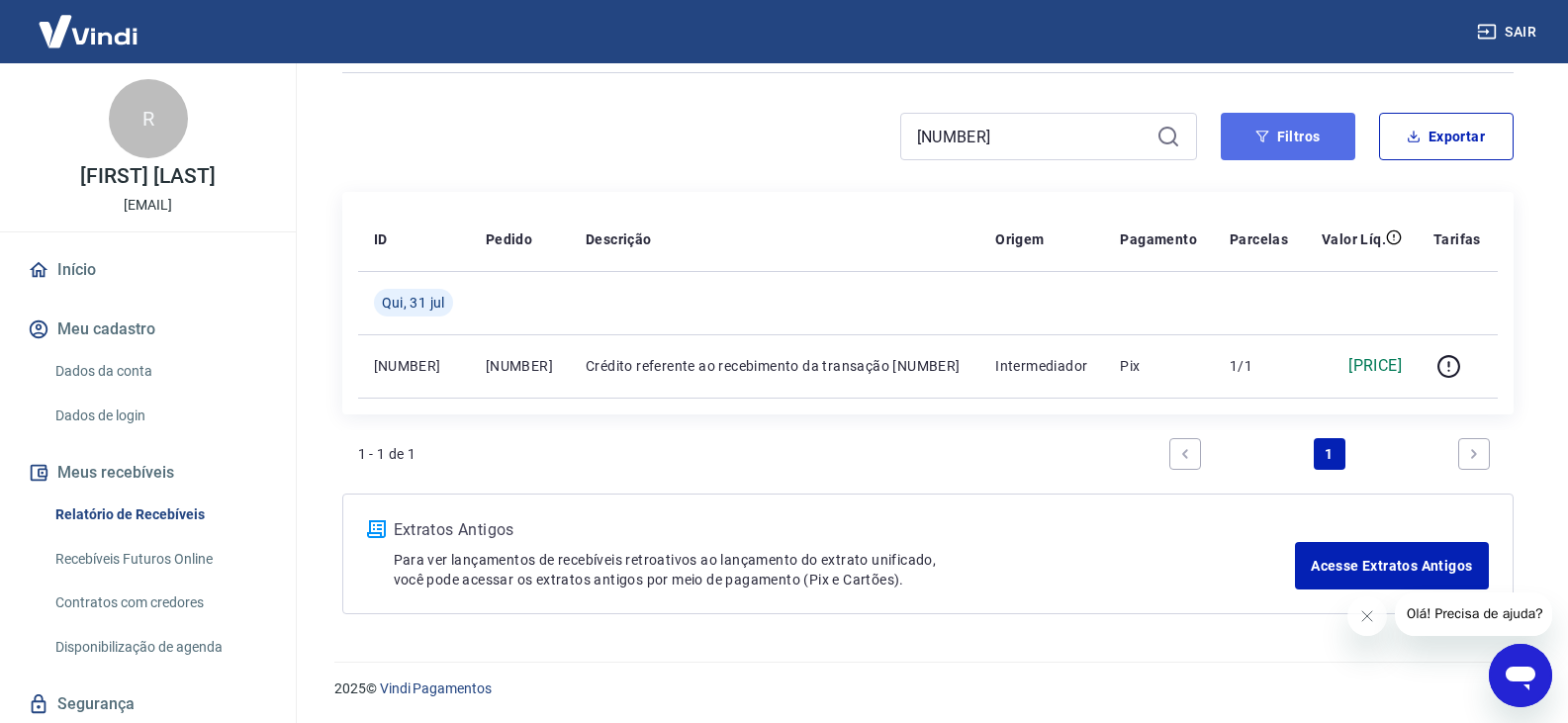 click on "Filtros" at bounding box center [1288, 136] 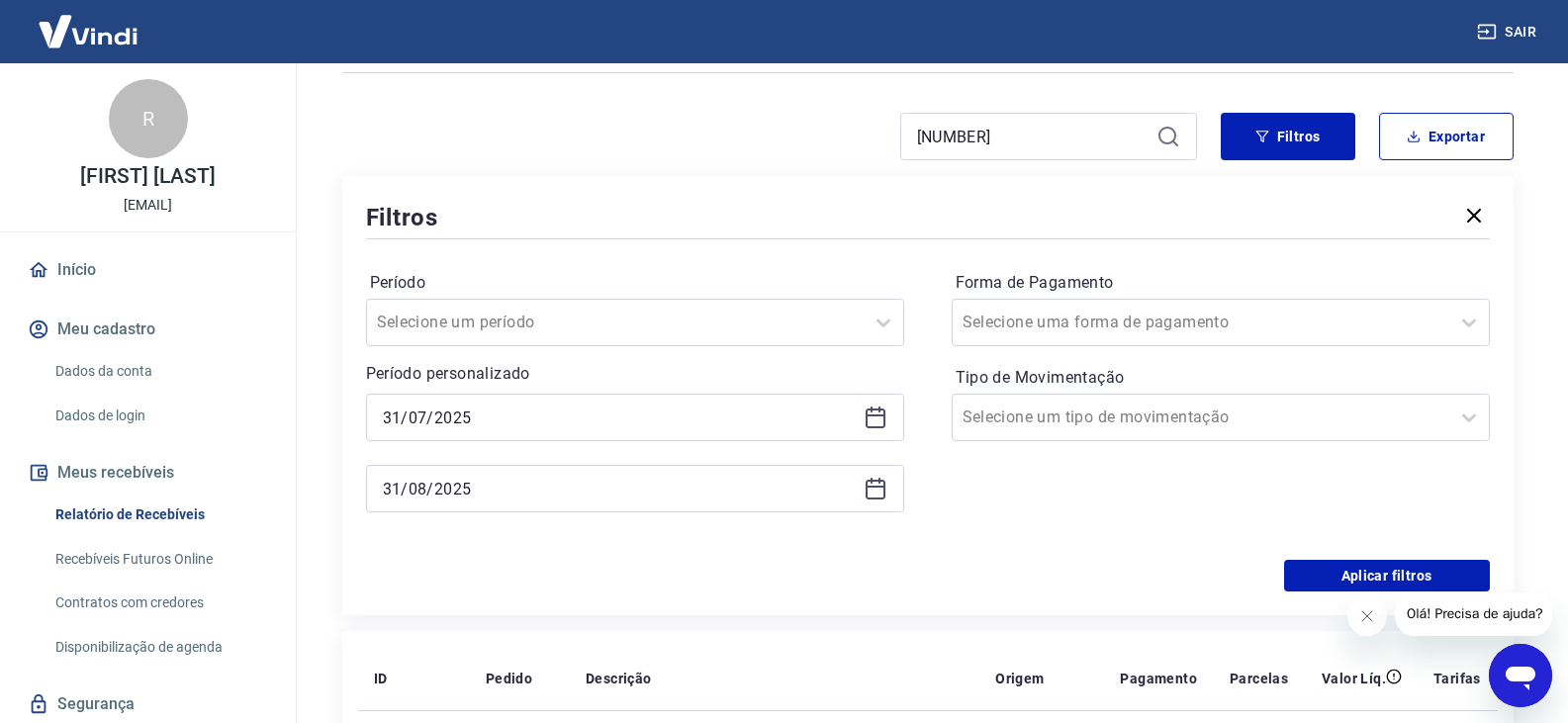 drag, startPoint x: 1493, startPoint y: 220, endPoint x: 1469, endPoint y: 216, distance: 24.33105 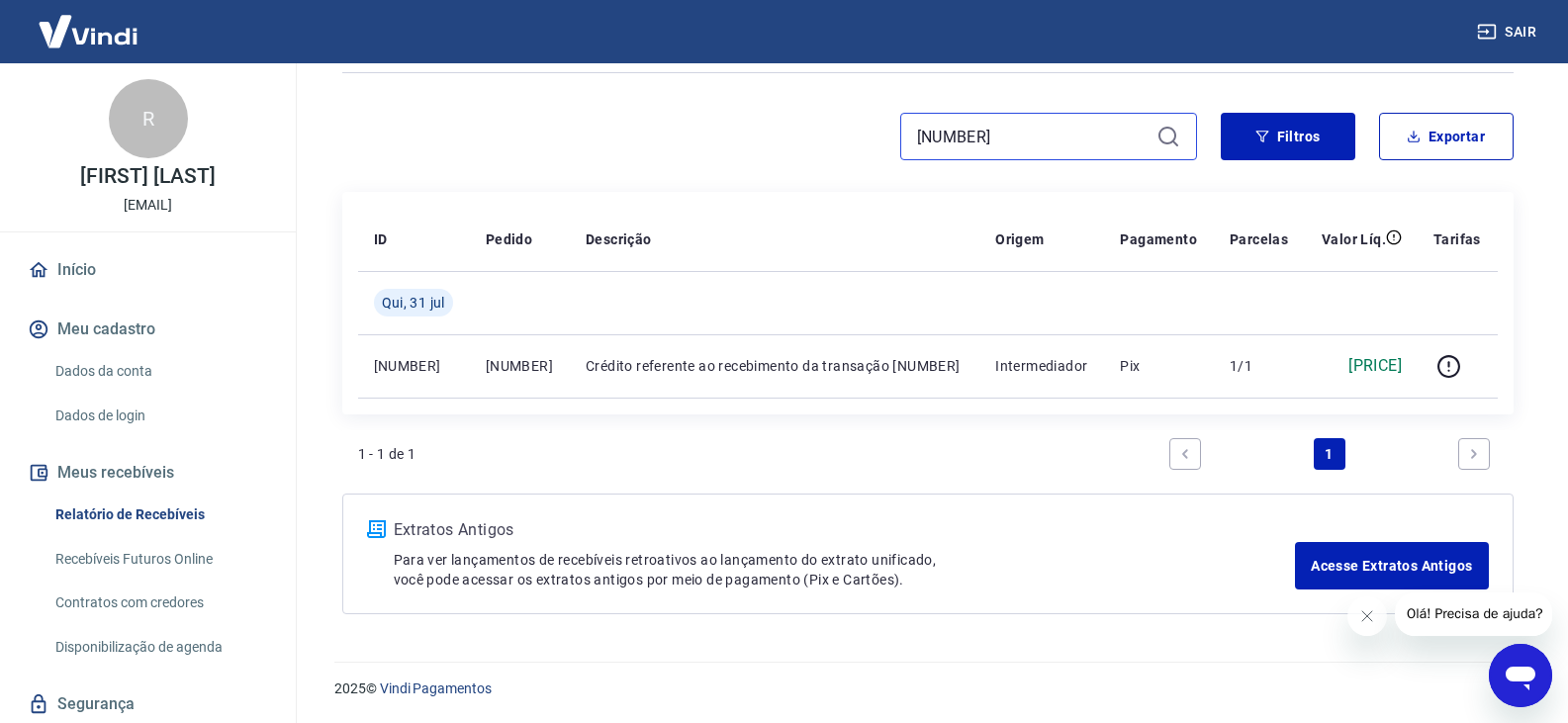 drag, startPoint x: 1078, startPoint y: 135, endPoint x: 775, endPoint y: 123, distance: 303.23753 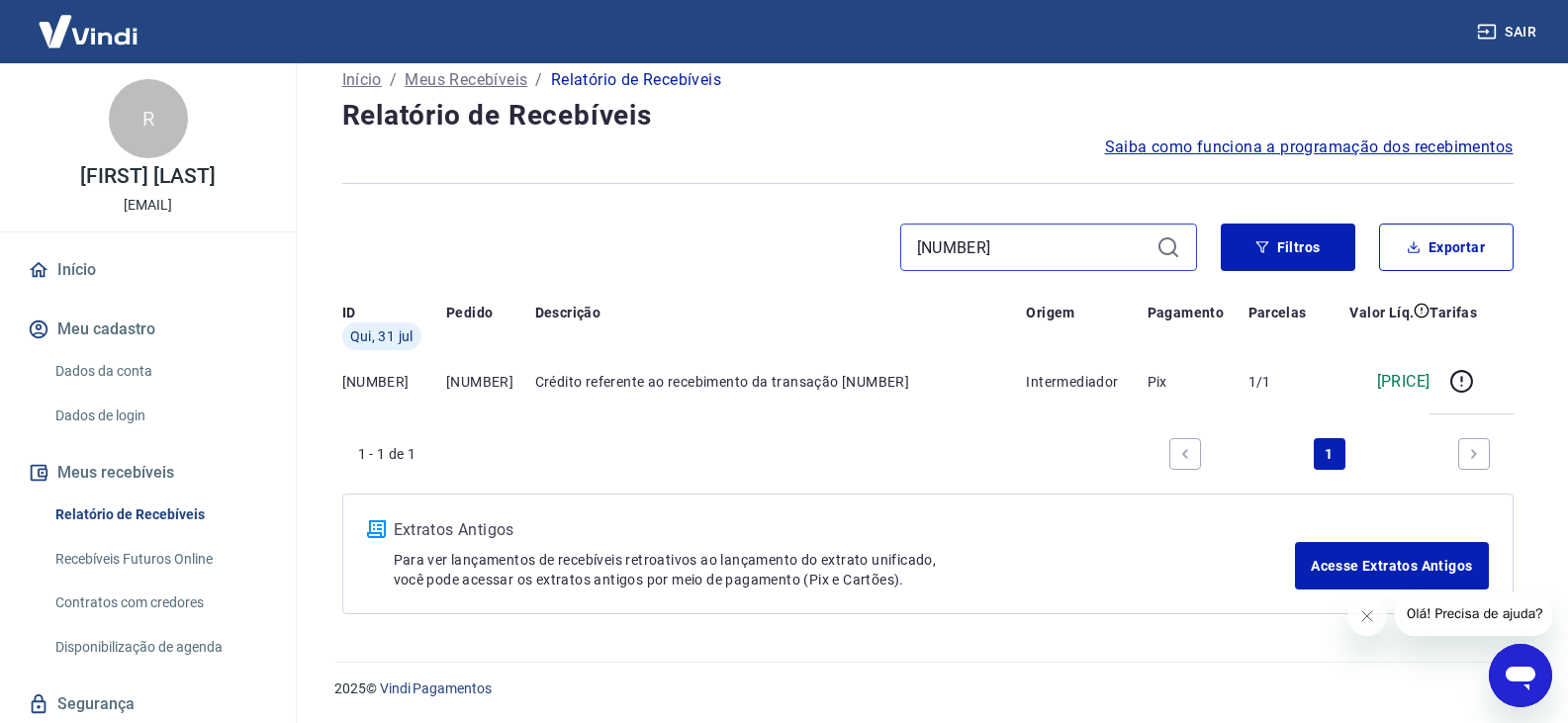 scroll, scrollTop: 0, scrollLeft: 0, axis: both 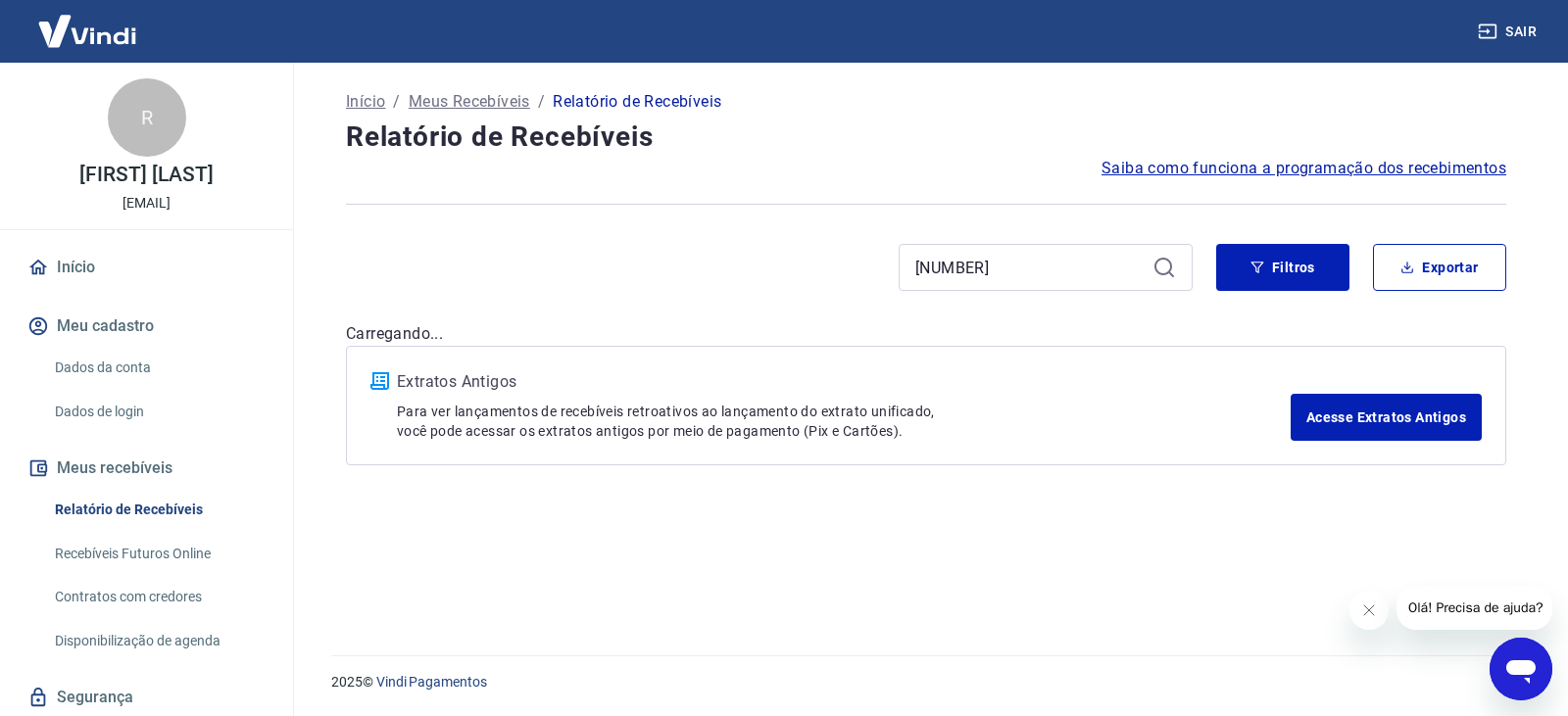 click on "Relatório de Recebíveis" at bounding box center (926, 137) 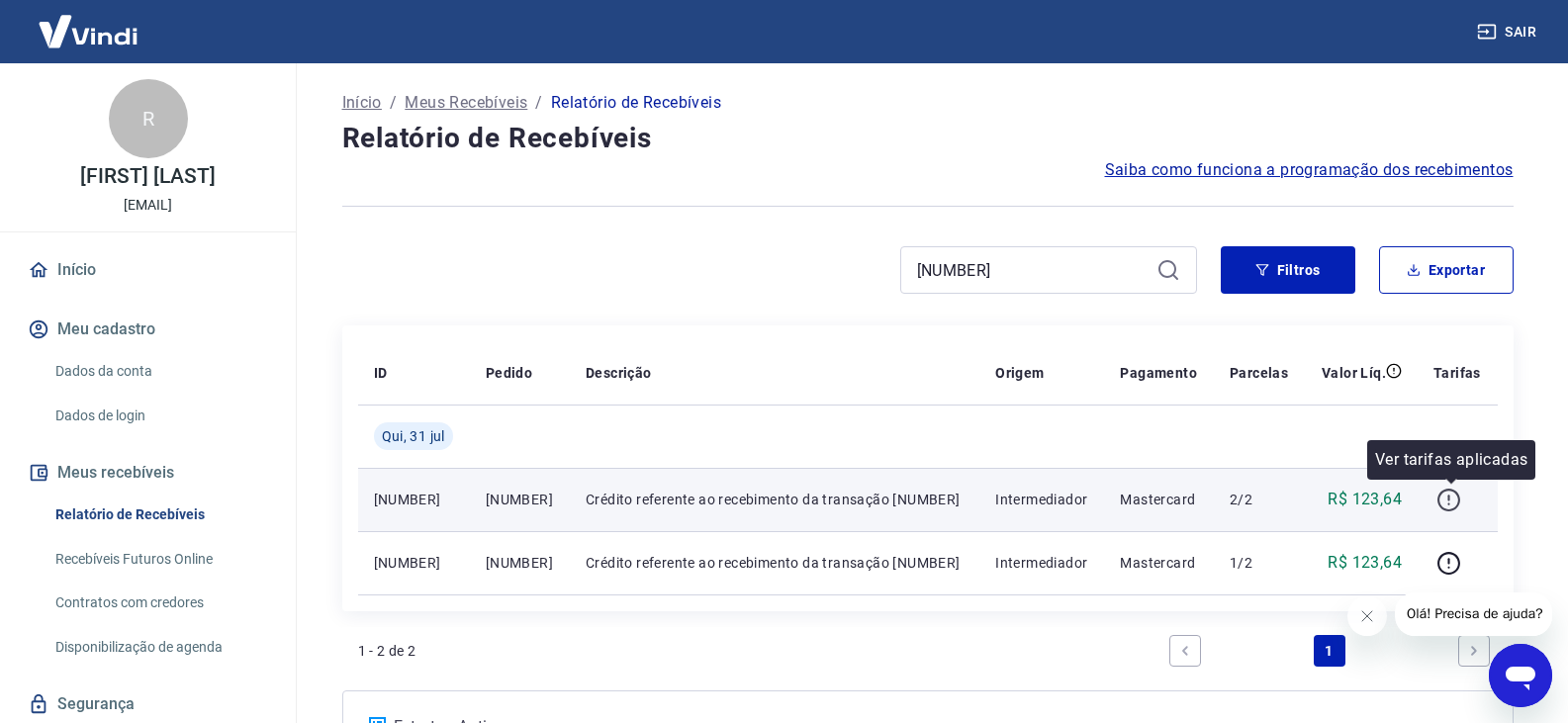 click 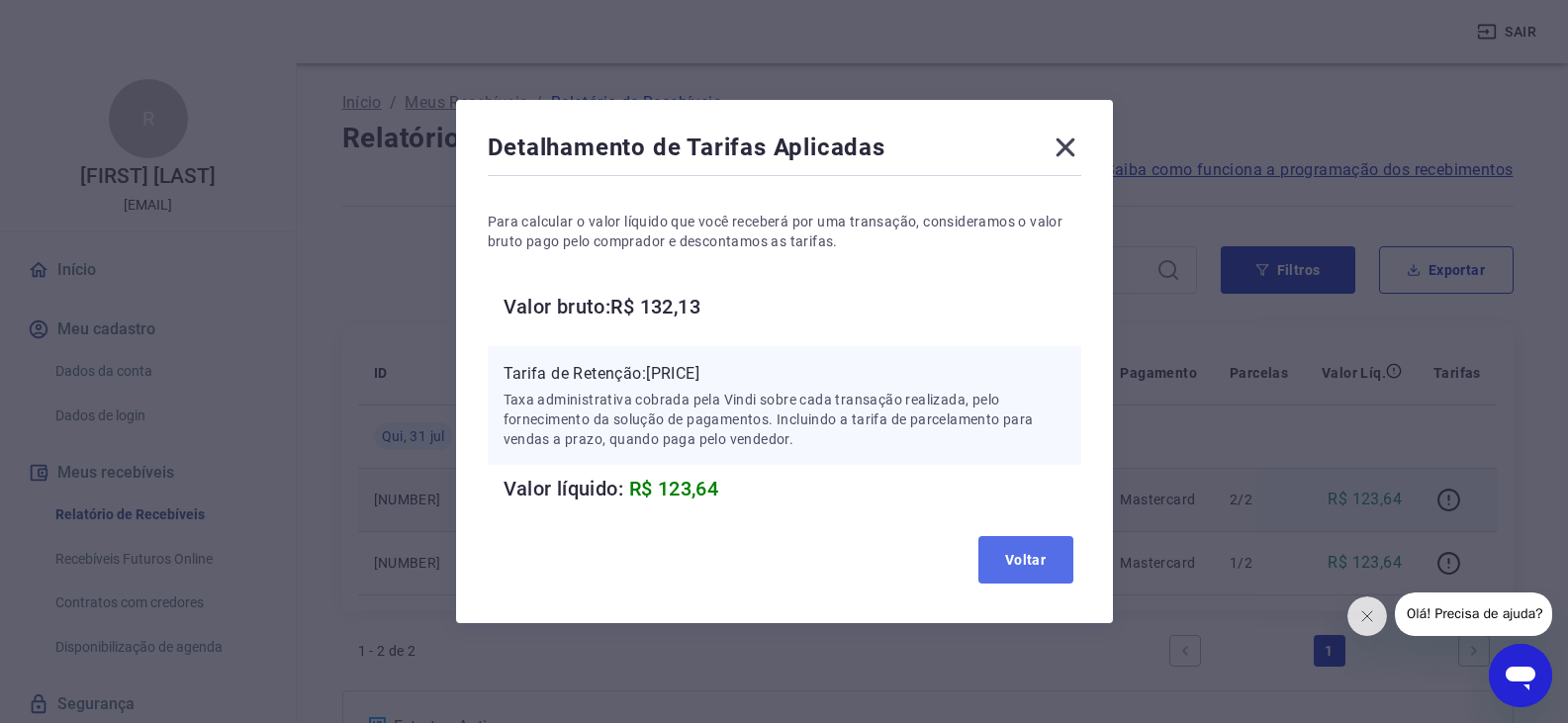 click on "Voltar" at bounding box center [1026, 560] 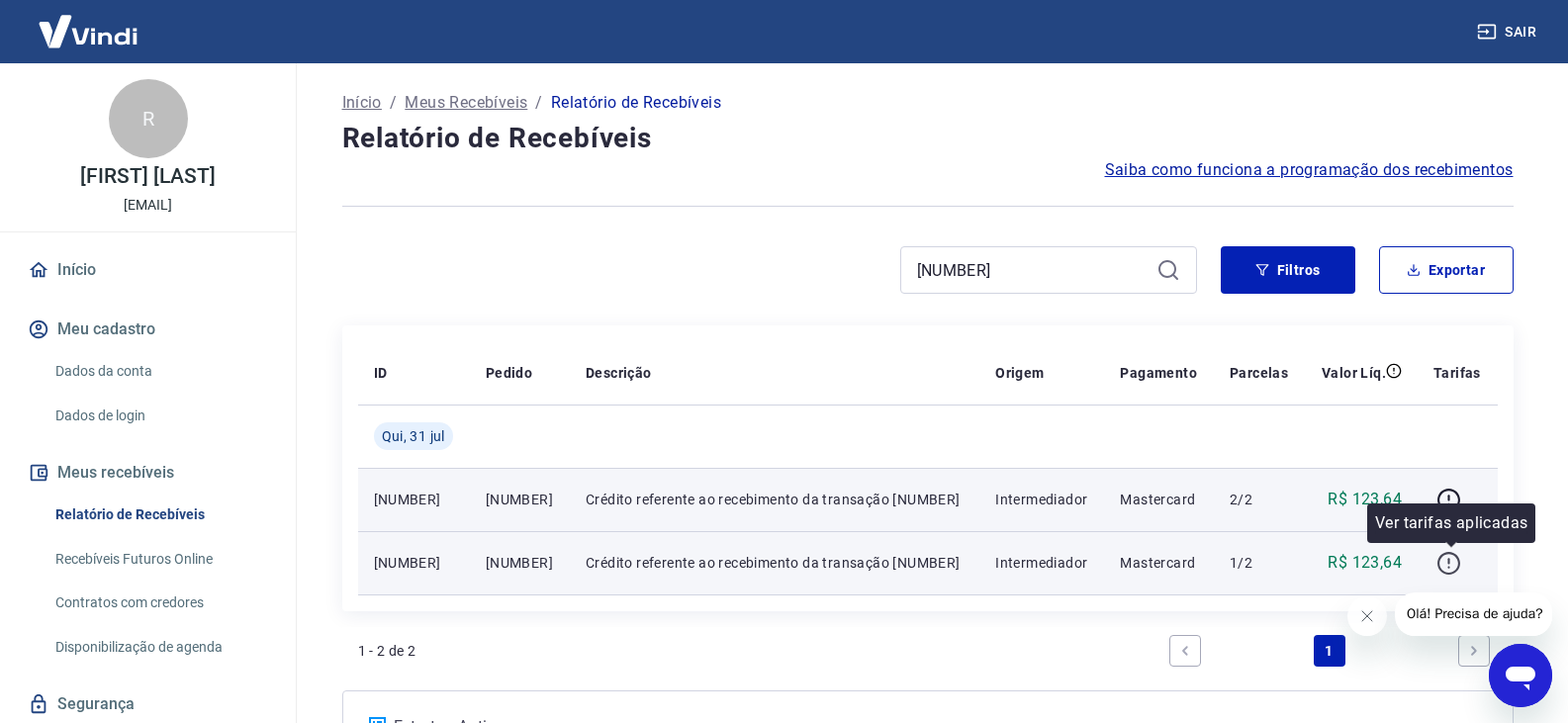 click 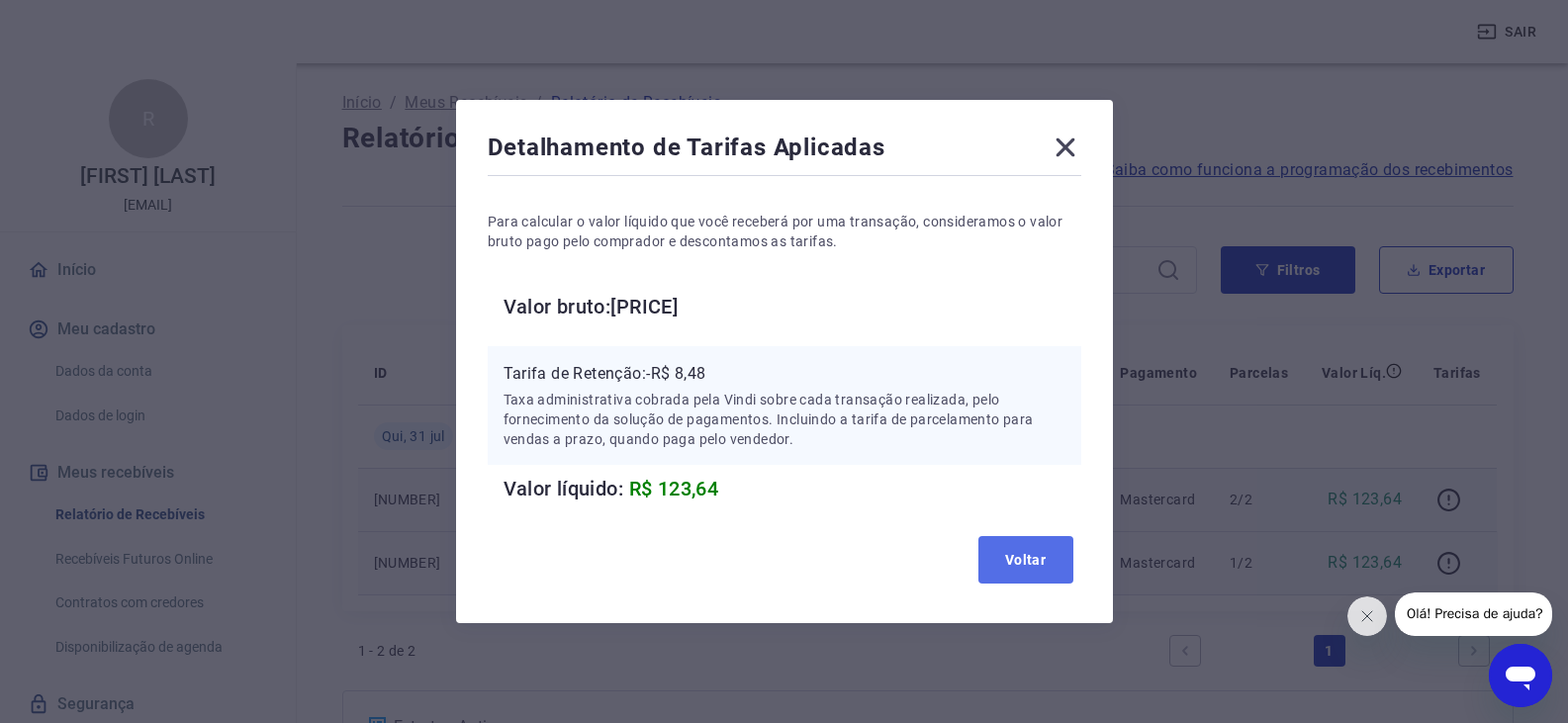 click on "Voltar" at bounding box center (1026, 560) 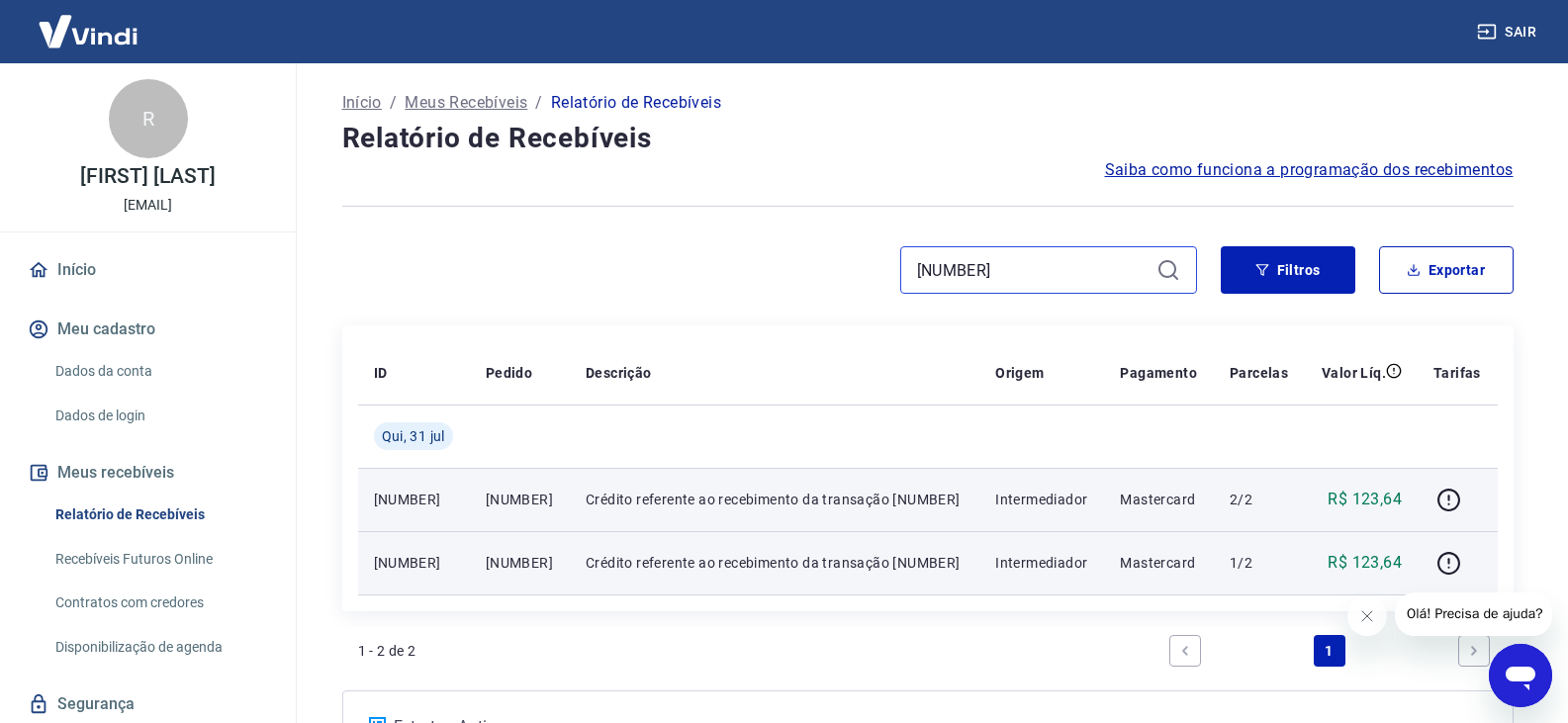 drag, startPoint x: 1068, startPoint y: 266, endPoint x: 840, endPoint y: 269, distance: 228.01974 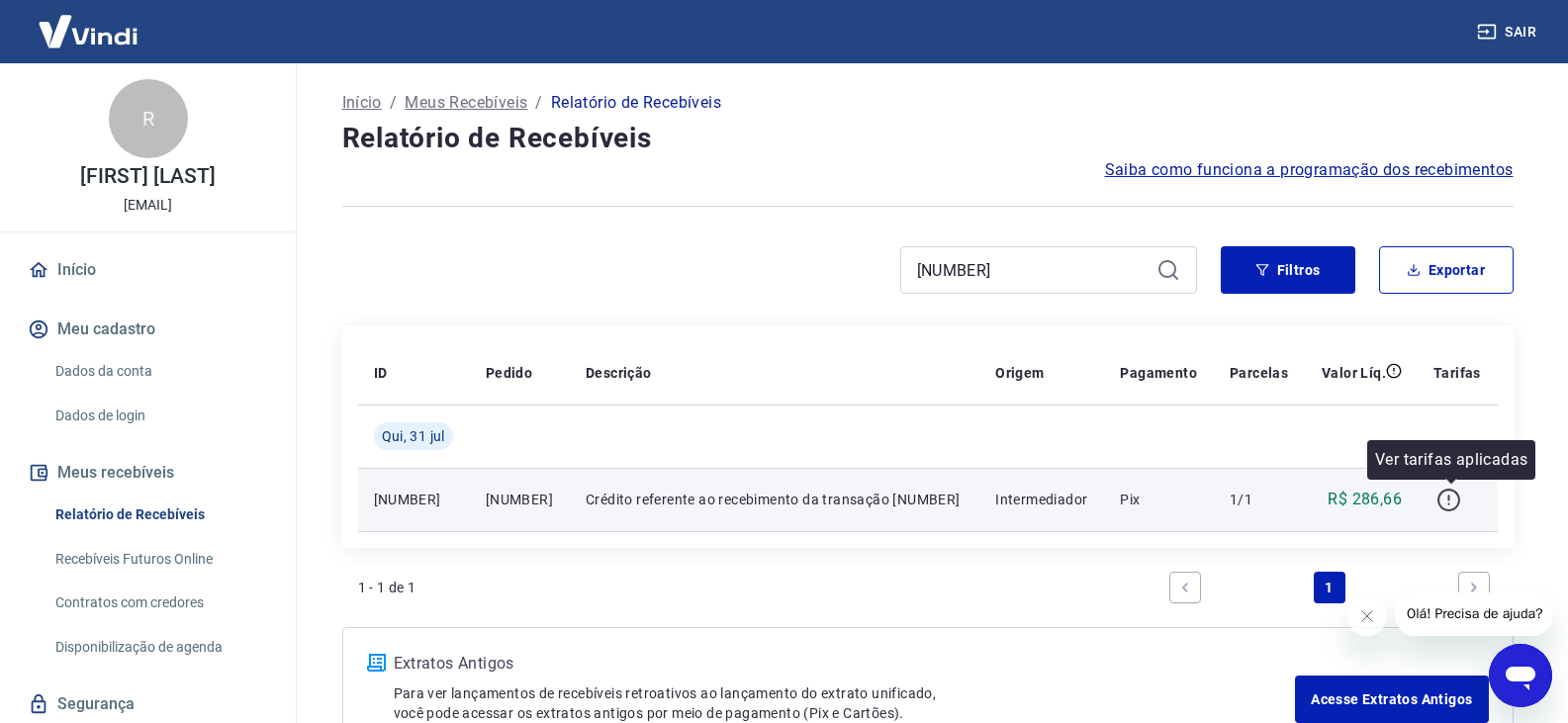 click 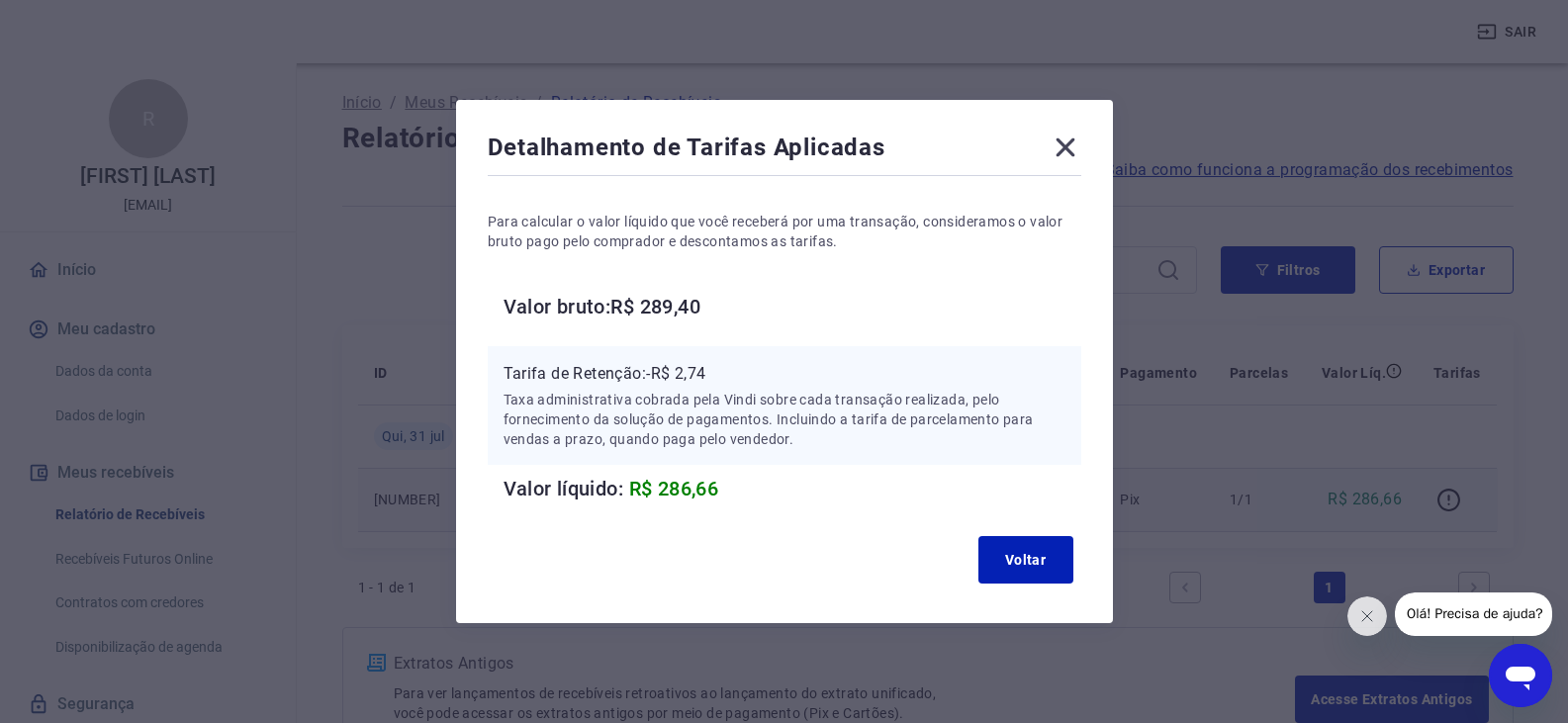 drag, startPoint x: 1103, startPoint y: 148, endPoint x: 1067, endPoint y: 148, distance: 36 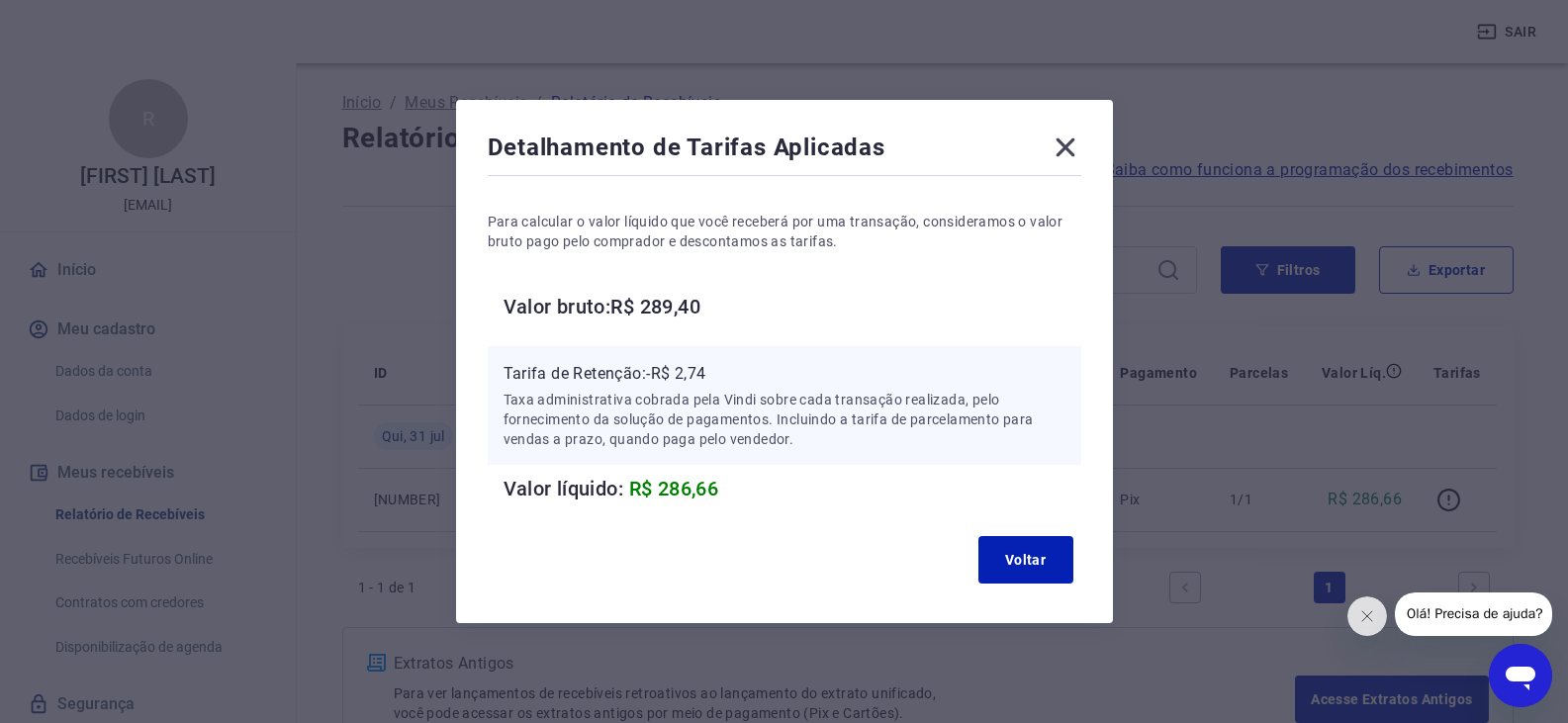 click 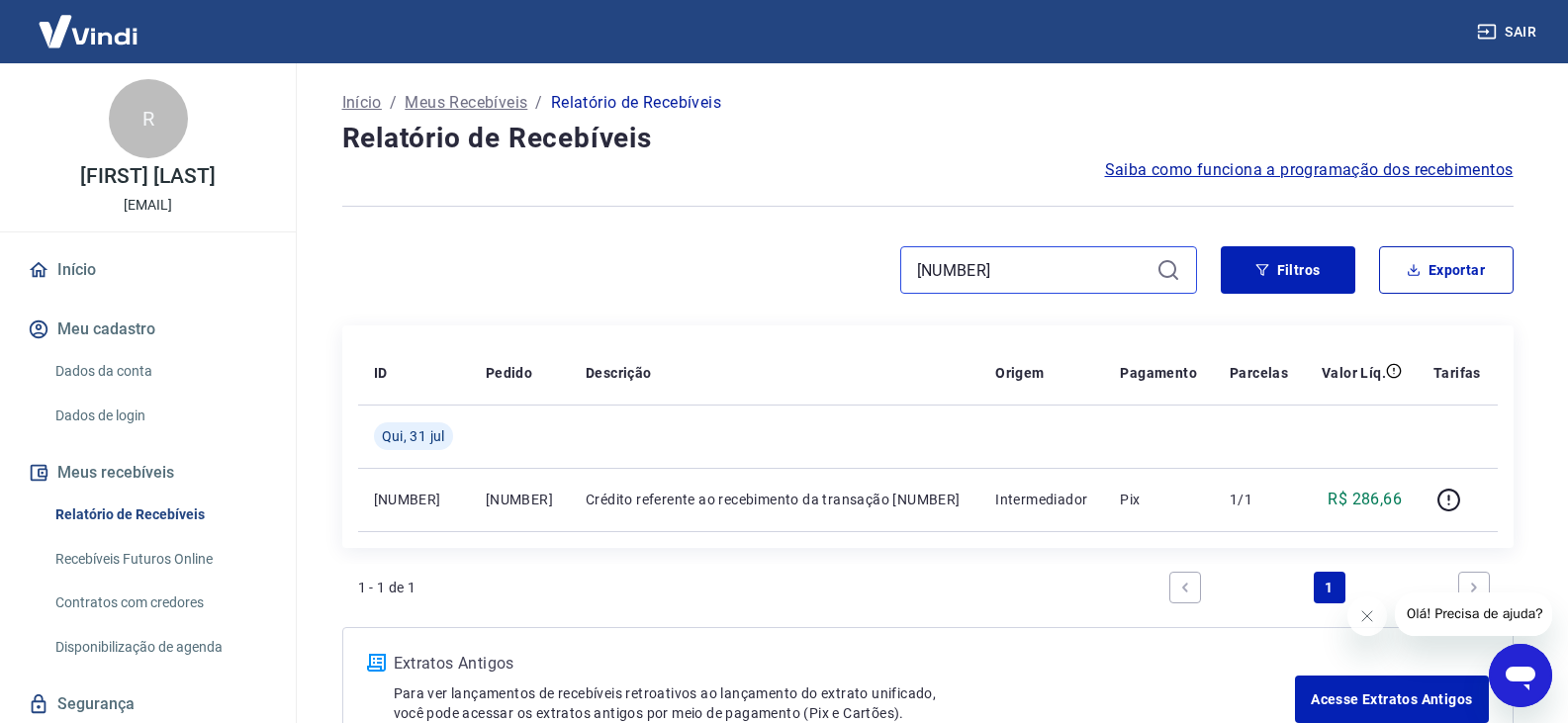 drag, startPoint x: 1061, startPoint y: 264, endPoint x: 816, endPoint y: 267, distance: 245.01837 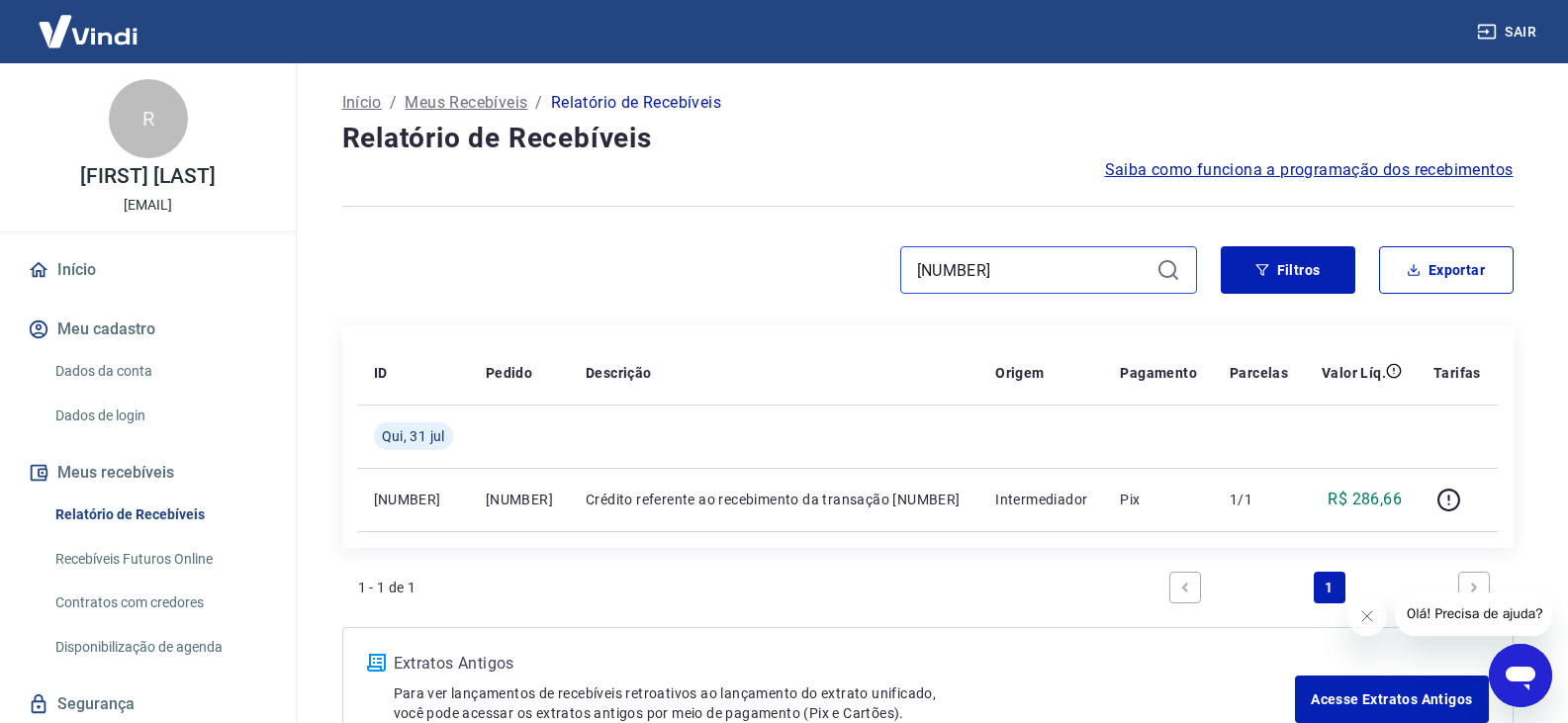 paste on "39884607120" 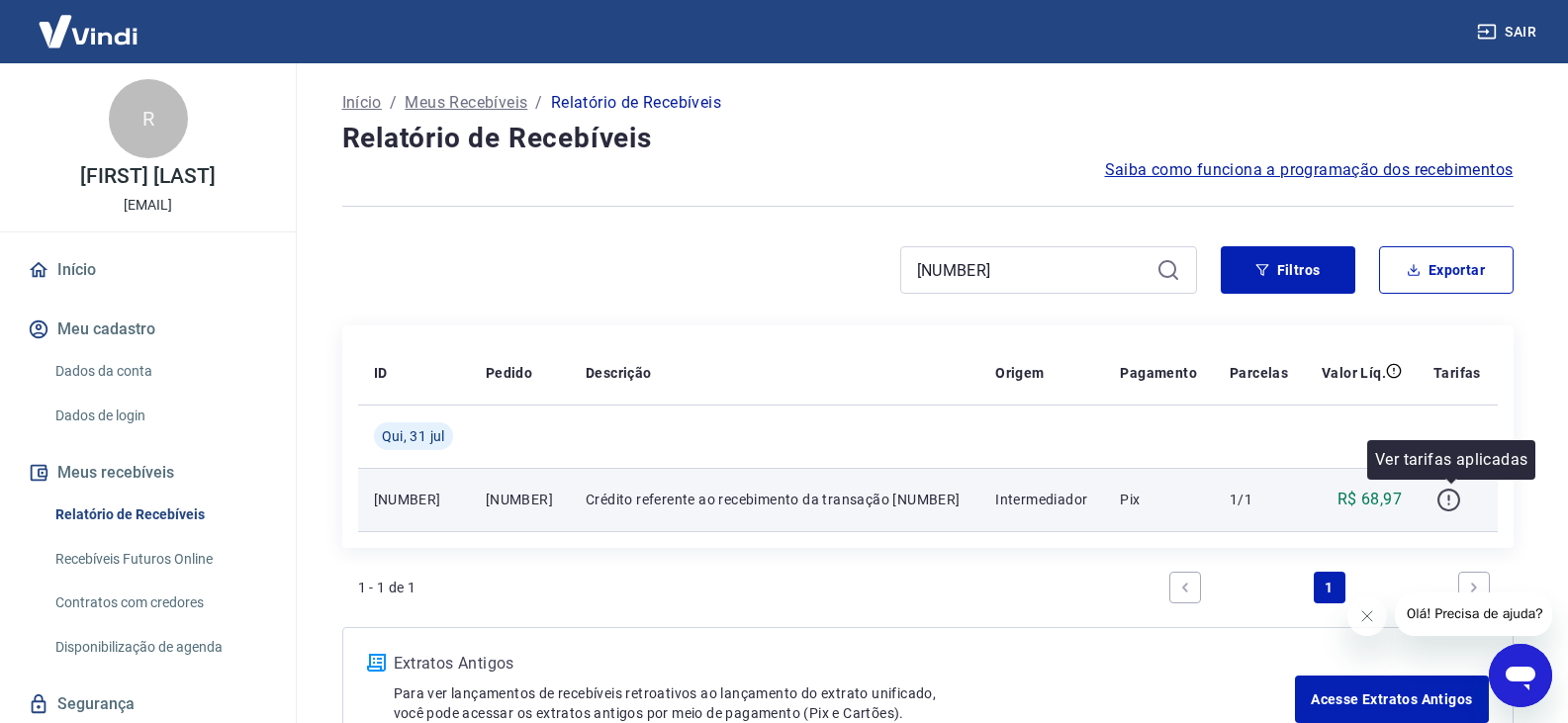 click at bounding box center [1449, 499] 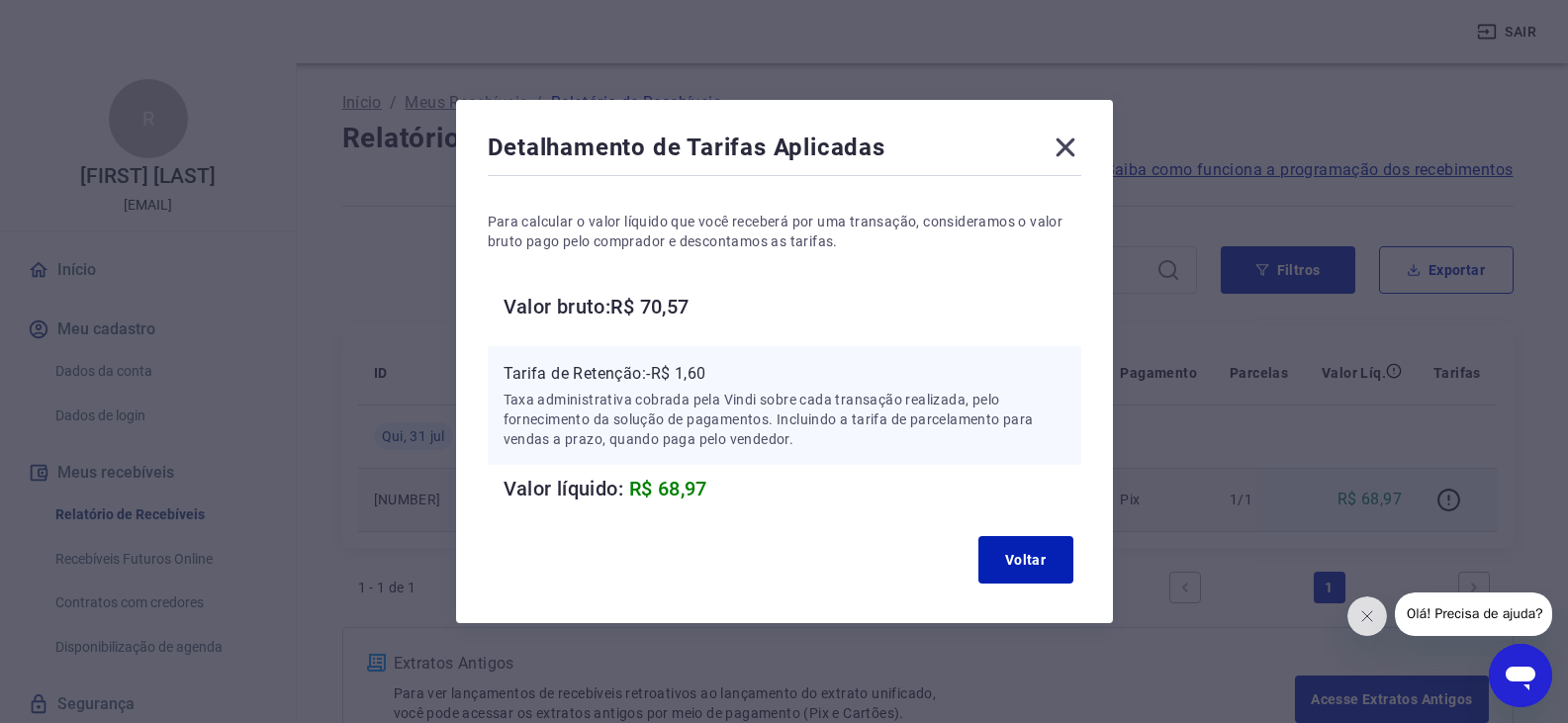 click 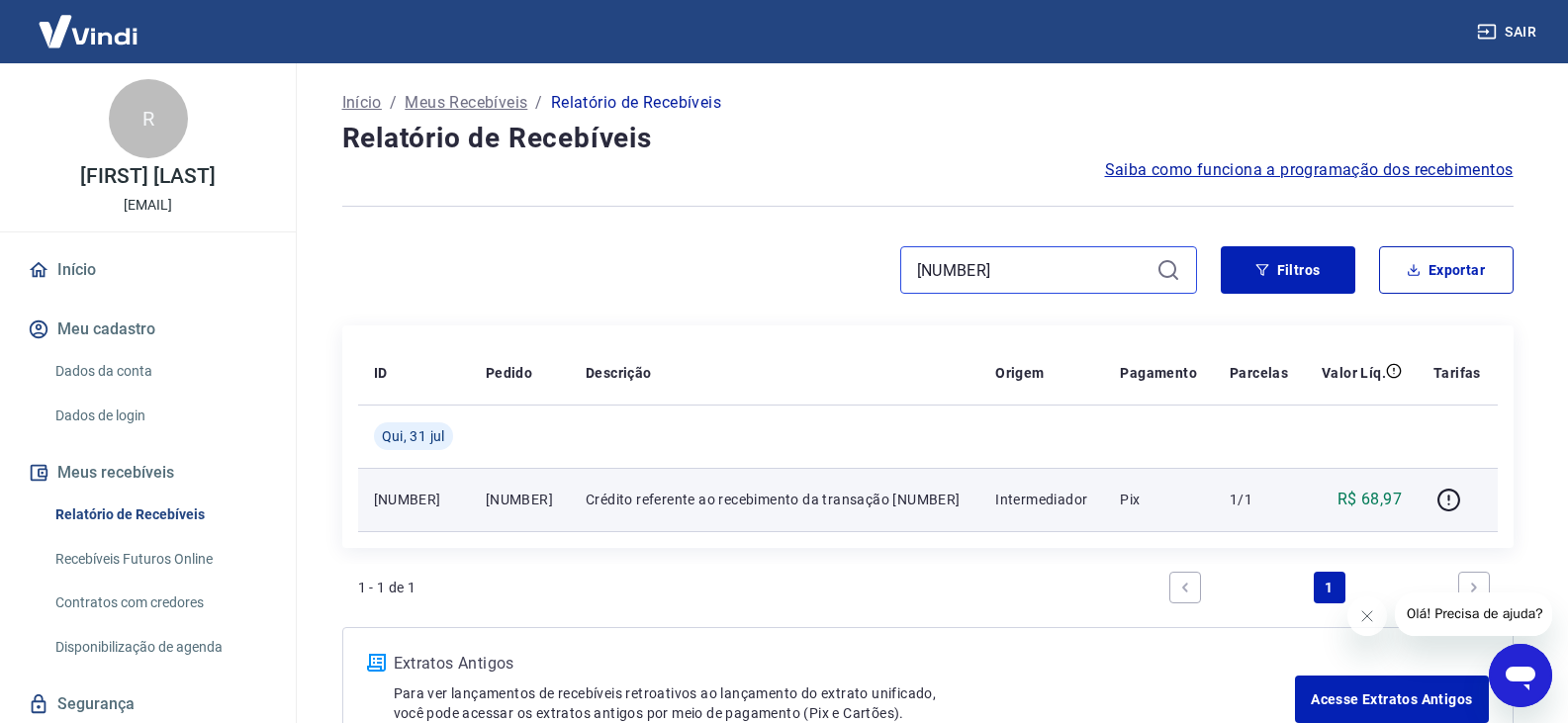 drag, startPoint x: 1067, startPoint y: 272, endPoint x: 779, endPoint y: 270, distance: 288.00694 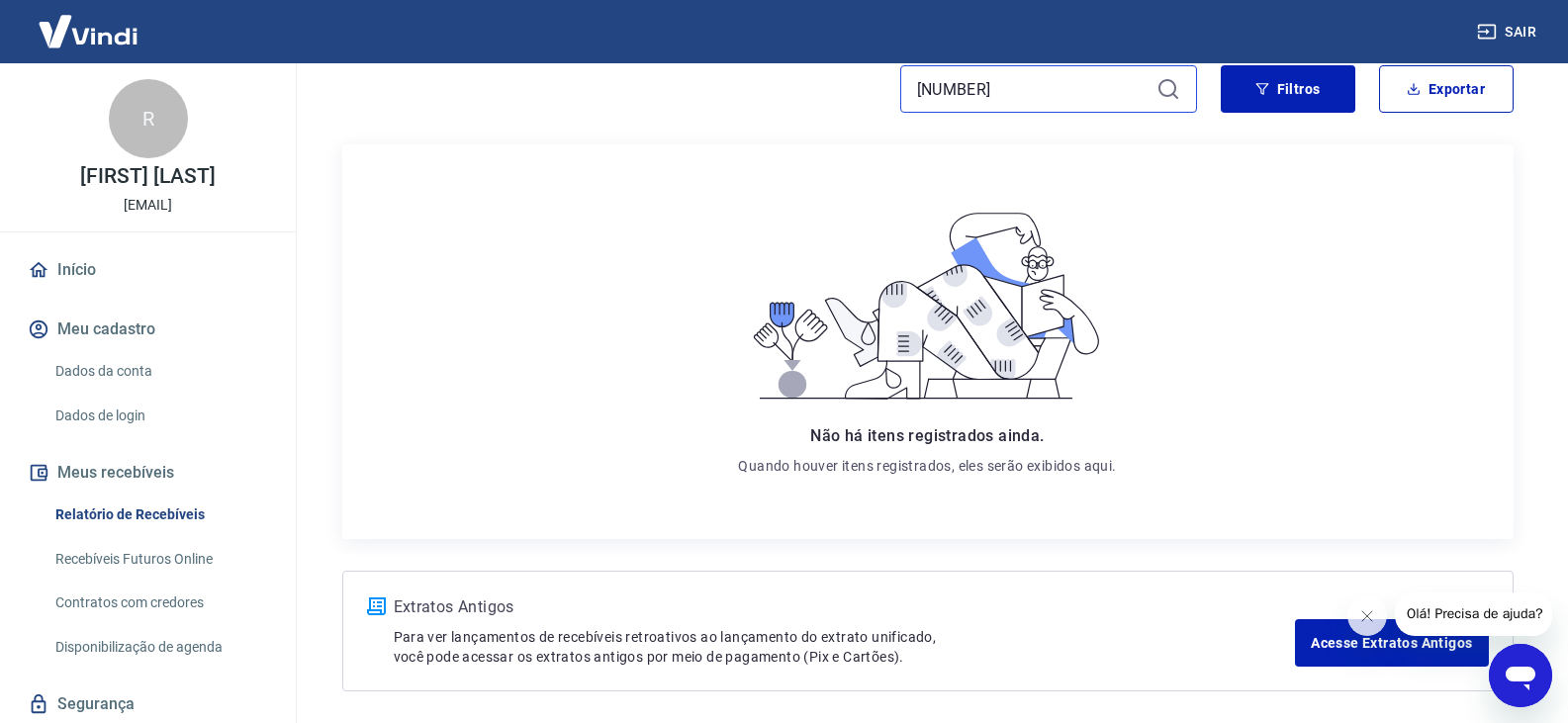 scroll, scrollTop: 198, scrollLeft: 0, axis: vertical 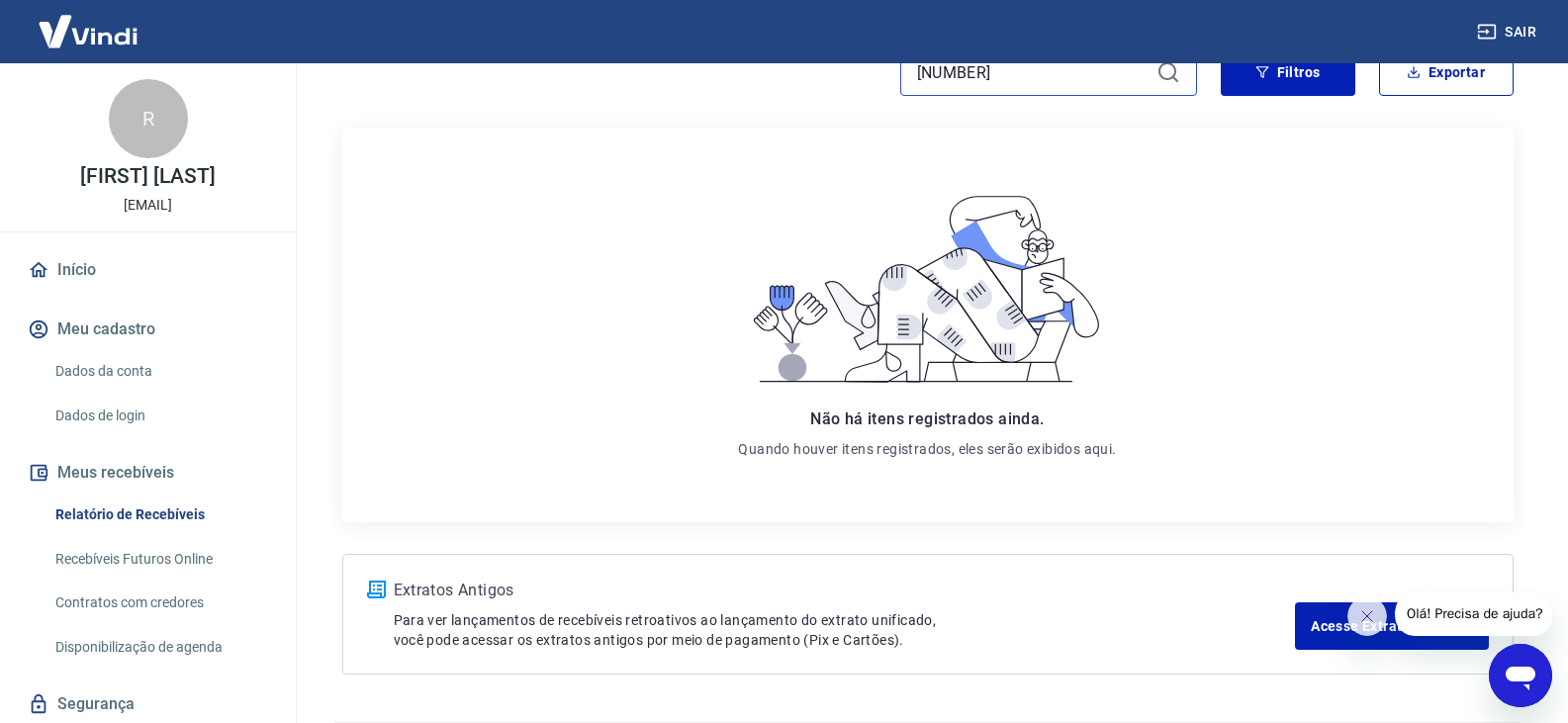 click on "17540086189162" at bounding box center (1033, 72) 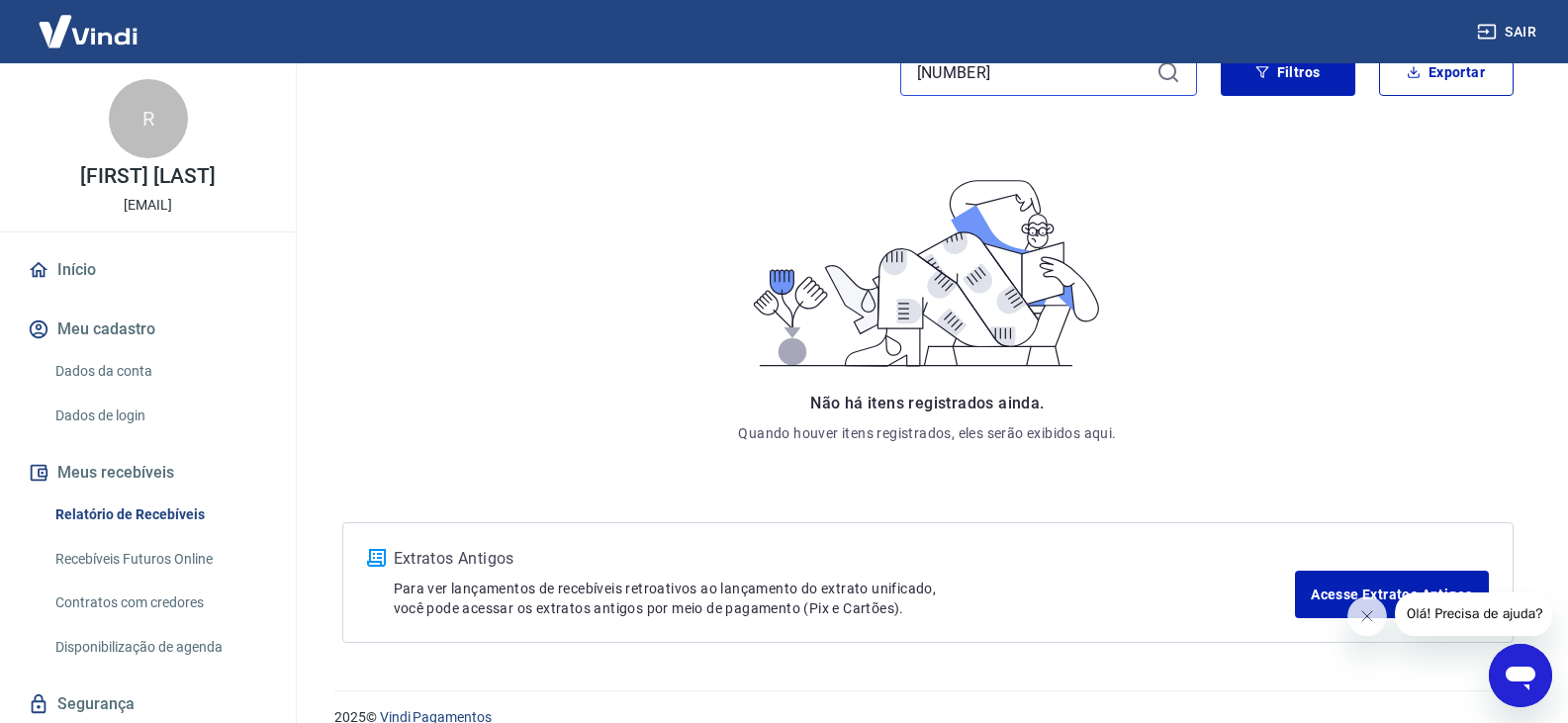 scroll, scrollTop: 0, scrollLeft: 0, axis: both 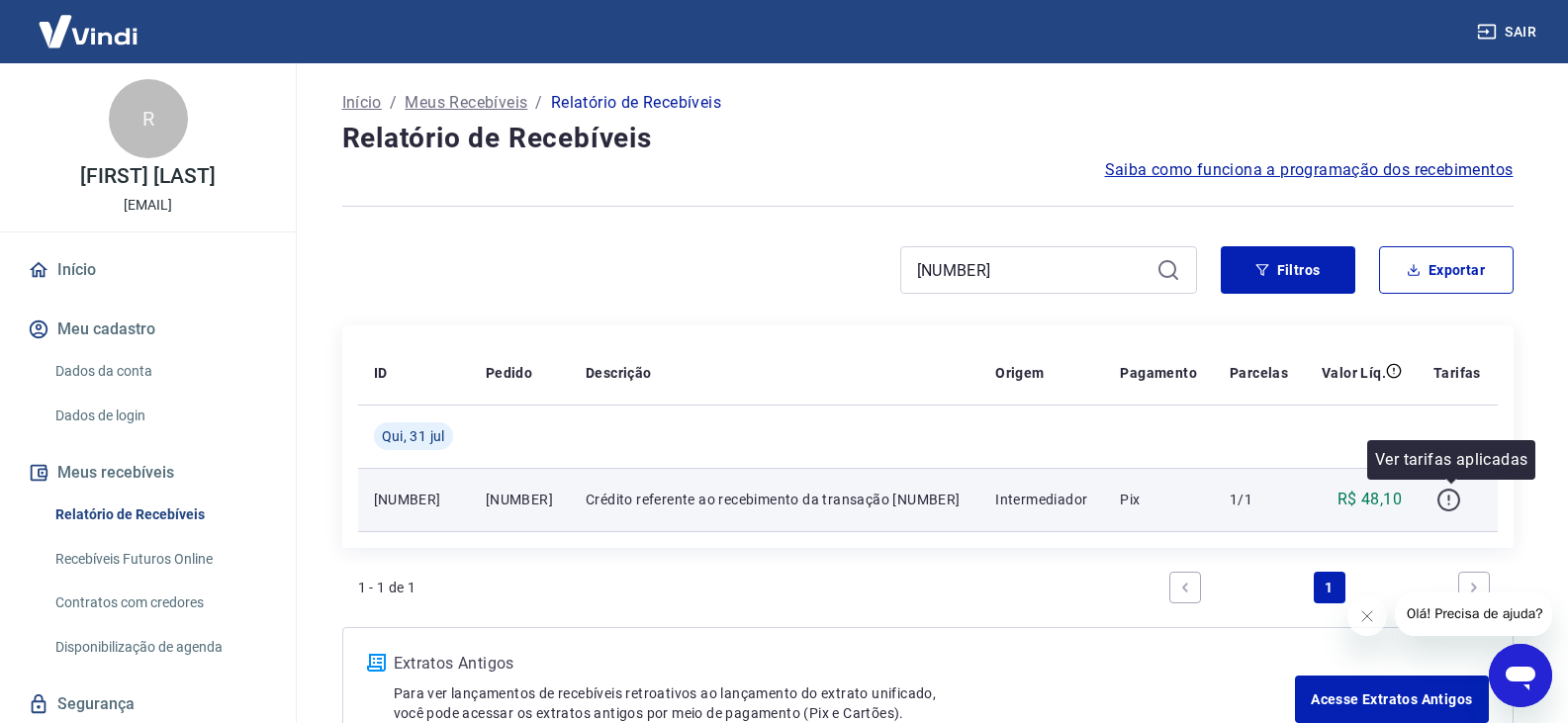 click 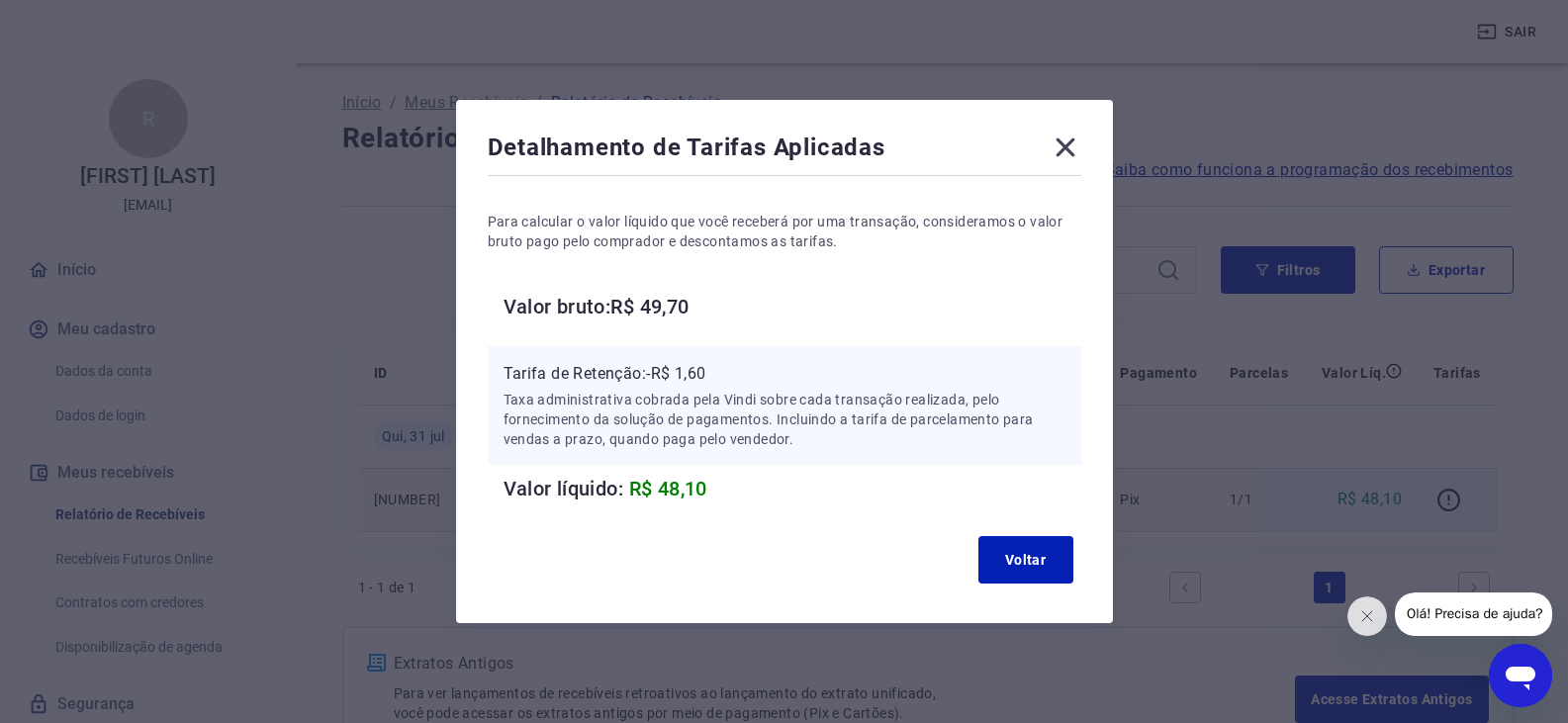click 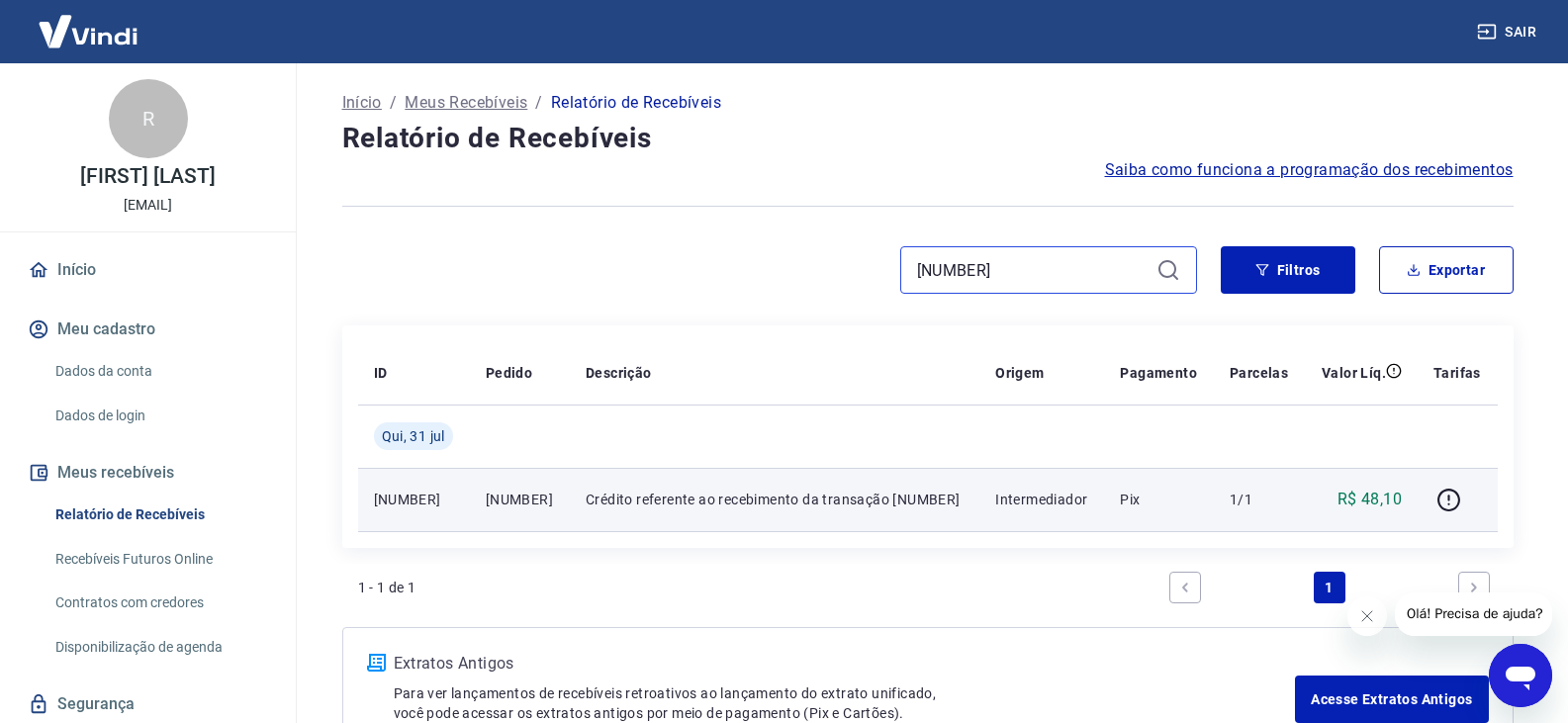 drag, startPoint x: 1082, startPoint y: 261, endPoint x: 934, endPoint y: 267, distance: 148.12157 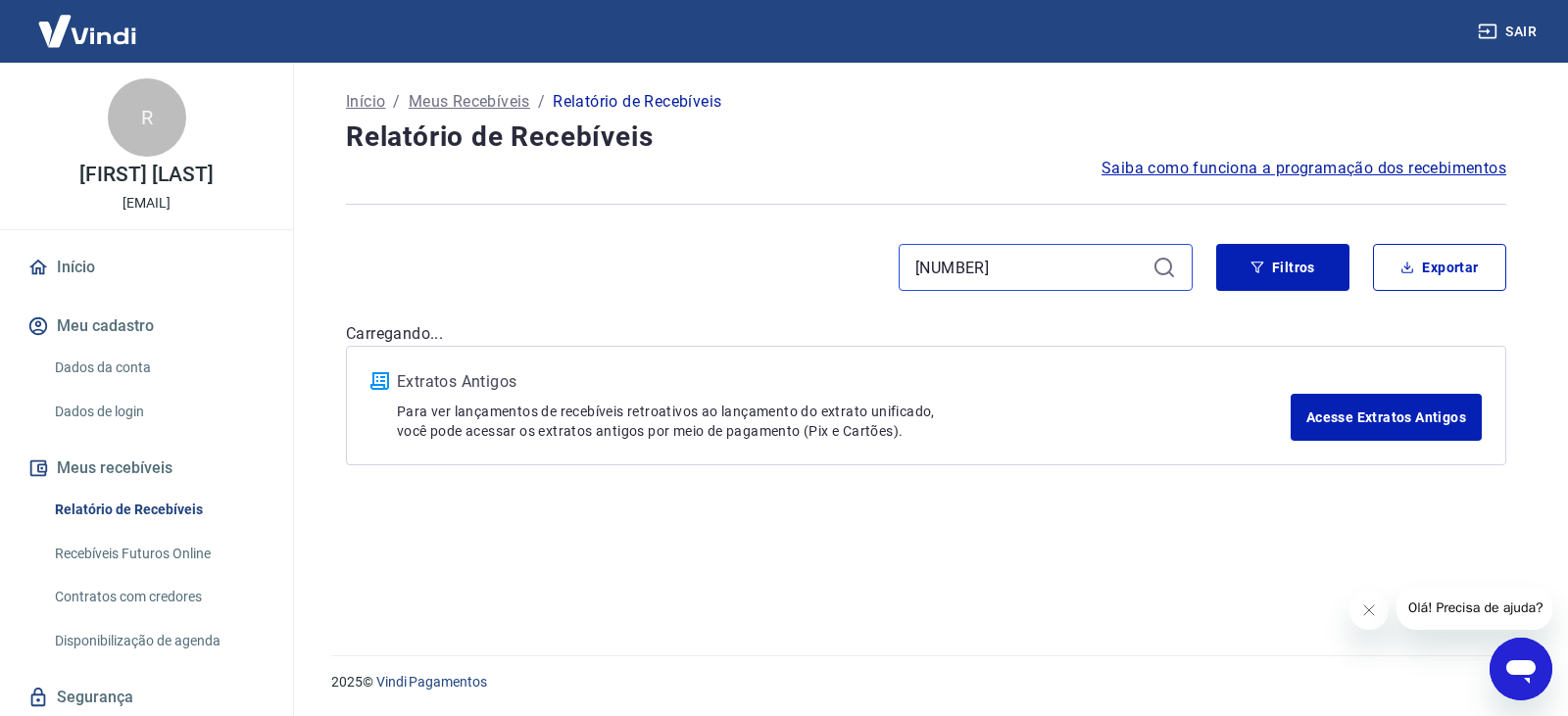 type on "[NUMBER]" 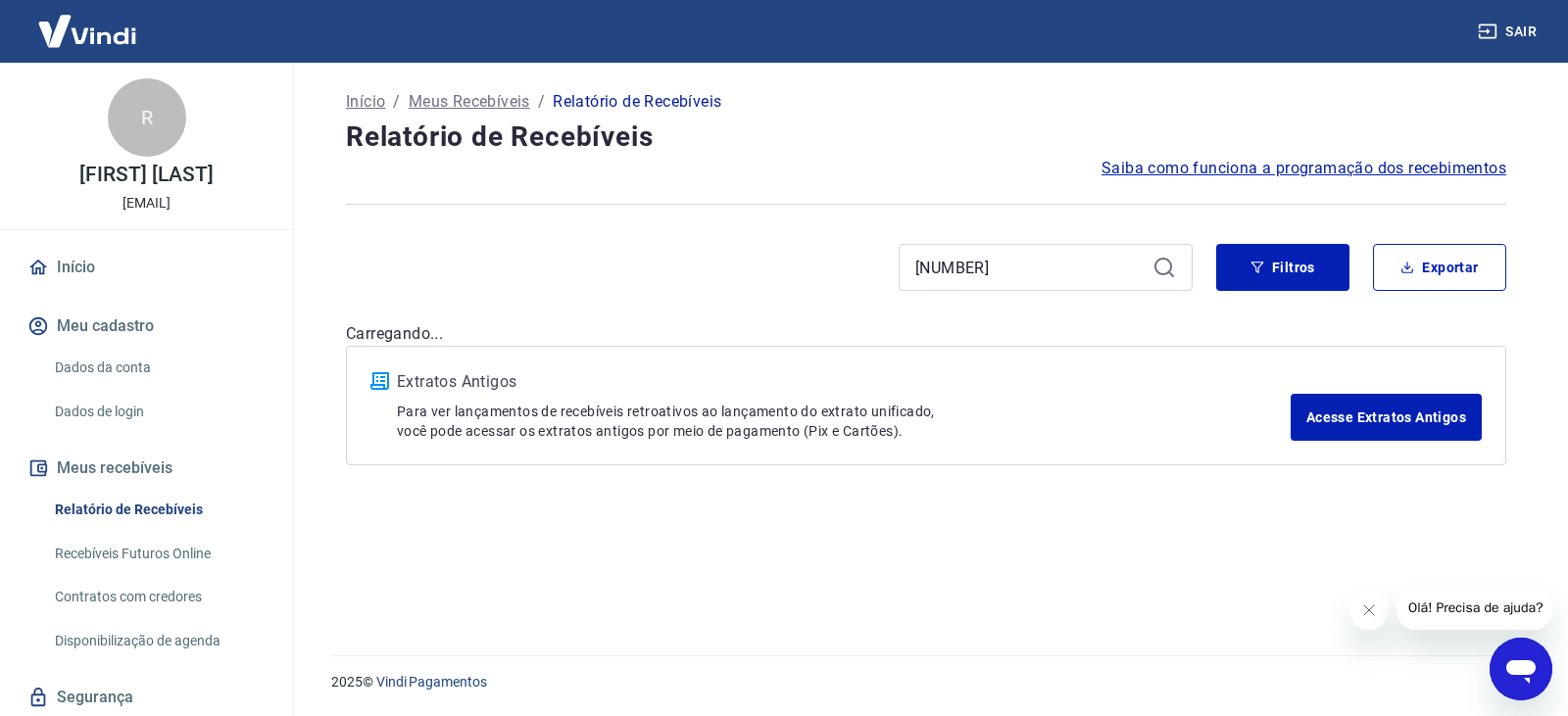 click 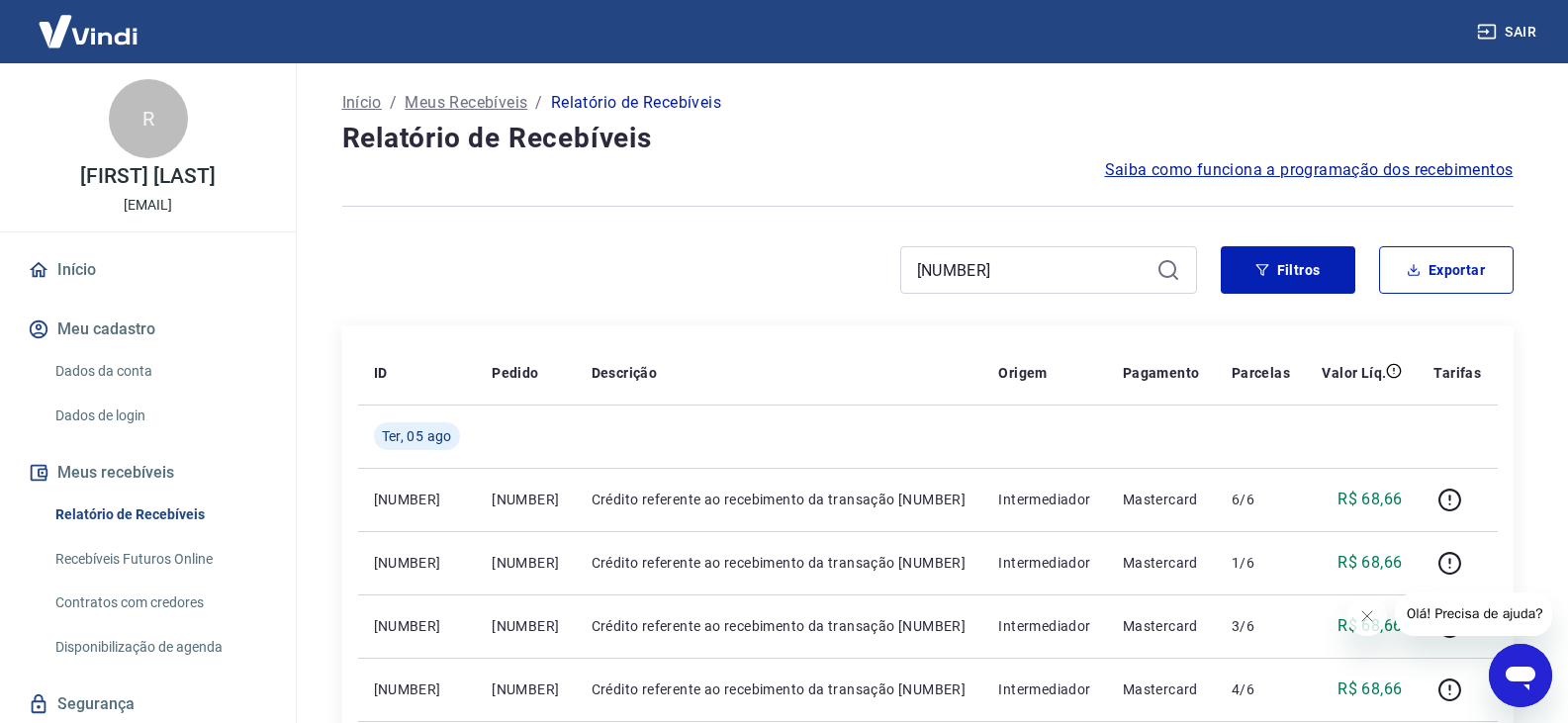 click 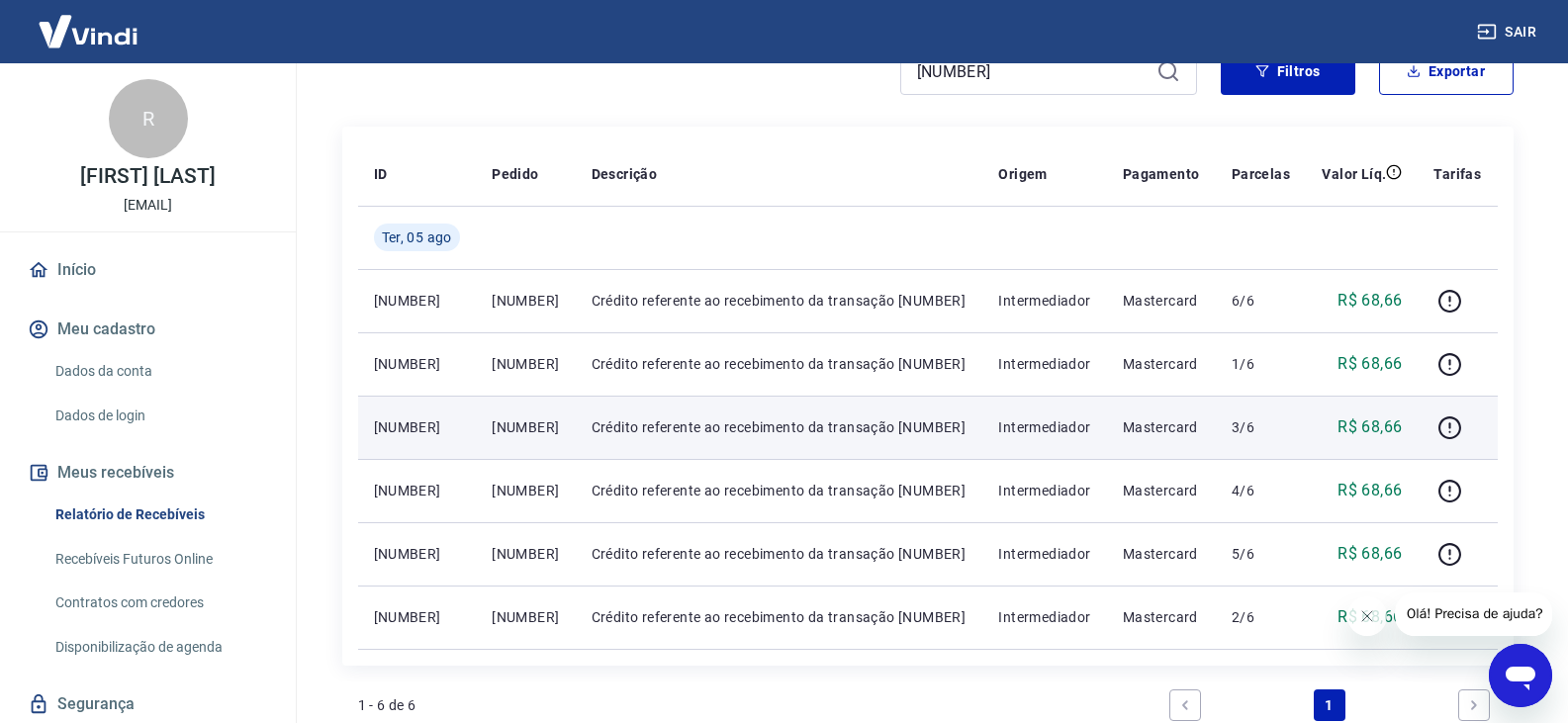 scroll, scrollTop: 198, scrollLeft: 0, axis: vertical 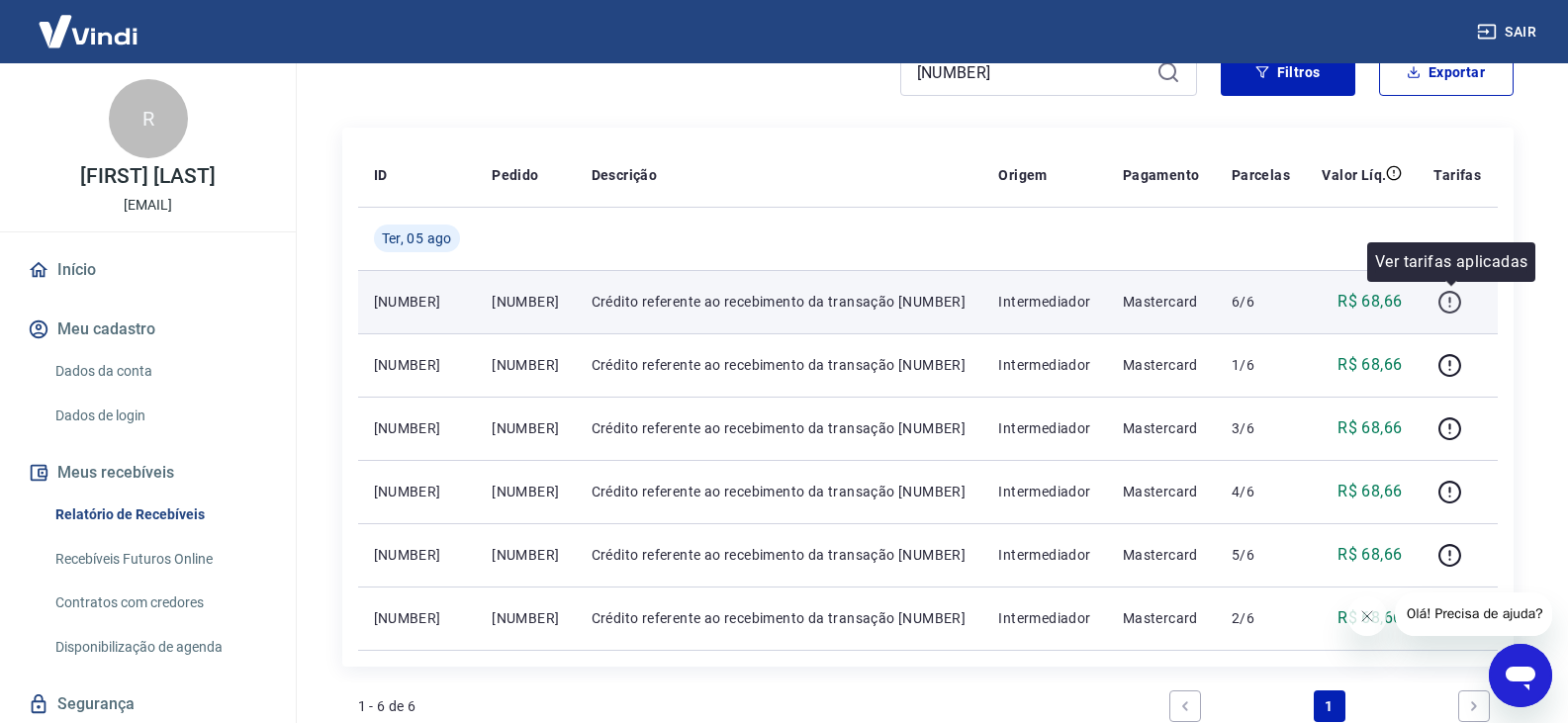 click 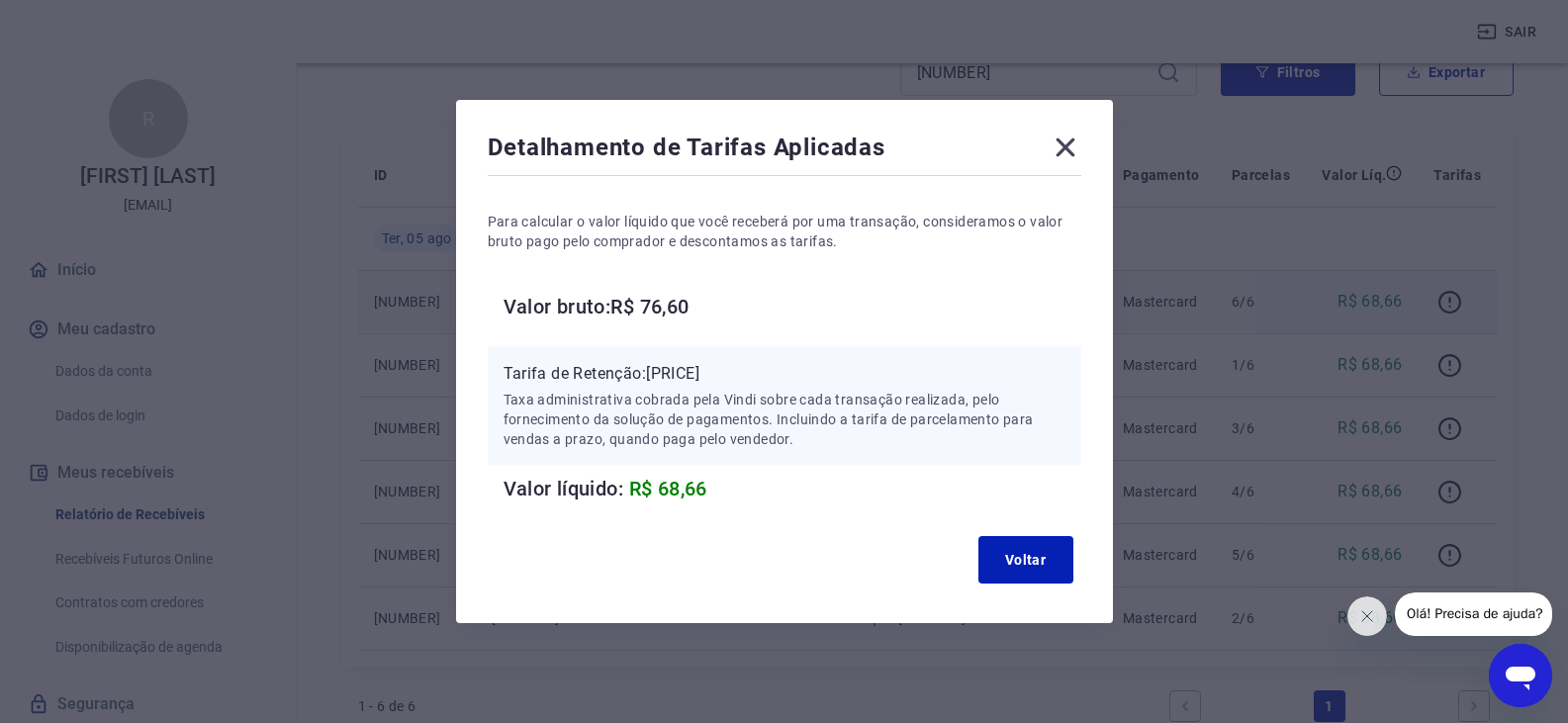 click on "Detalhamento de Tarifas Aplicadas Para calcular o valor líquido que você receberá por uma transação, consideramos o valor bruto pago pelo comprador e descontamos as tarifas. Valor bruto:  R$ 76,60 Tarifa de Retenção:  -R$ 7,94 Taxa administrativa cobrada pela Vindi sobre cada transação realizada, pelo fornecimento da solução de pagamentos. Incluindo a tarifa de parcelamento para vendas a prazo, quando paga pelo vendedor. Valor líquido:   R$ 68,66 Voltar" at bounding box center (784, 361) 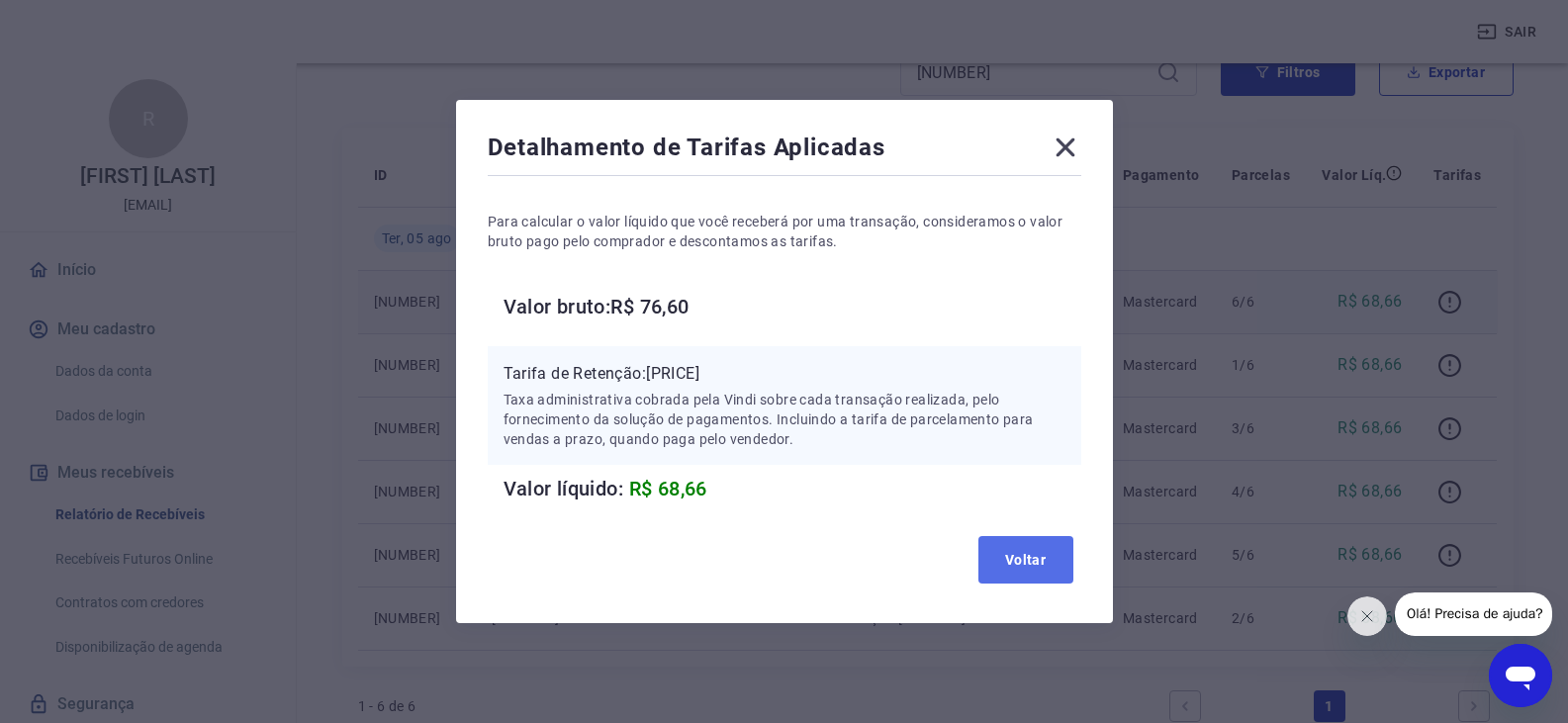 click on "Voltar" at bounding box center (1026, 560) 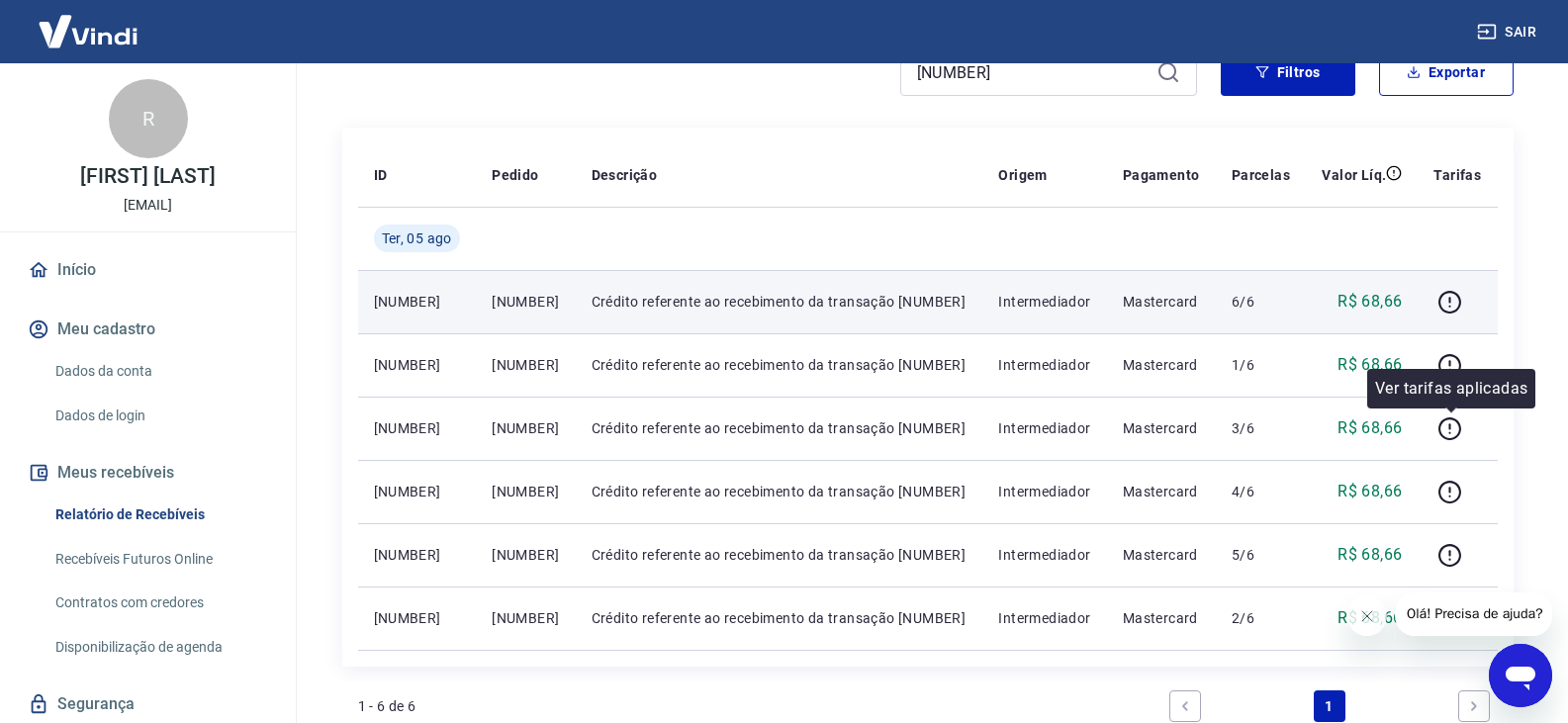 click on "Ver tarifas aplicadas" at bounding box center [1451, 389] 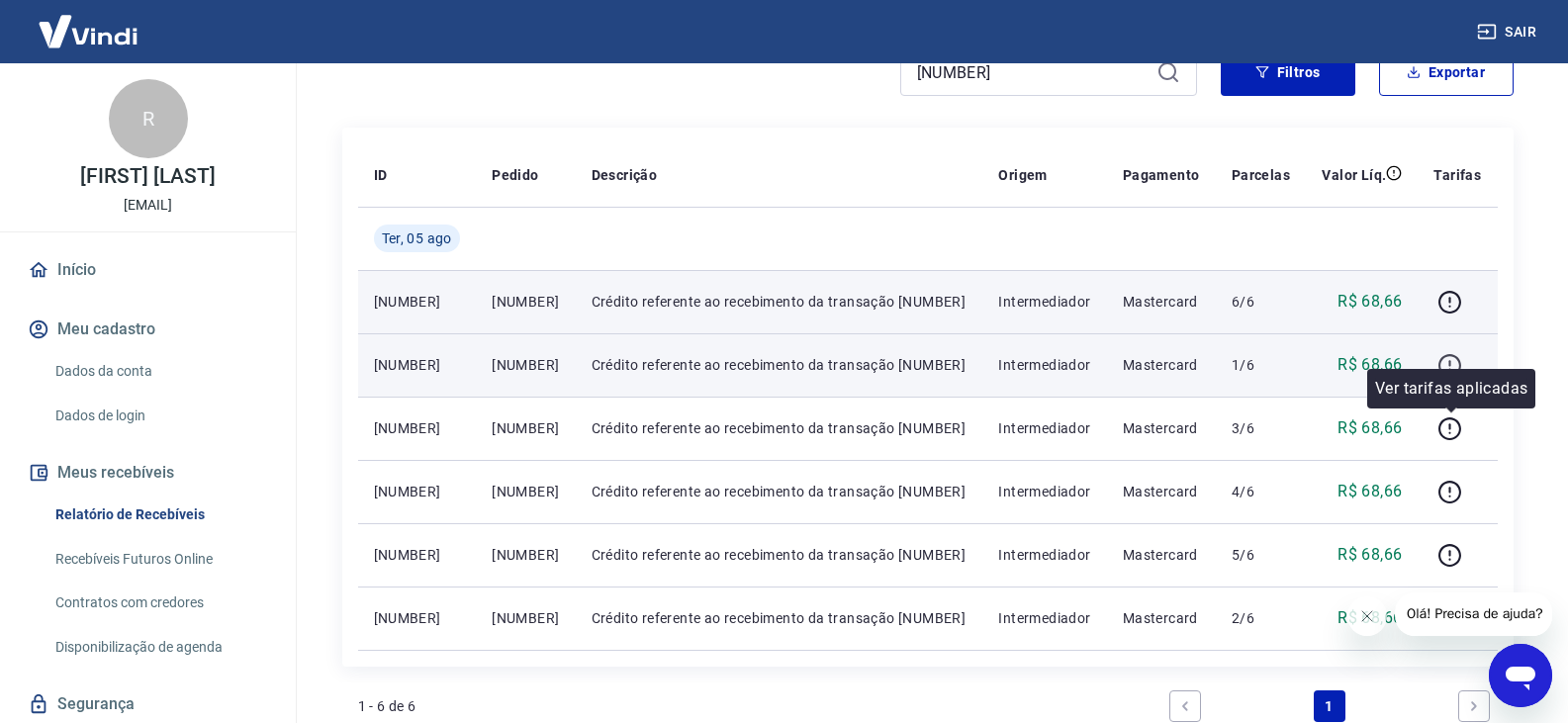 click 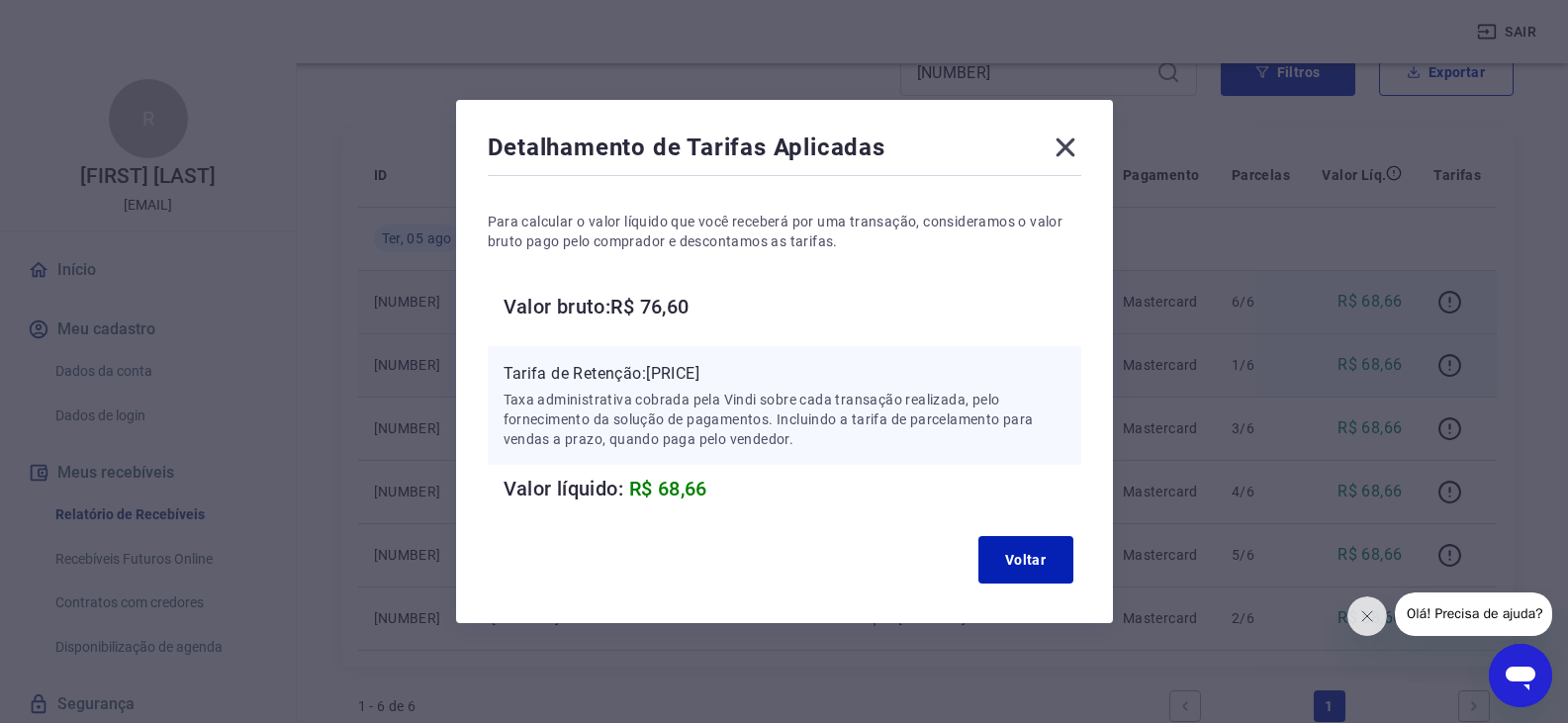 click on "Detalhamento de Tarifas Aplicadas Para calcular o valor líquido que você receberá por uma transação, consideramos o valor bruto pago pelo comprador e descontamos as tarifas. Valor bruto:  R$ 76,60 Tarifa de Retenção:  -R$ 7,94 Taxa administrativa cobrada pela Vindi sobre cada transação realizada, pelo fornecimento da solução de pagamentos. Incluindo a tarifa de parcelamento para vendas a prazo, quando paga pelo vendedor. Valor líquido:   R$ 68,66 Voltar" at bounding box center (784, 361) 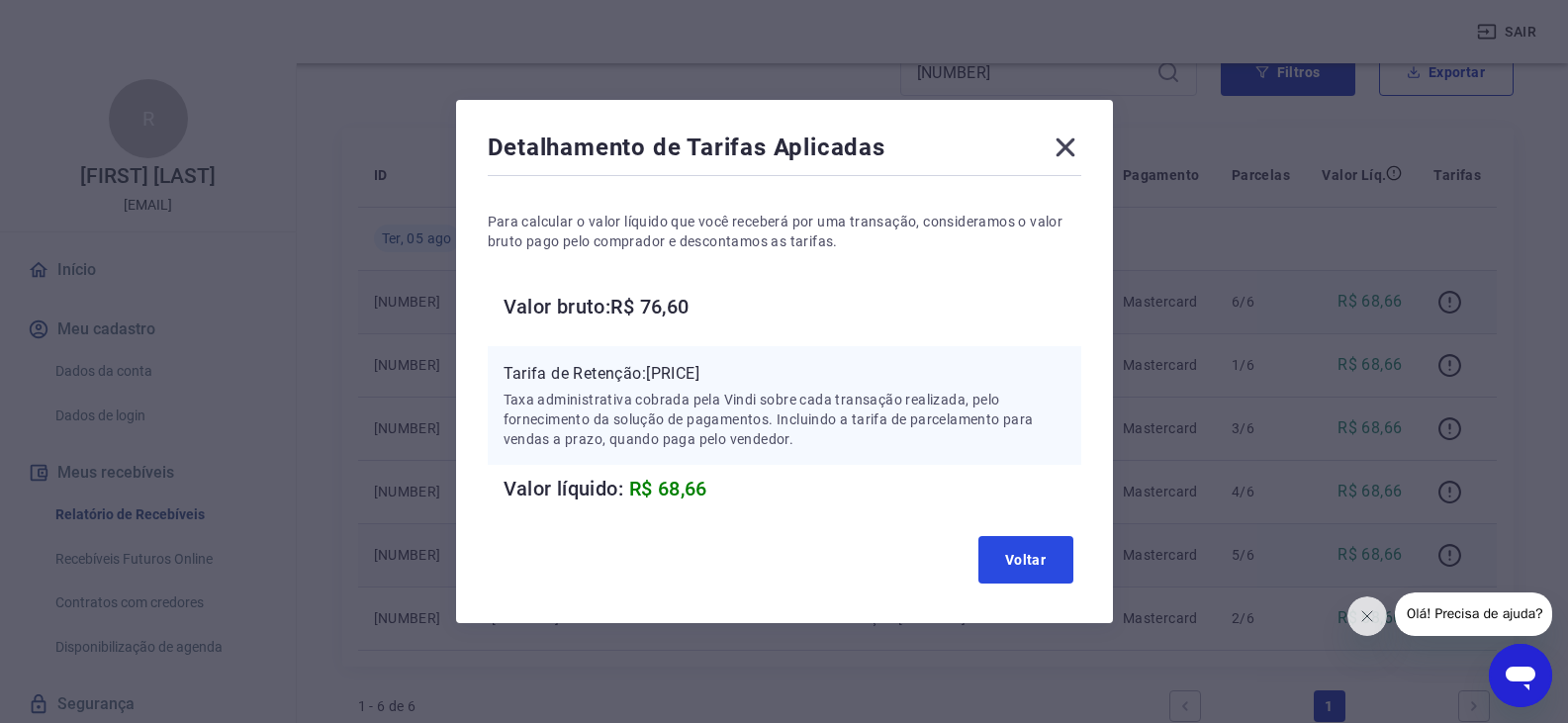 click on "Voltar" at bounding box center (1026, 560) 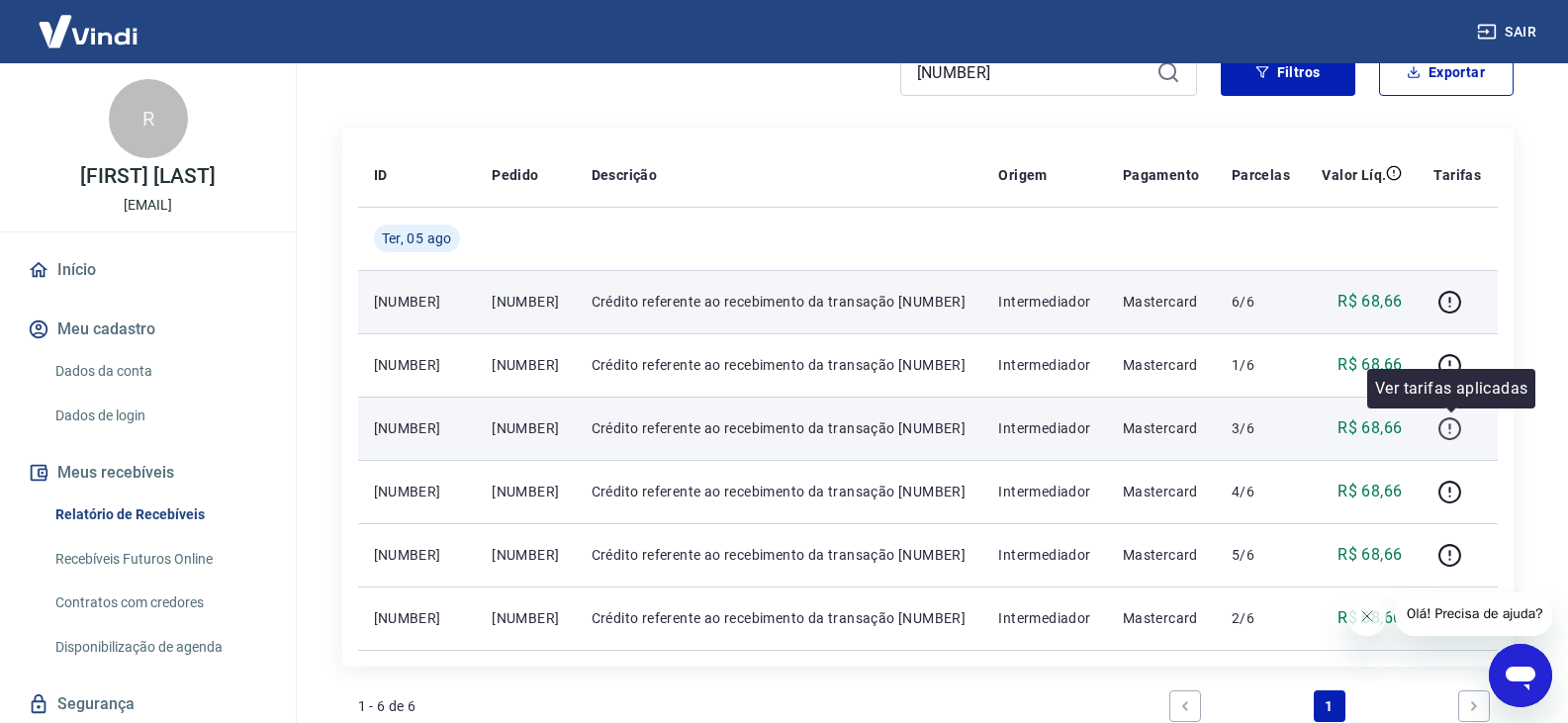 click 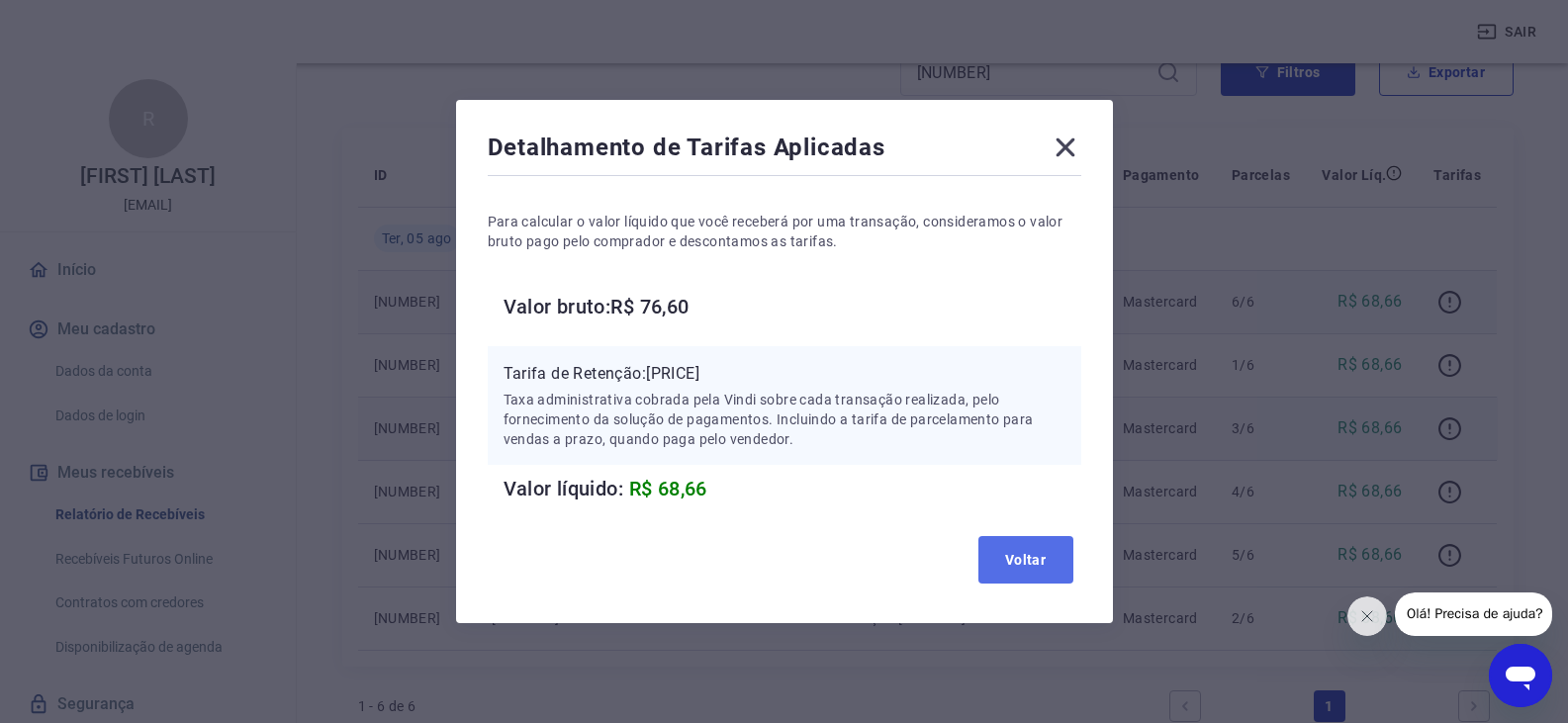click on "Voltar" at bounding box center (1026, 560) 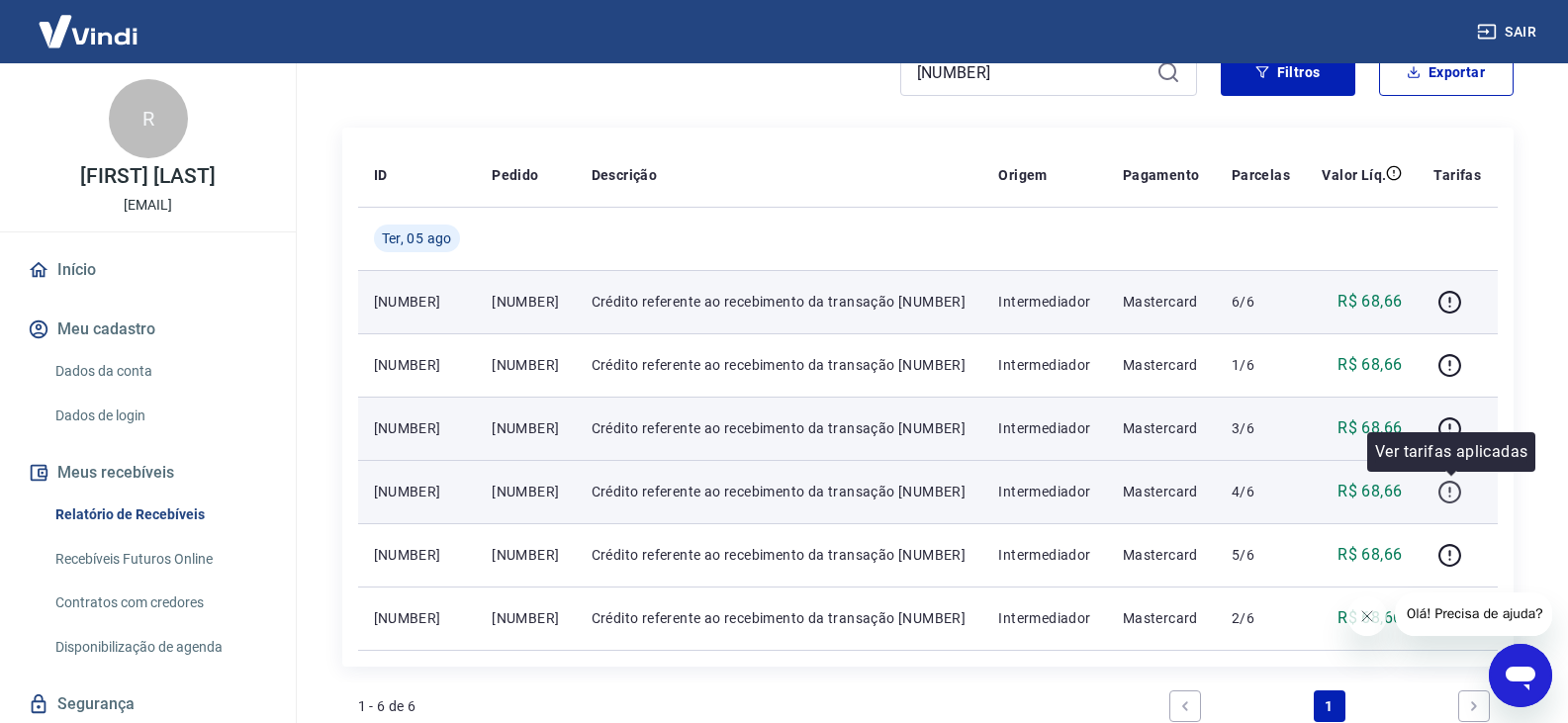 click 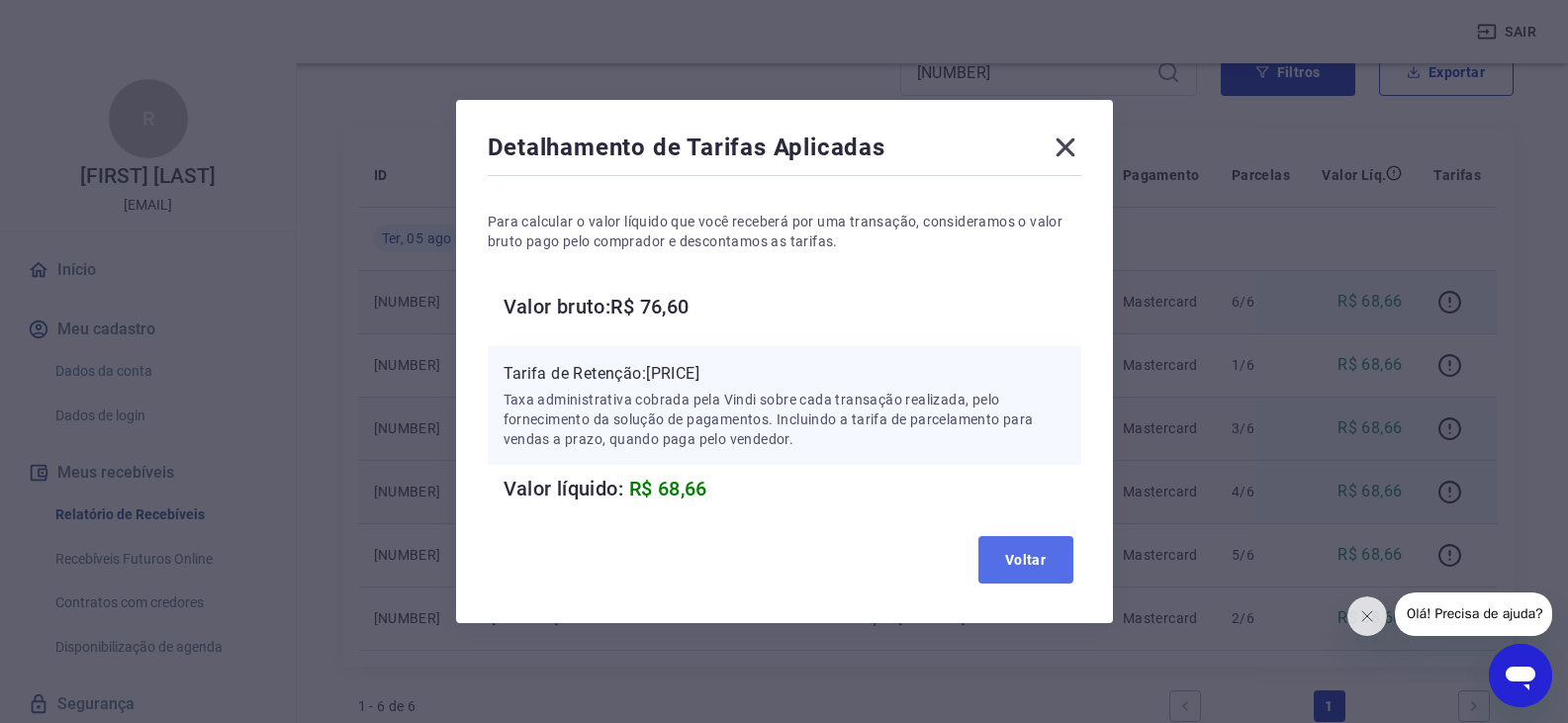 click on "Voltar" at bounding box center (1026, 560) 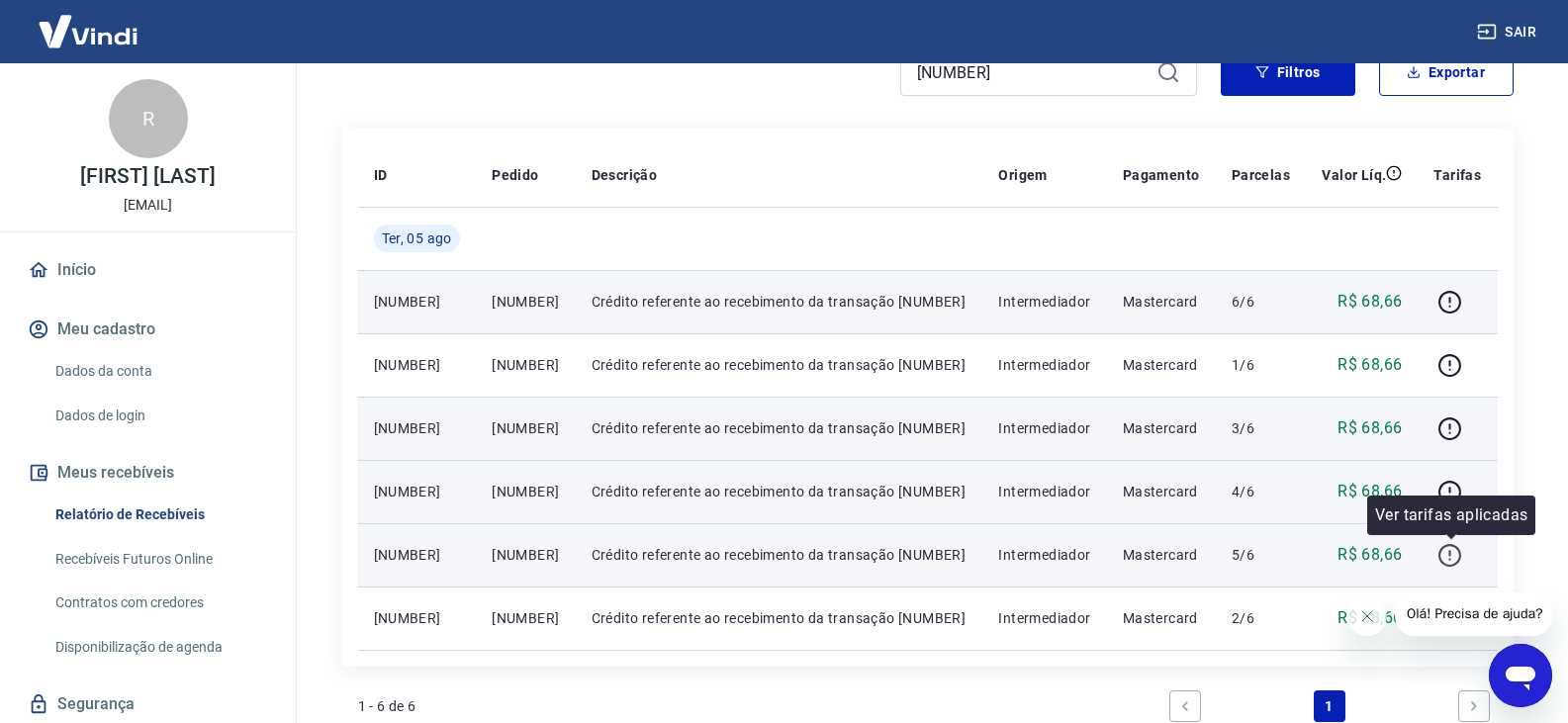 click 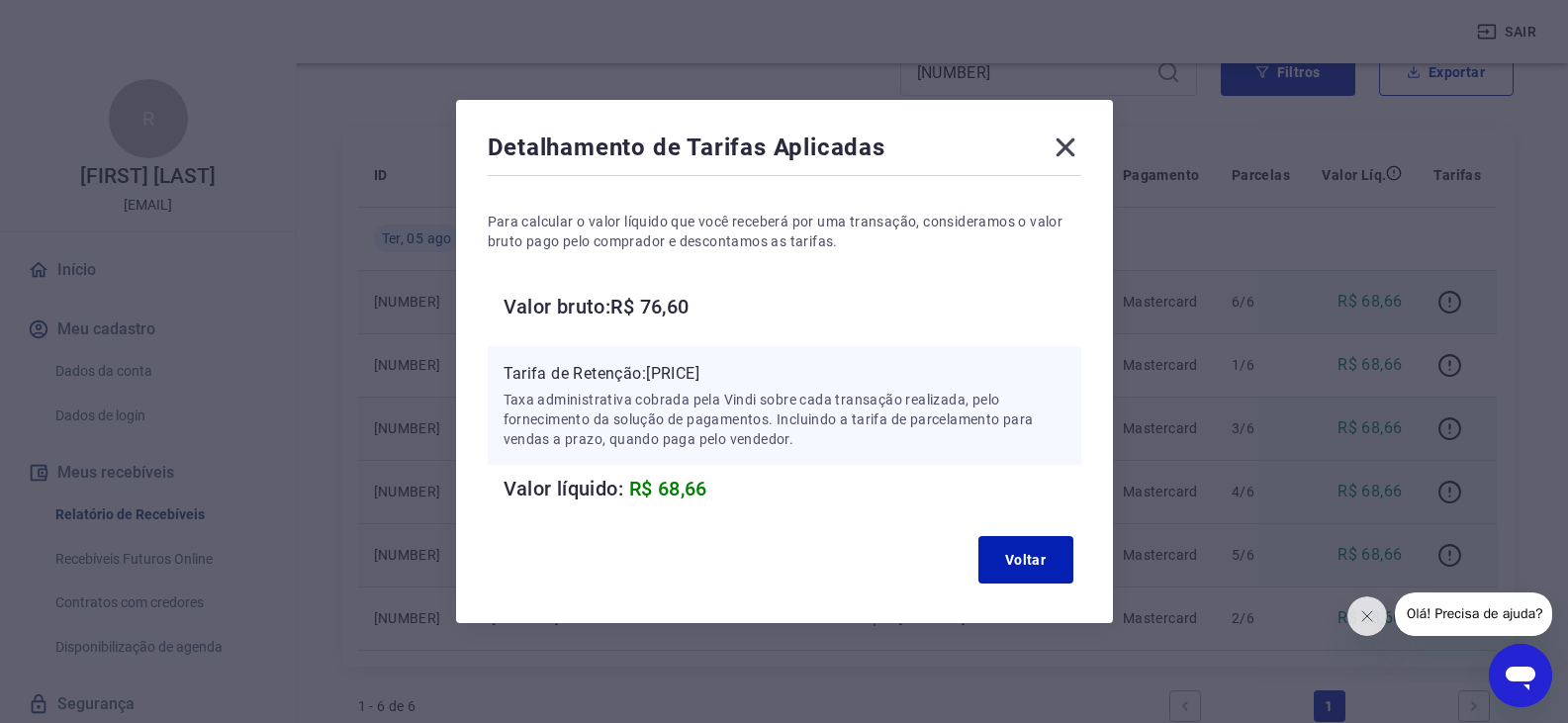 click on "Detalhamento de Tarifas Aplicadas Para calcular o valor líquido que você receberá por uma transação, consideramos o valor bruto pago pelo comprador e descontamos as tarifas. Valor bruto:  R$ 76,60 Tarifa de Retenção:  -R$ 7,94 Taxa administrativa cobrada pela Vindi sobre cada transação realizada, pelo fornecimento da solução de pagamentos. Incluindo a tarifa de parcelamento para vendas a prazo, quando paga pelo vendedor. Valor líquido:   R$ 68,66 Voltar" at bounding box center (784, 361) 